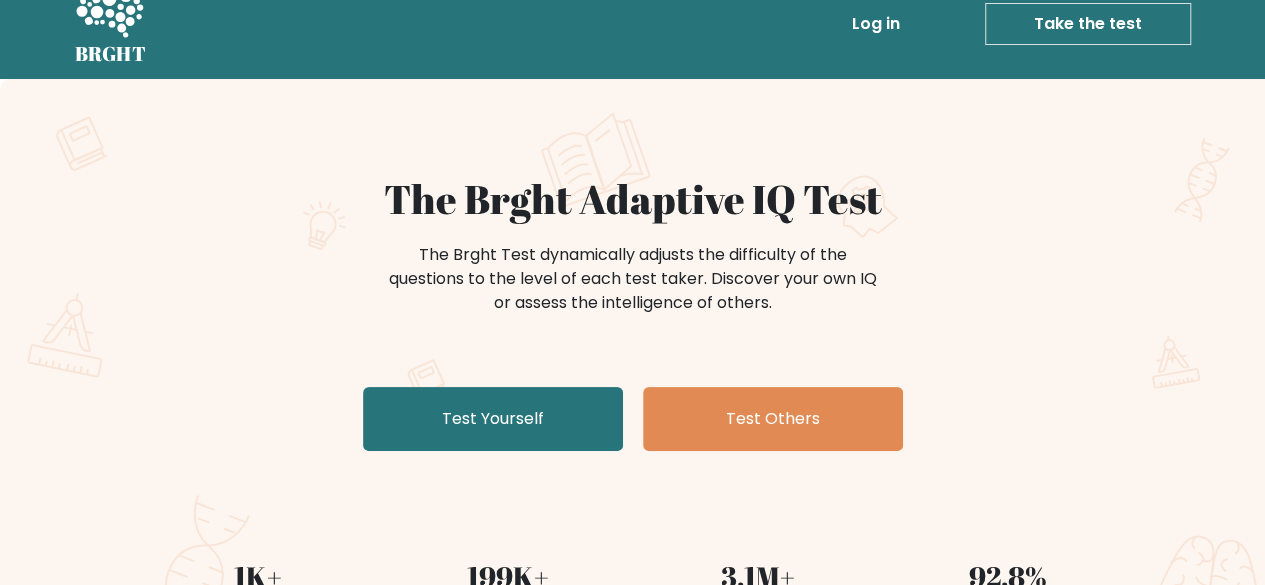 scroll, scrollTop: 0, scrollLeft: 0, axis: both 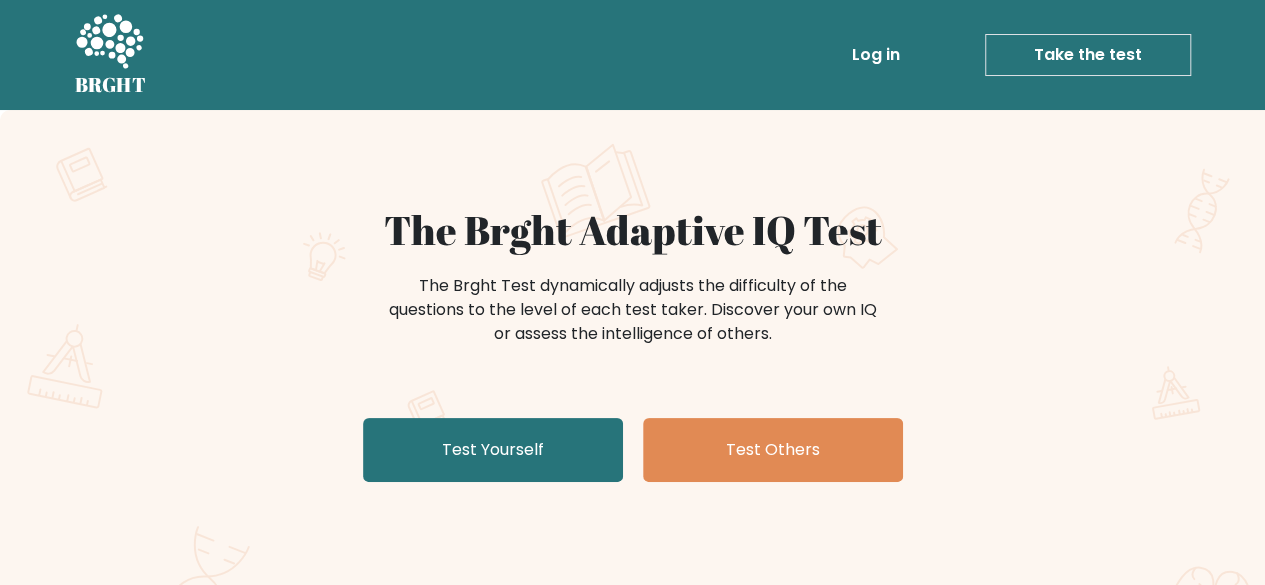 click on "Take the test" at bounding box center (1088, 55) 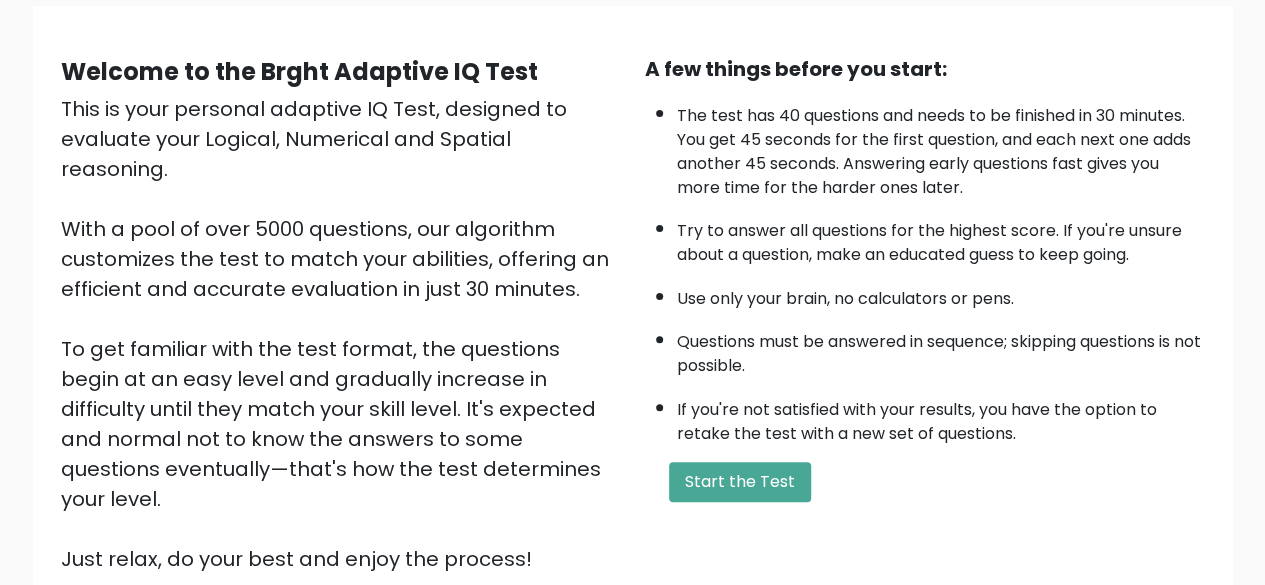 scroll, scrollTop: 200, scrollLeft: 0, axis: vertical 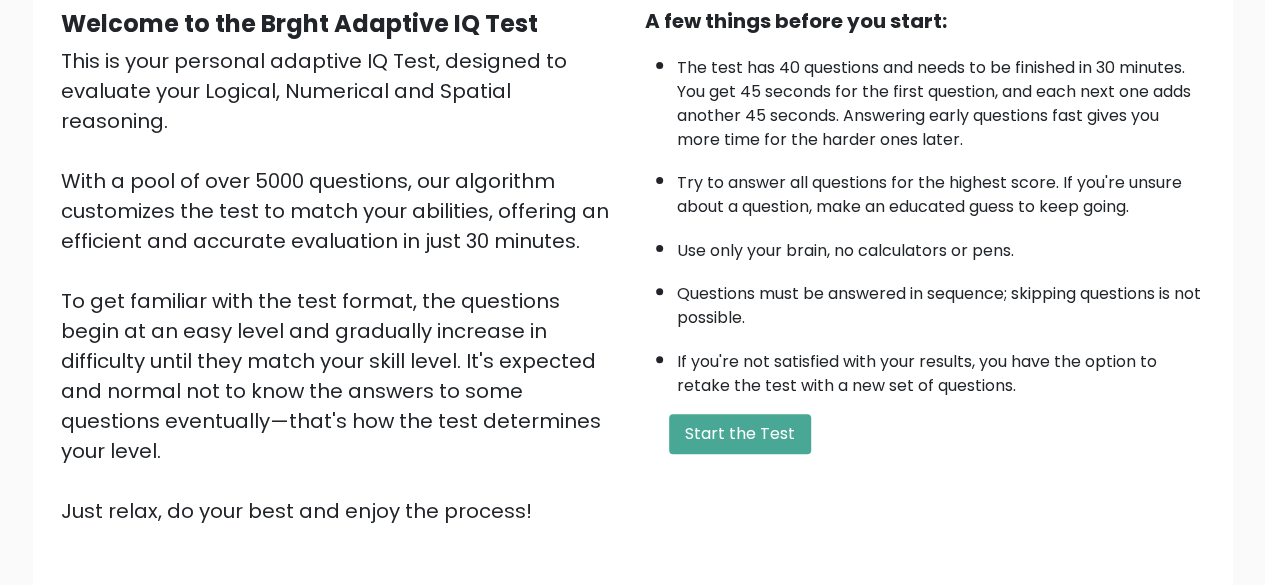 drag, startPoint x: 763, startPoint y: 437, endPoint x: 741, endPoint y: 409, distance: 35.608986 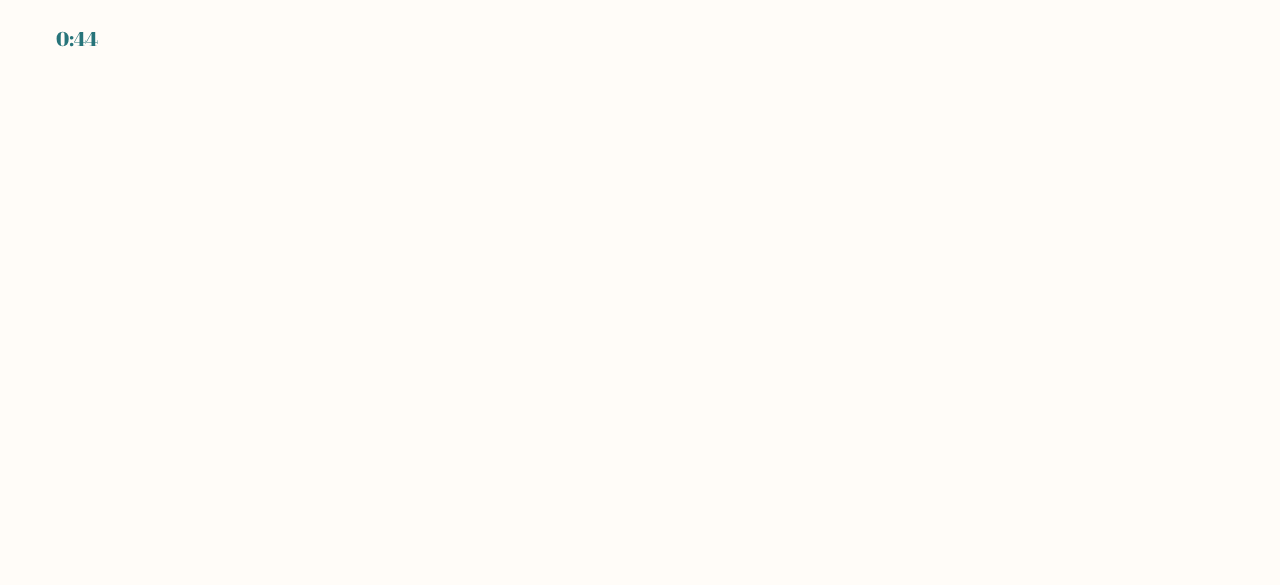 scroll, scrollTop: 0, scrollLeft: 0, axis: both 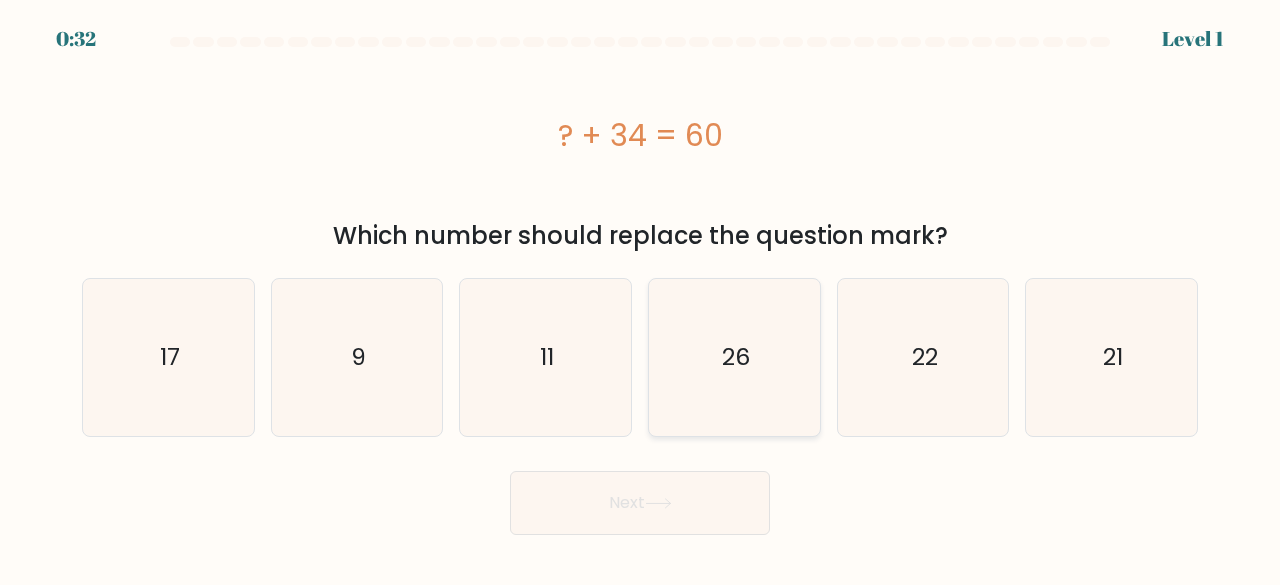 click on "26" 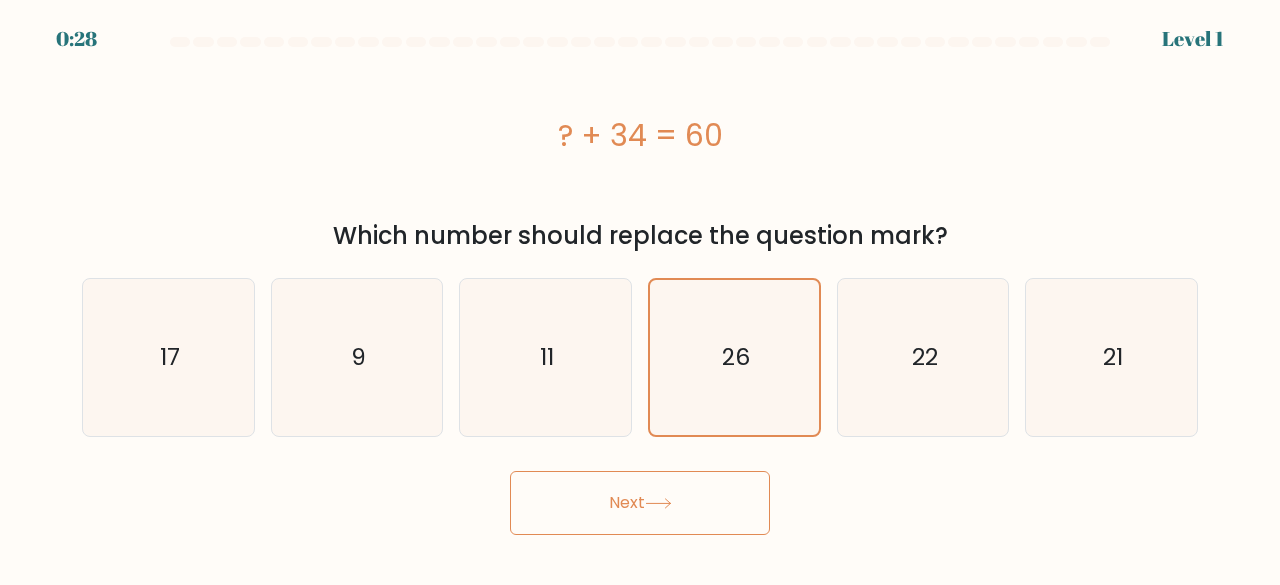 click on "Next" at bounding box center [640, 503] 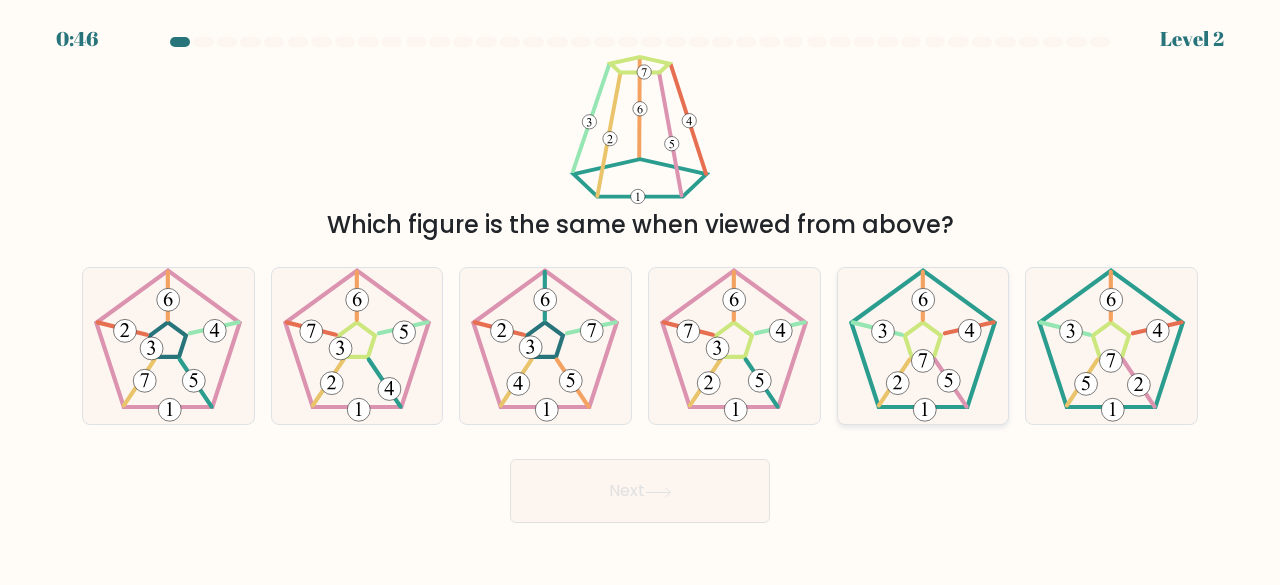 click 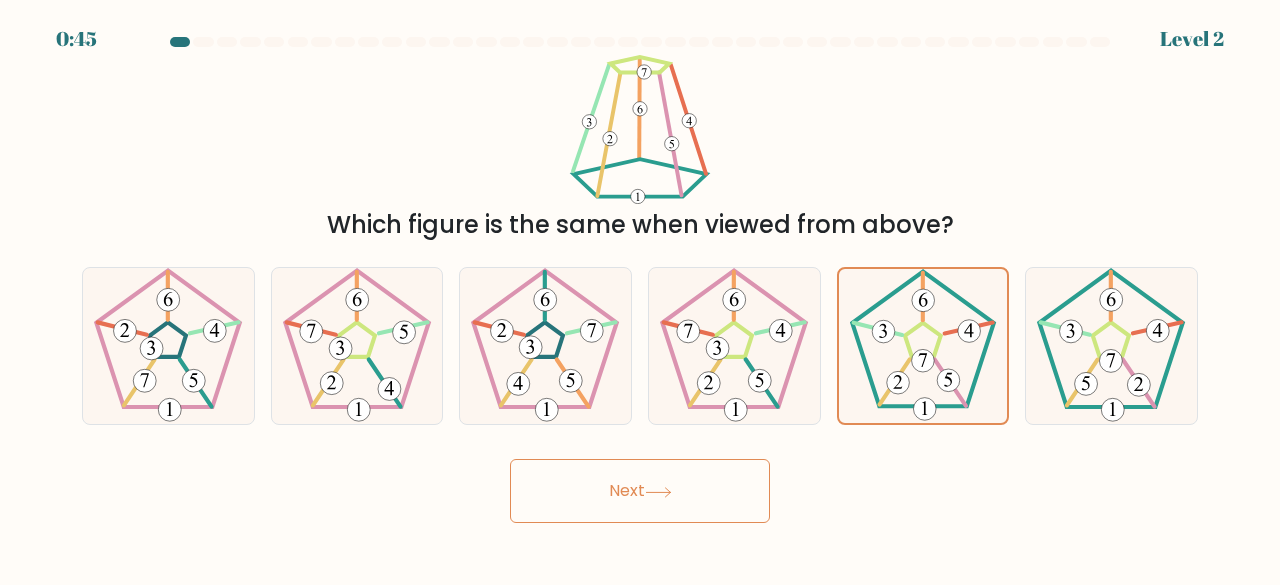 click on "Next" at bounding box center [640, 491] 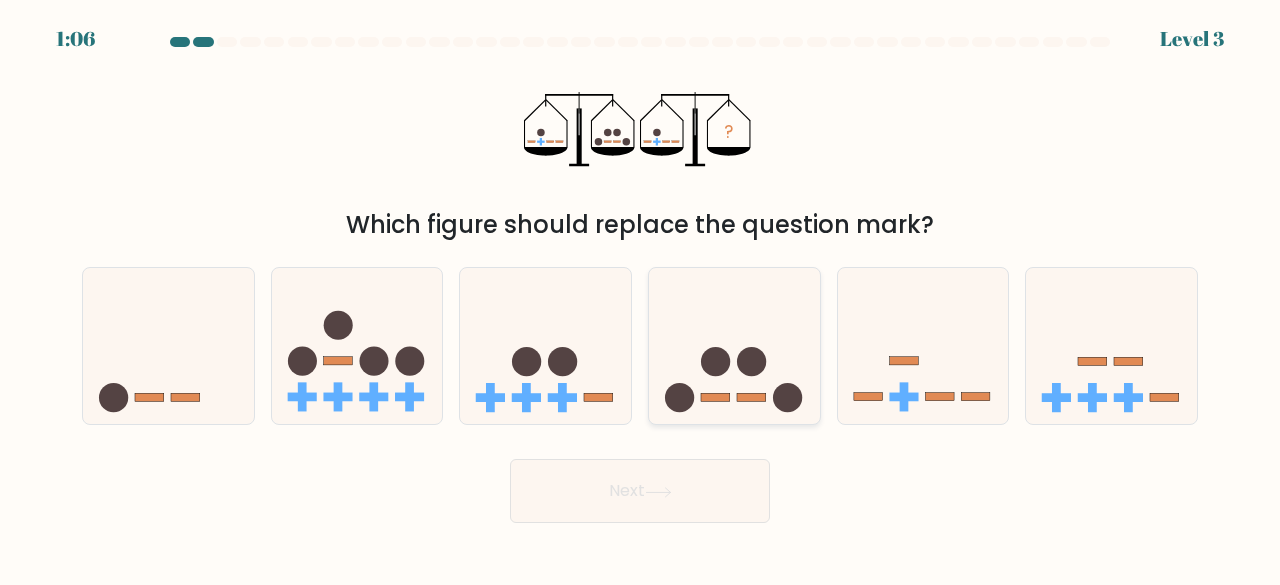click 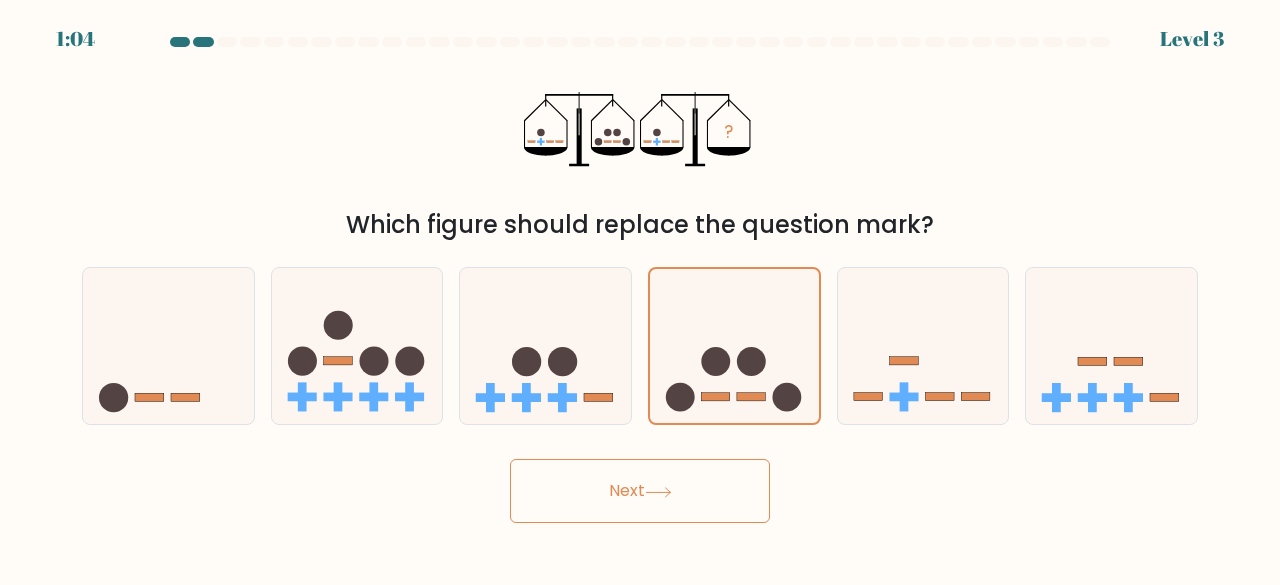 click on "Next" at bounding box center [640, 491] 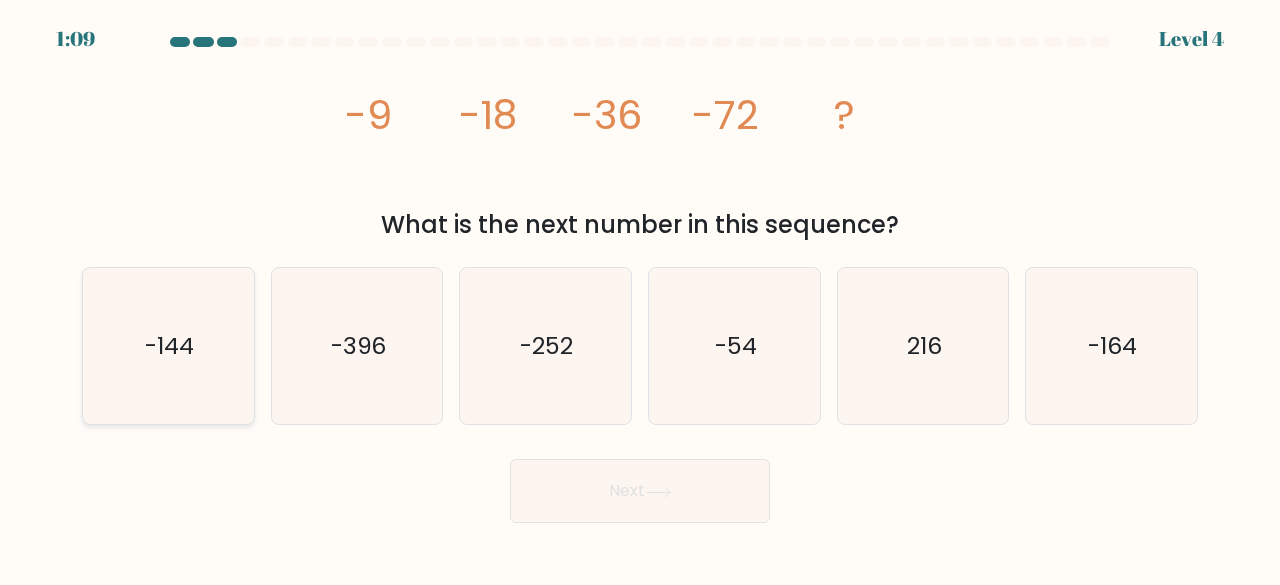 click on "-144" 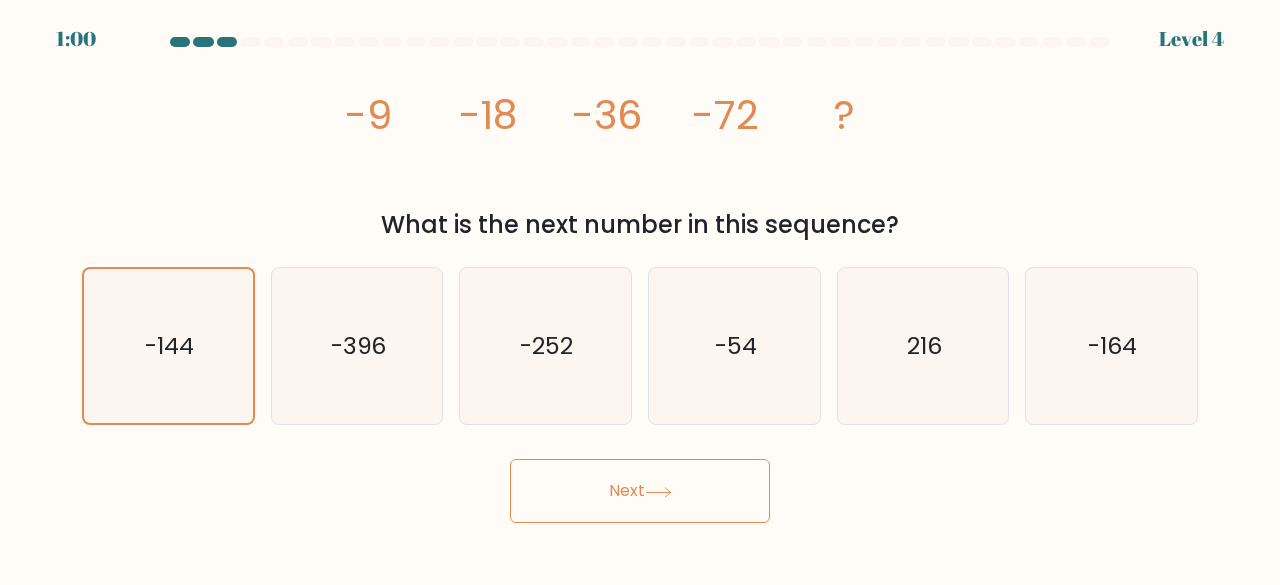 click on "Next" at bounding box center [640, 491] 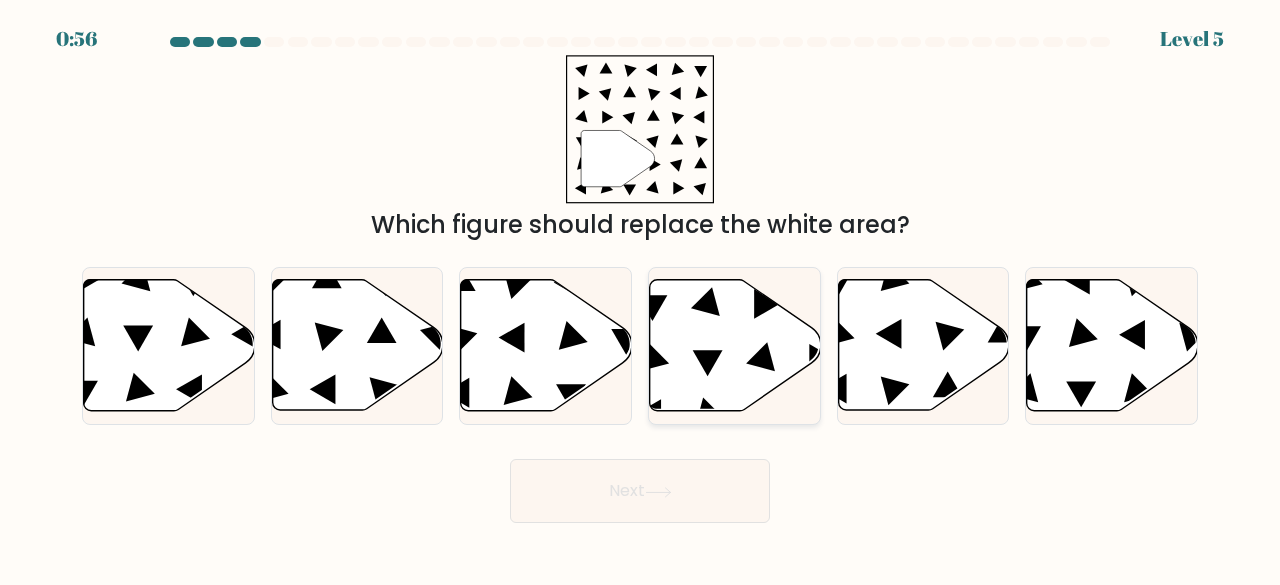 click 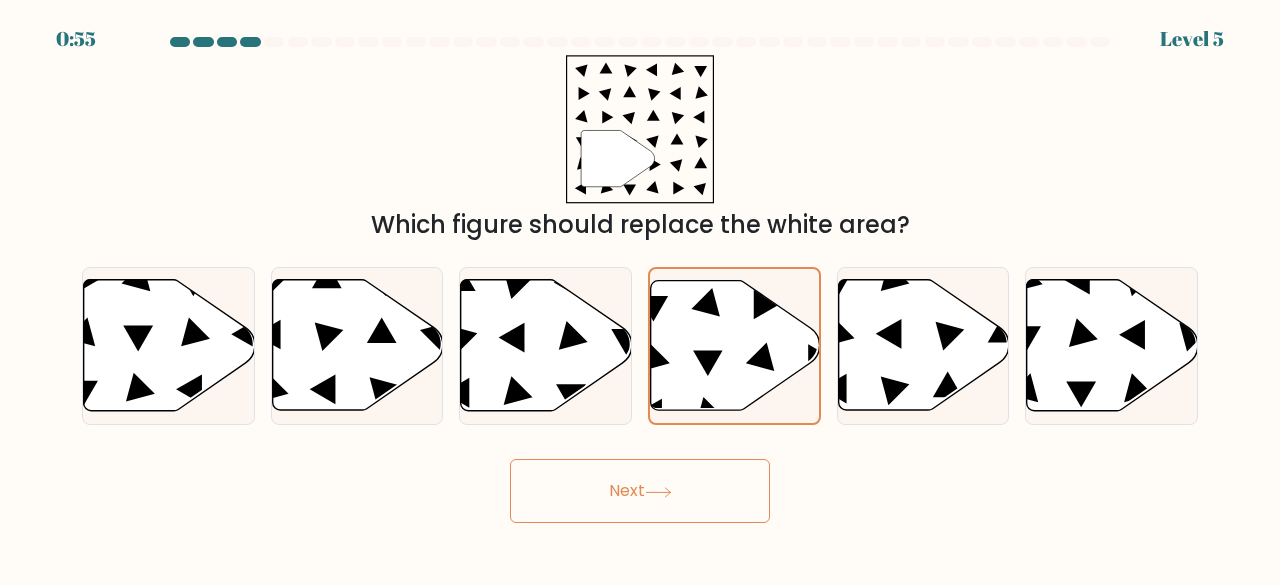 click on "Next" at bounding box center [640, 491] 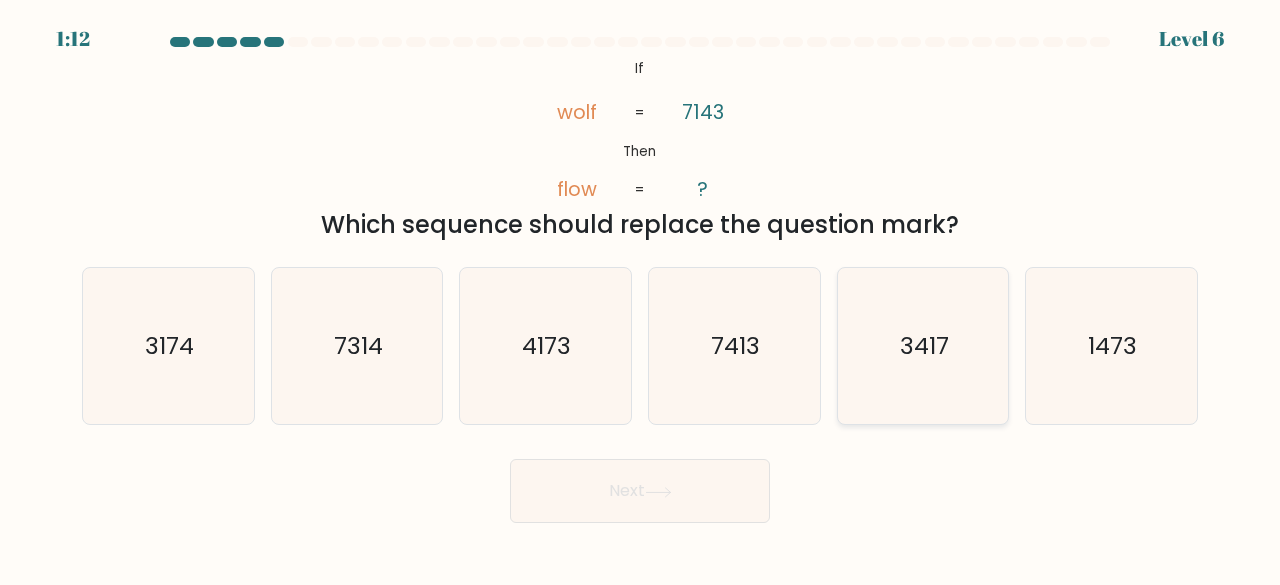 click on "3417" 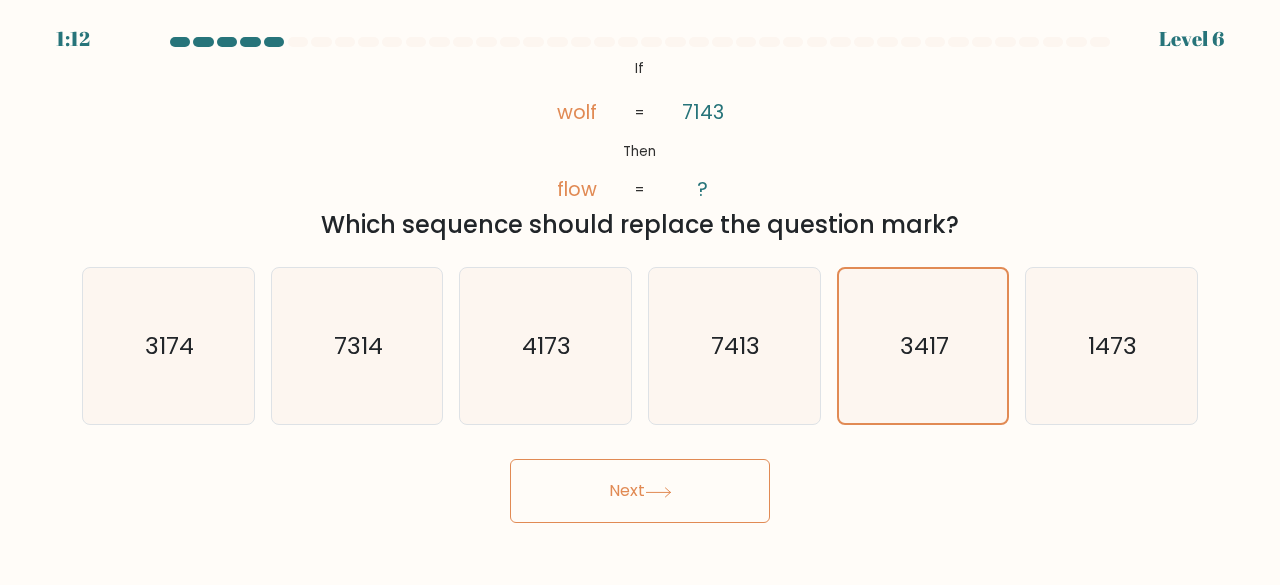 click on "Next" at bounding box center [640, 491] 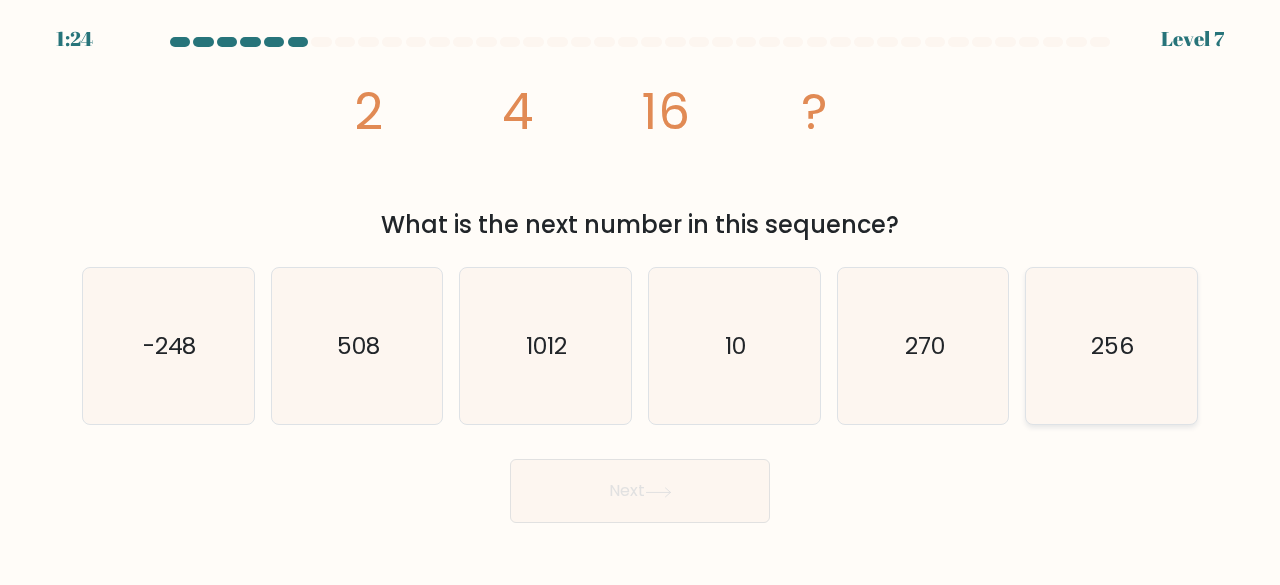 click on "256" 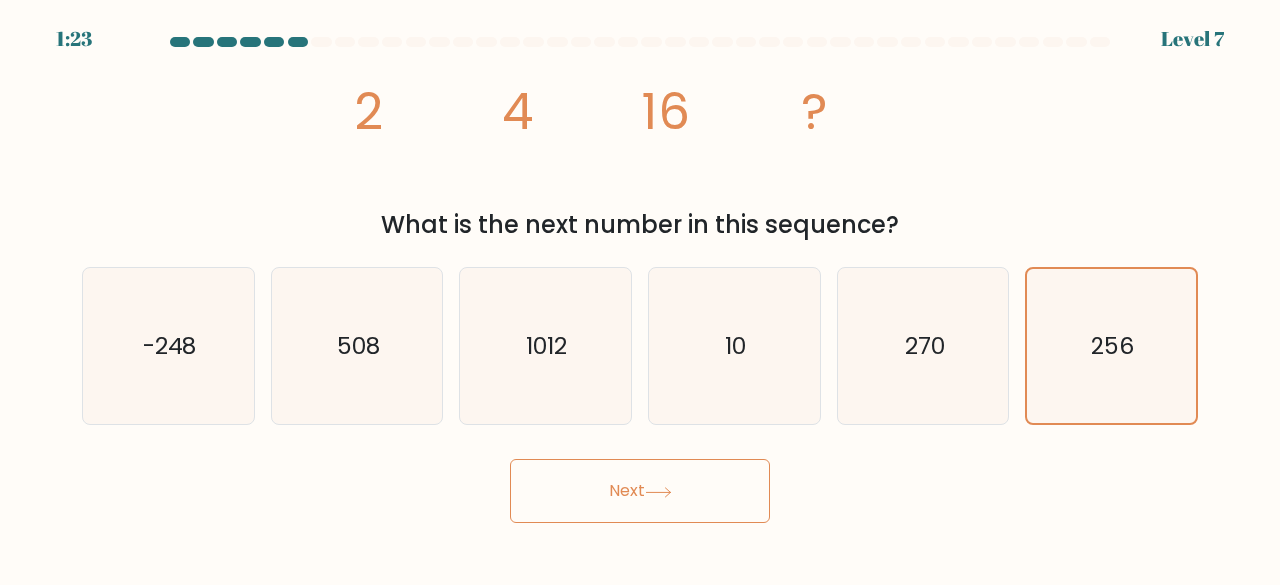click on "Next" at bounding box center [640, 491] 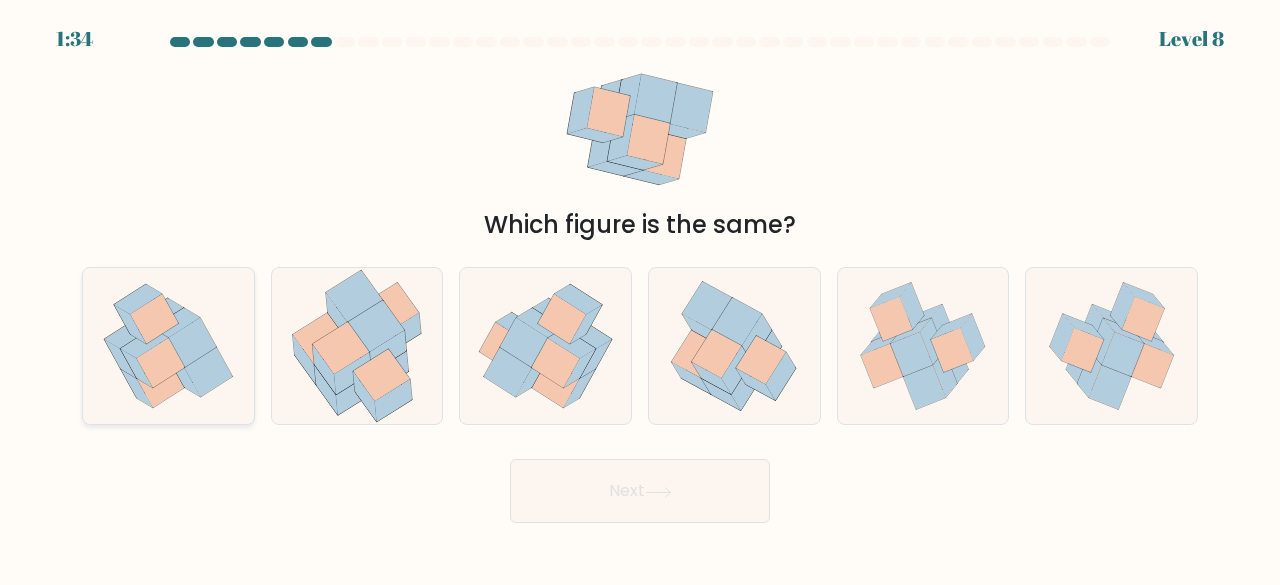 click 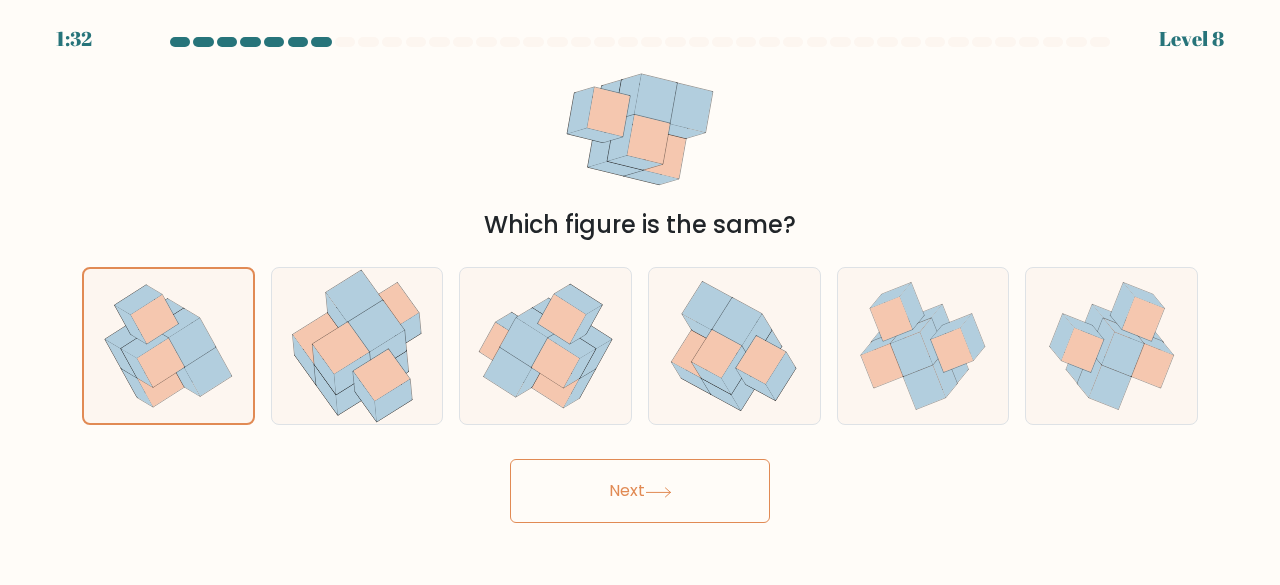 click 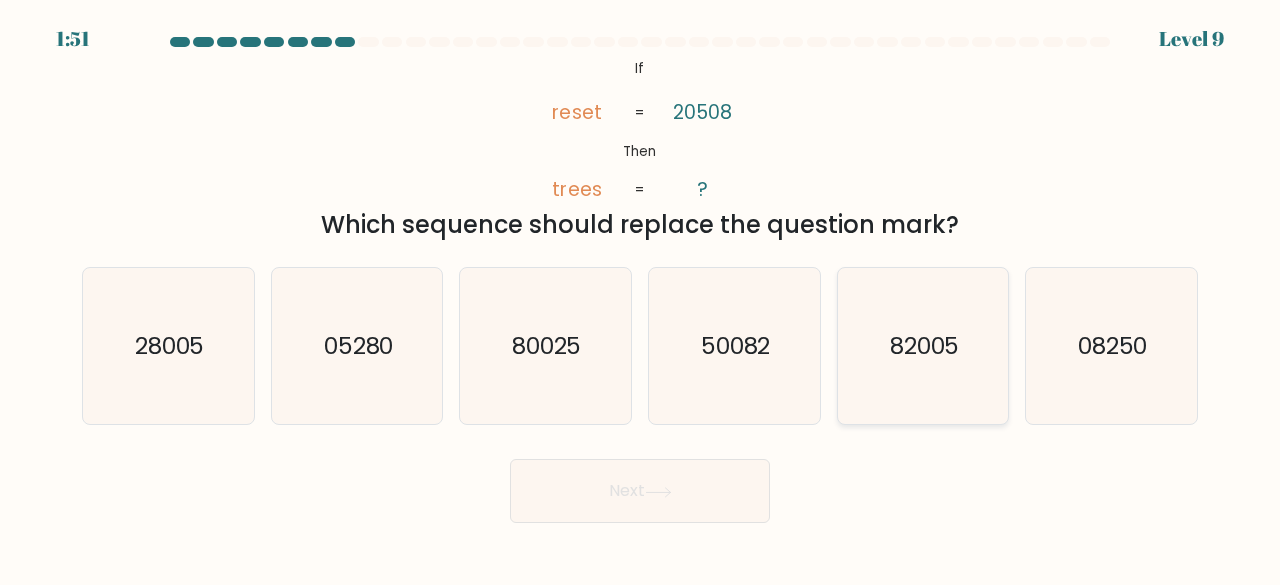 click on "82005" 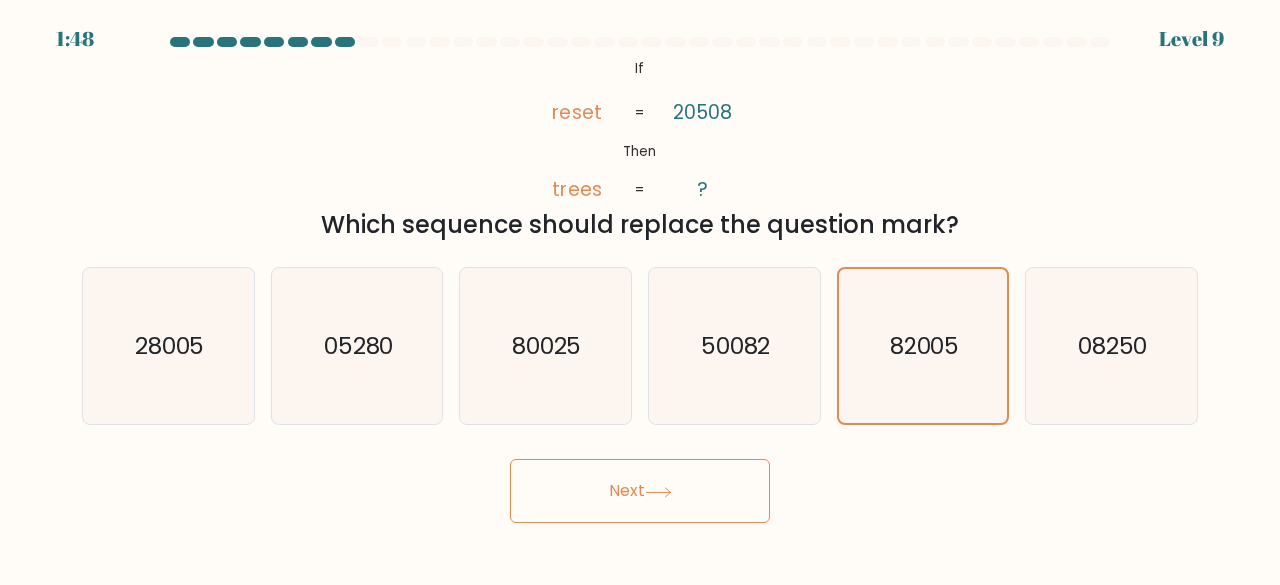 click 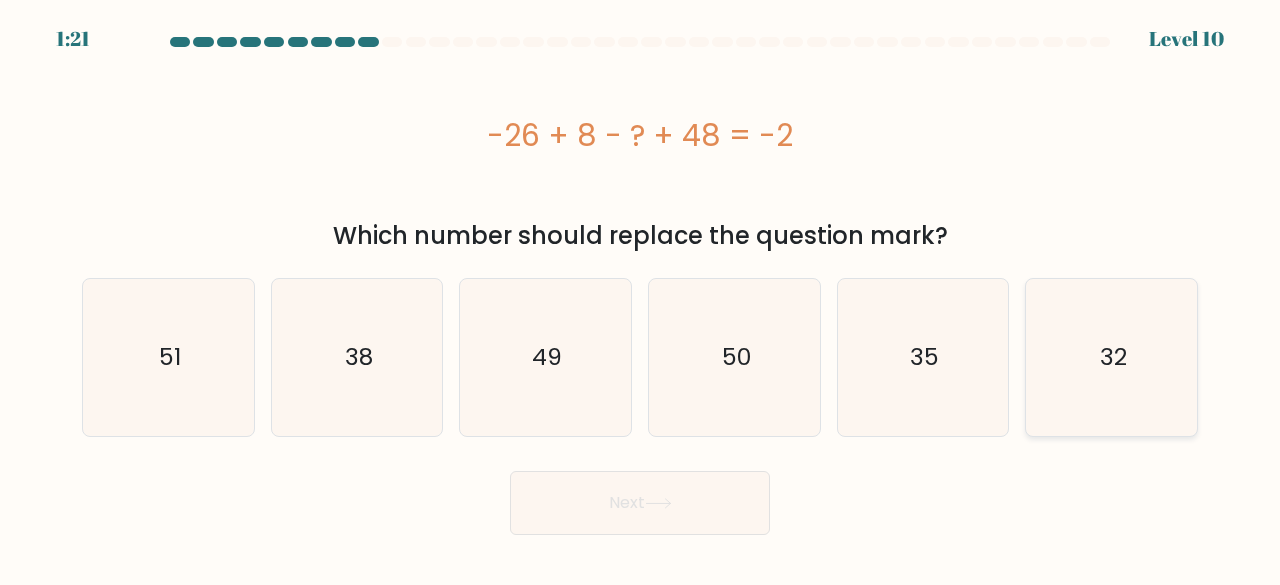 click on "32" 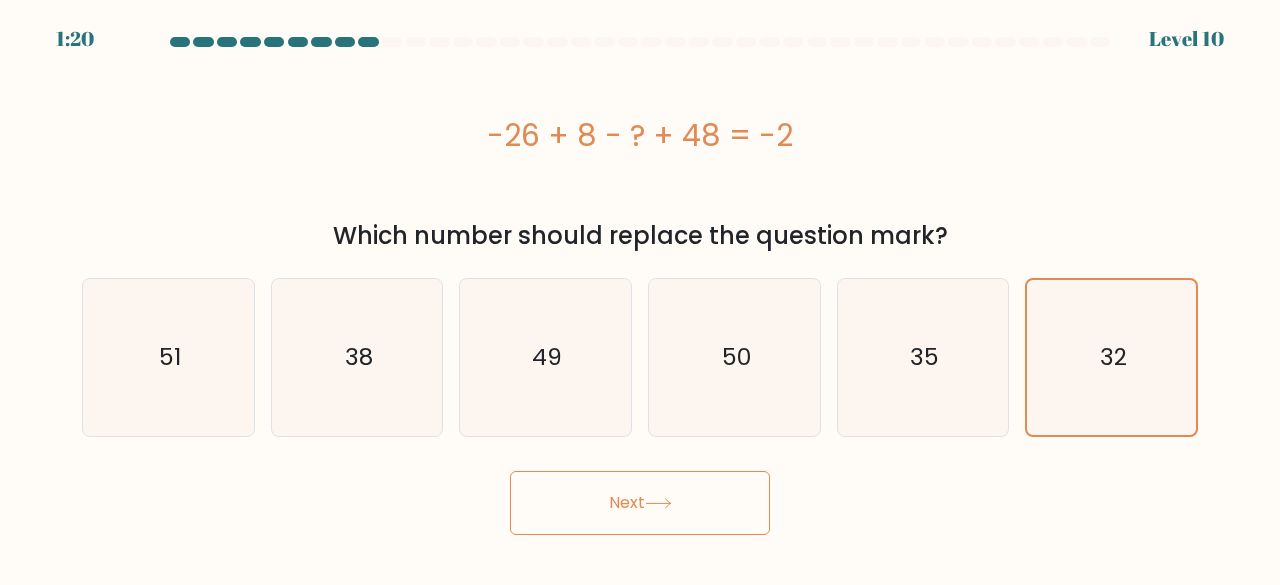 click on "Next" at bounding box center [640, 503] 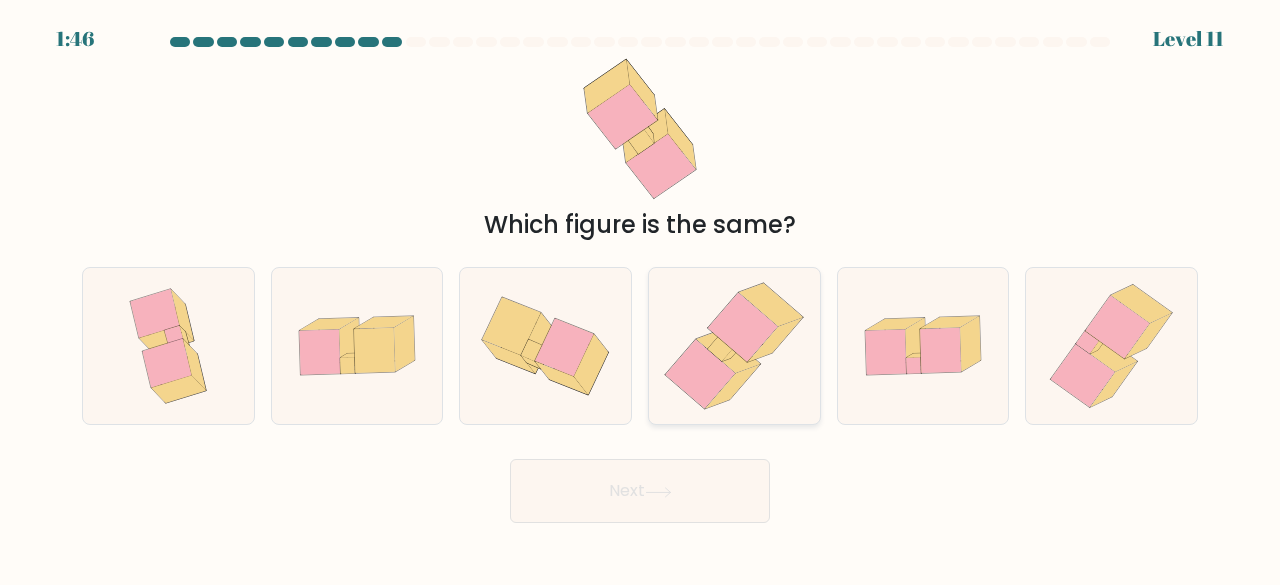 click 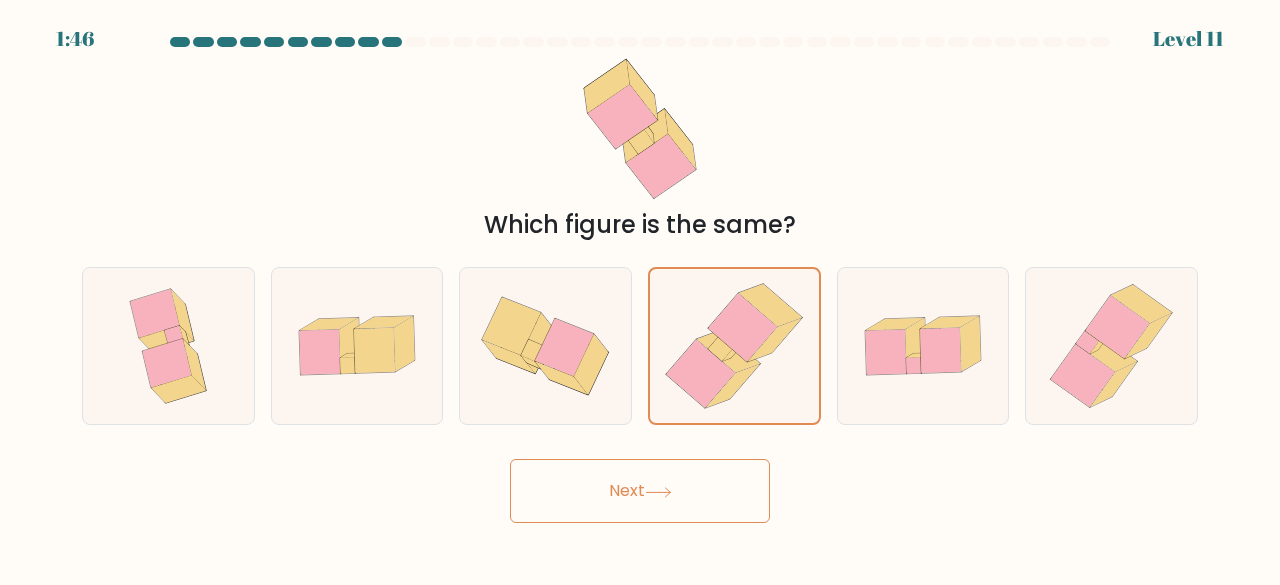 click on "Next" at bounding box center [640, 491] 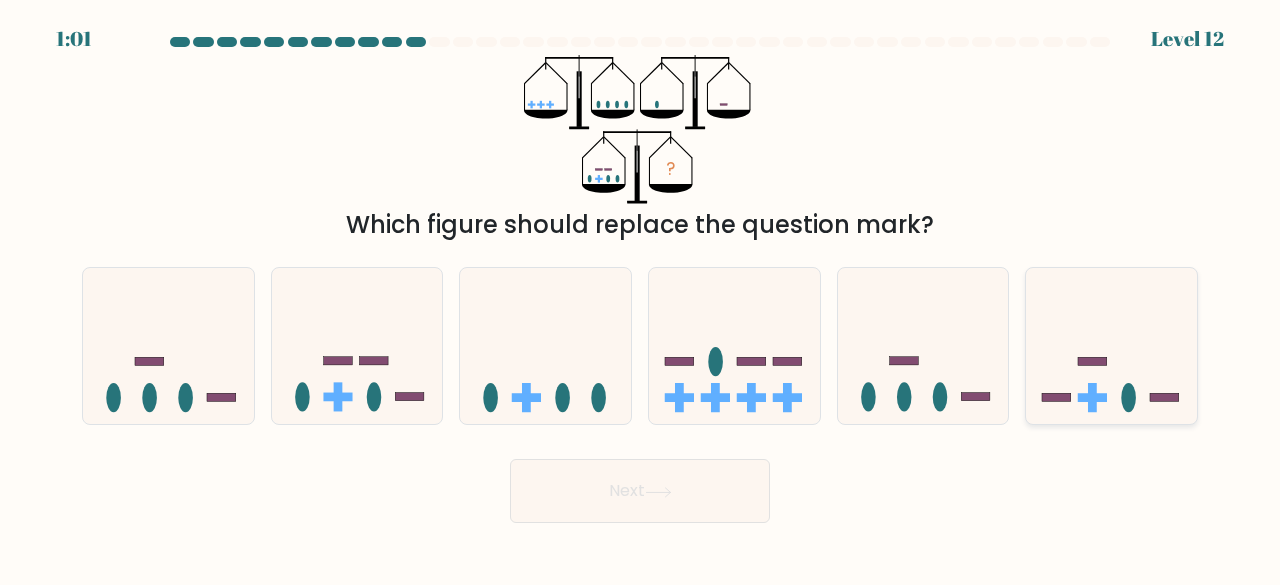 click 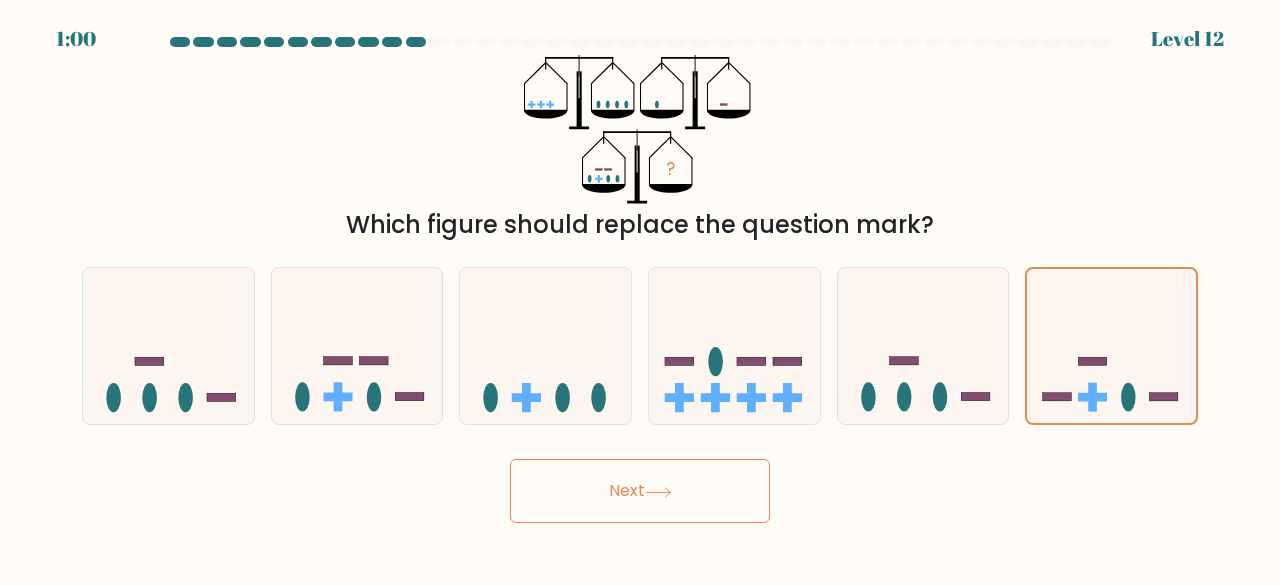 click on "Next" at bounding box center (640, 491) 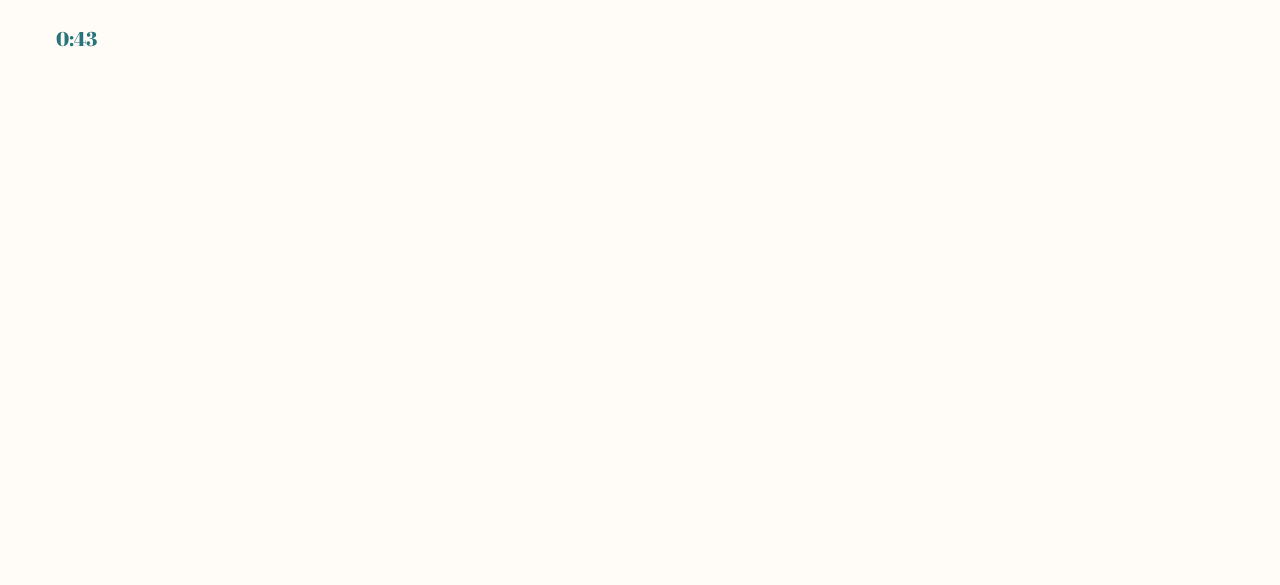 scroll, scrollTop: 0, scrollLeft: 0, axis: both 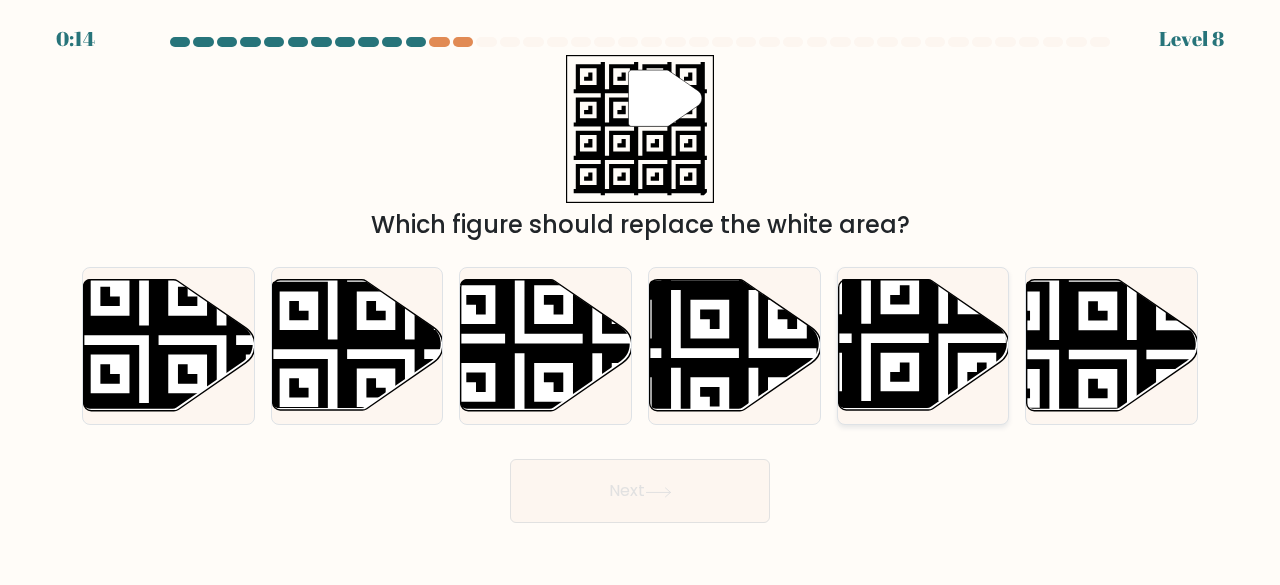 click 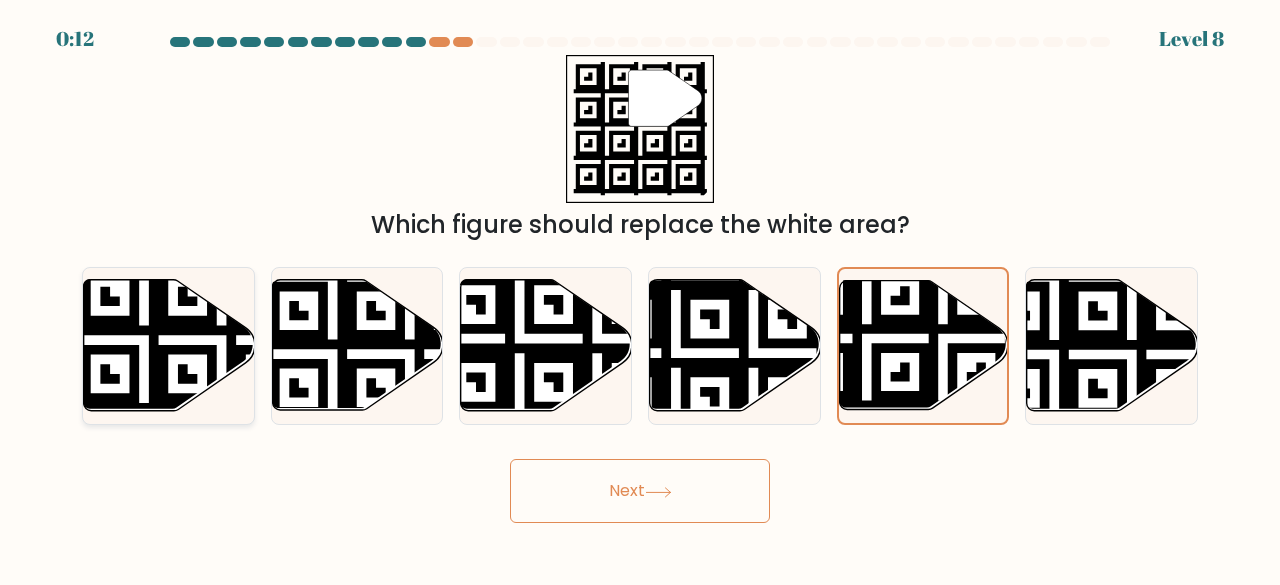 click 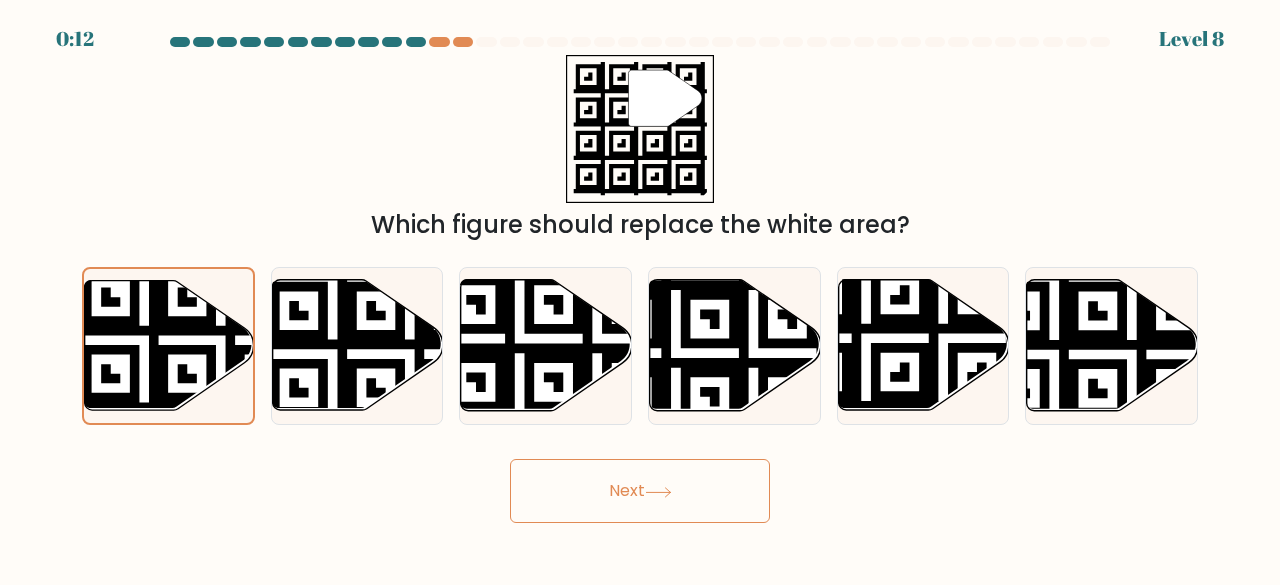 click on "Next" at bounding box center (640, 491) 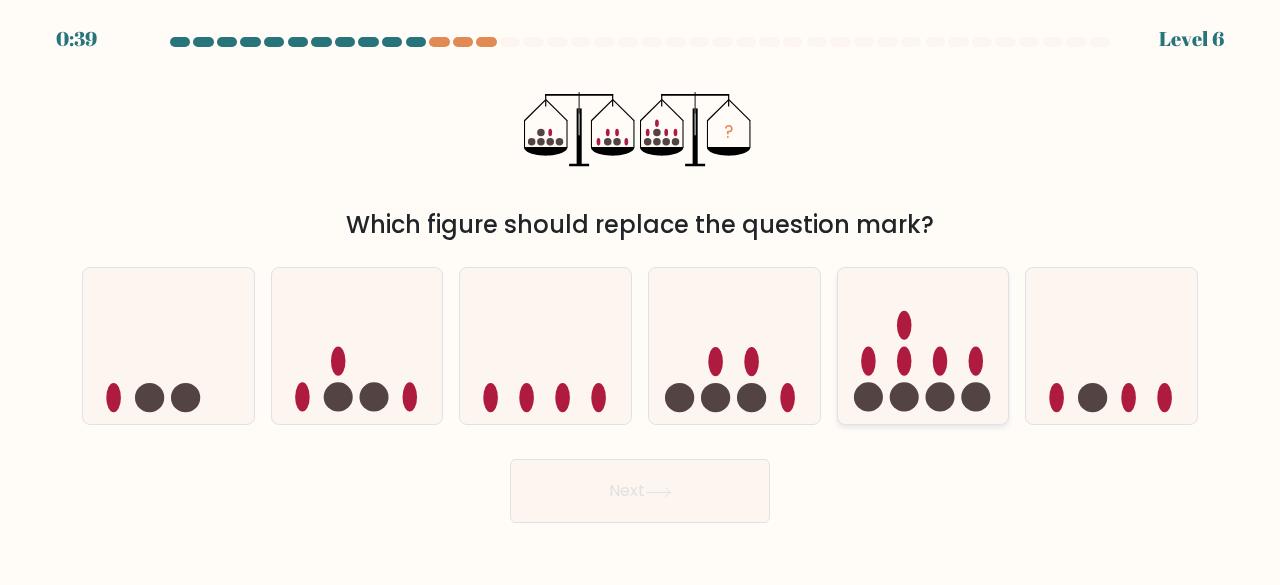 click 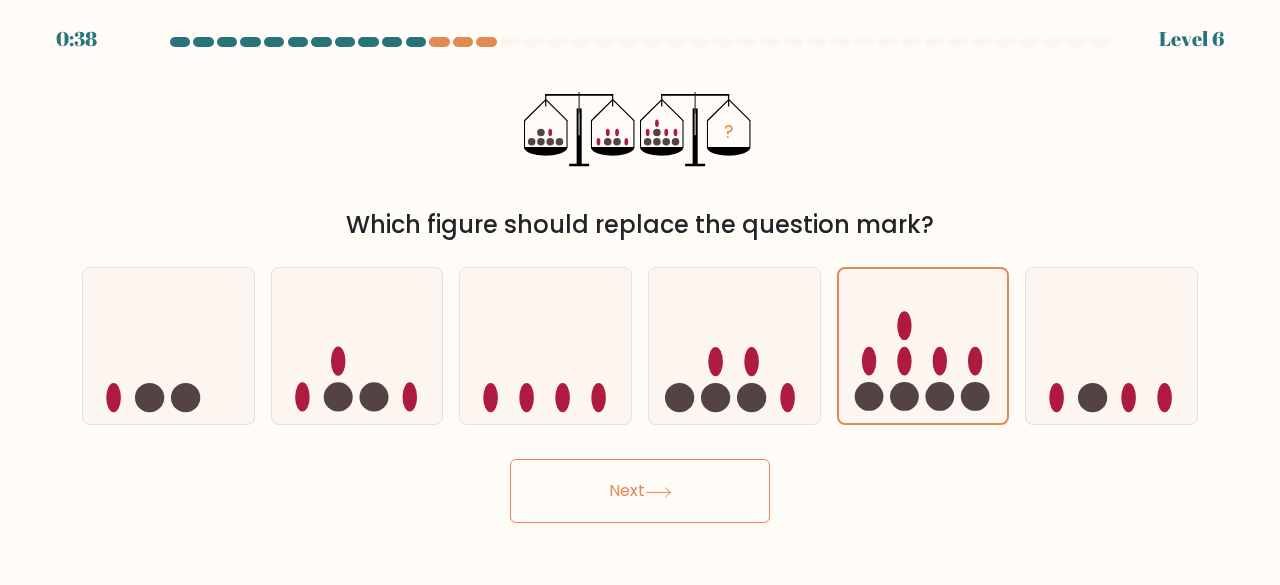 click on "Next" at bounding box center (640, 491) 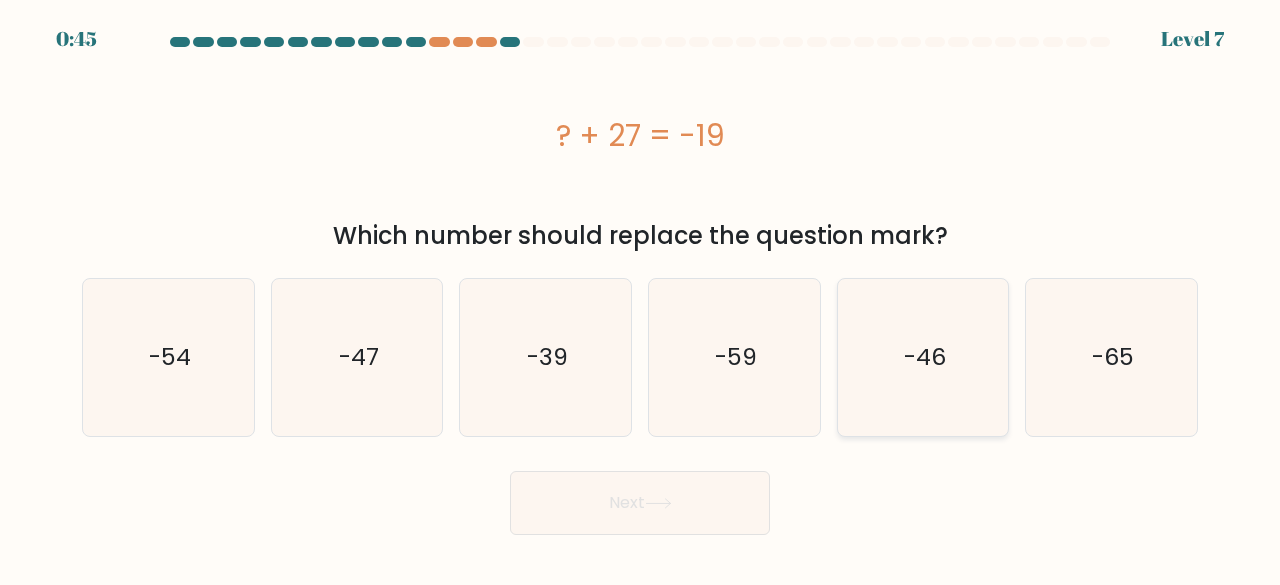 click on "-46" 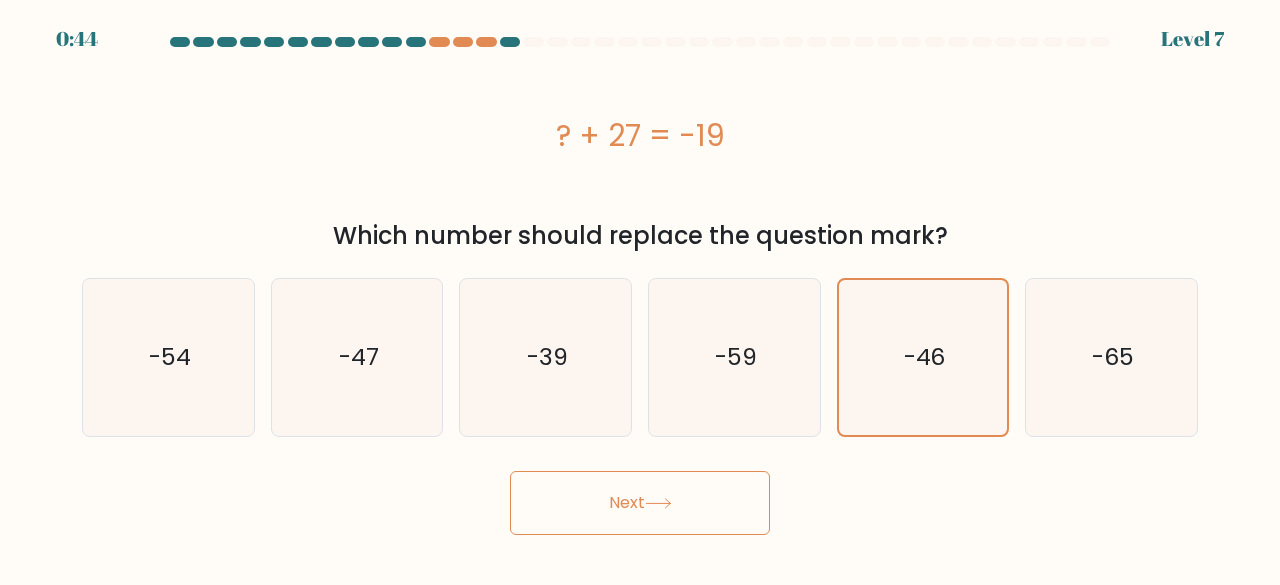 click on "Next" at bounding box center (640, 503) 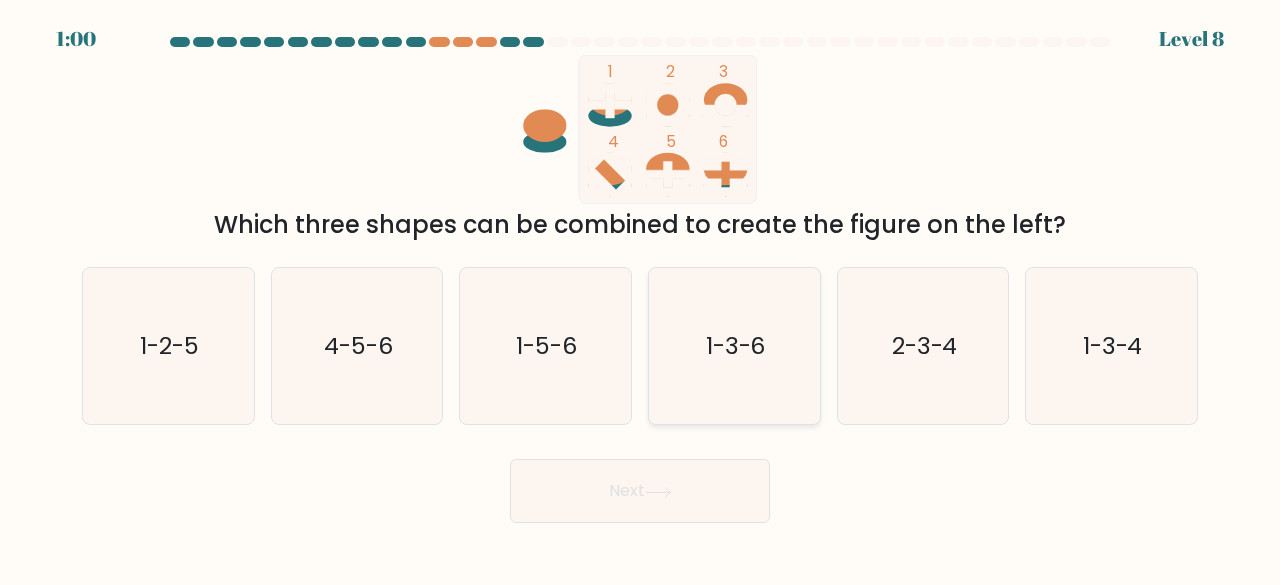 click on "1-3-6" 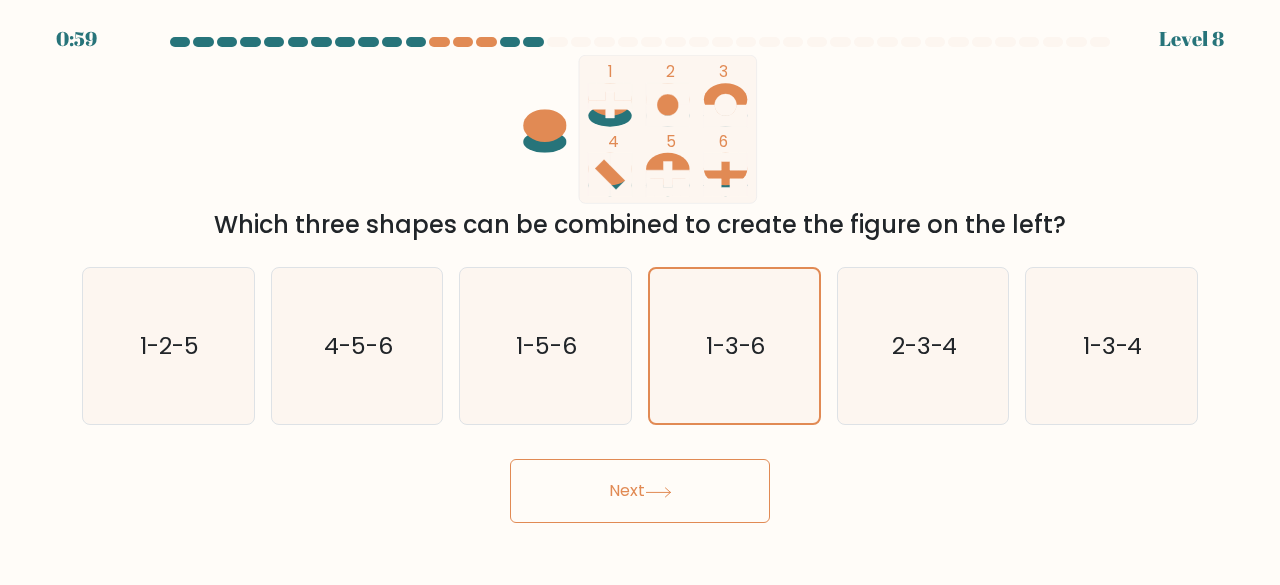 drag, startPoint x: 674, startPoint y: 481, endPoint x: 669, endPoint y: 465, distance: 16.763054 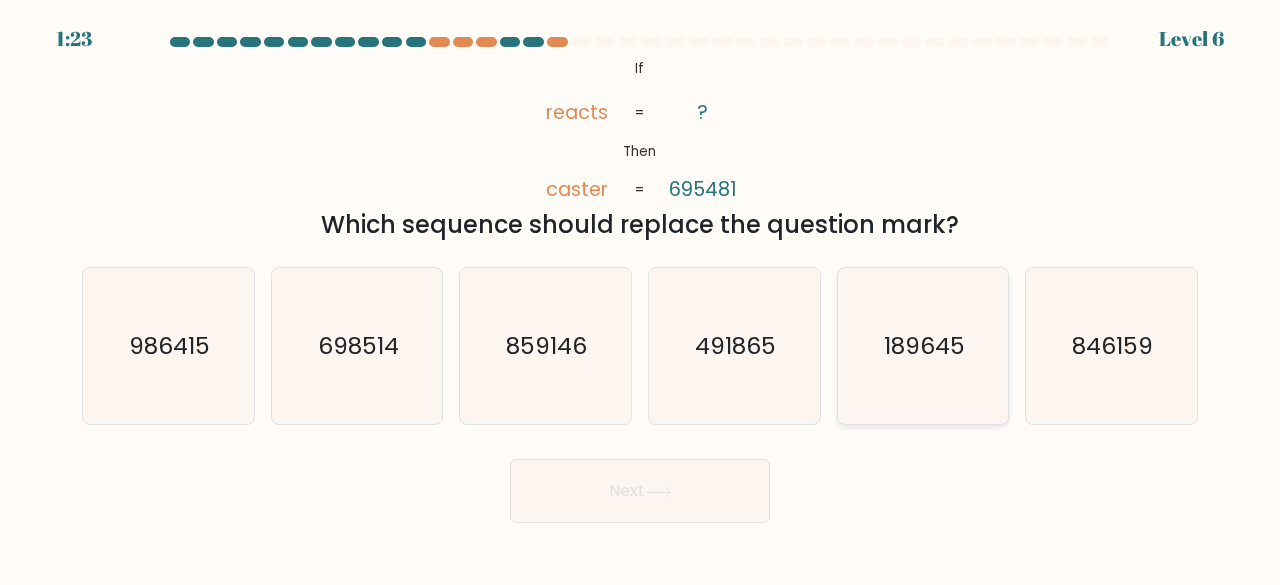 click on "189645" 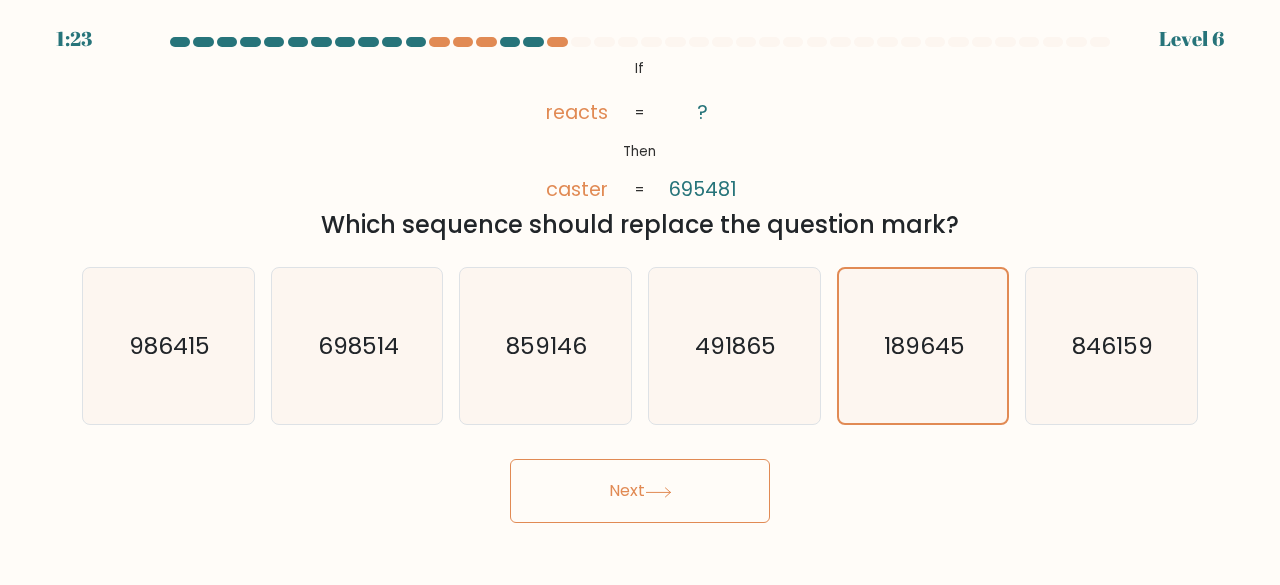 click on "Next" at bounding box center (640, 491) 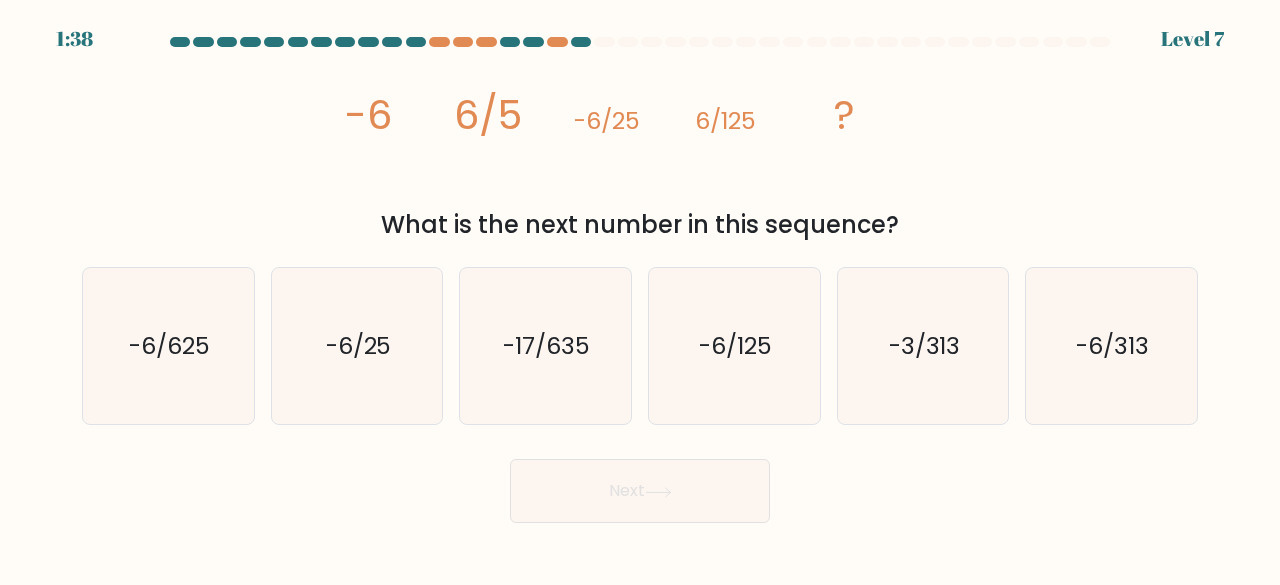 click on "b.
-6/25" at bounding box center [357, 346] 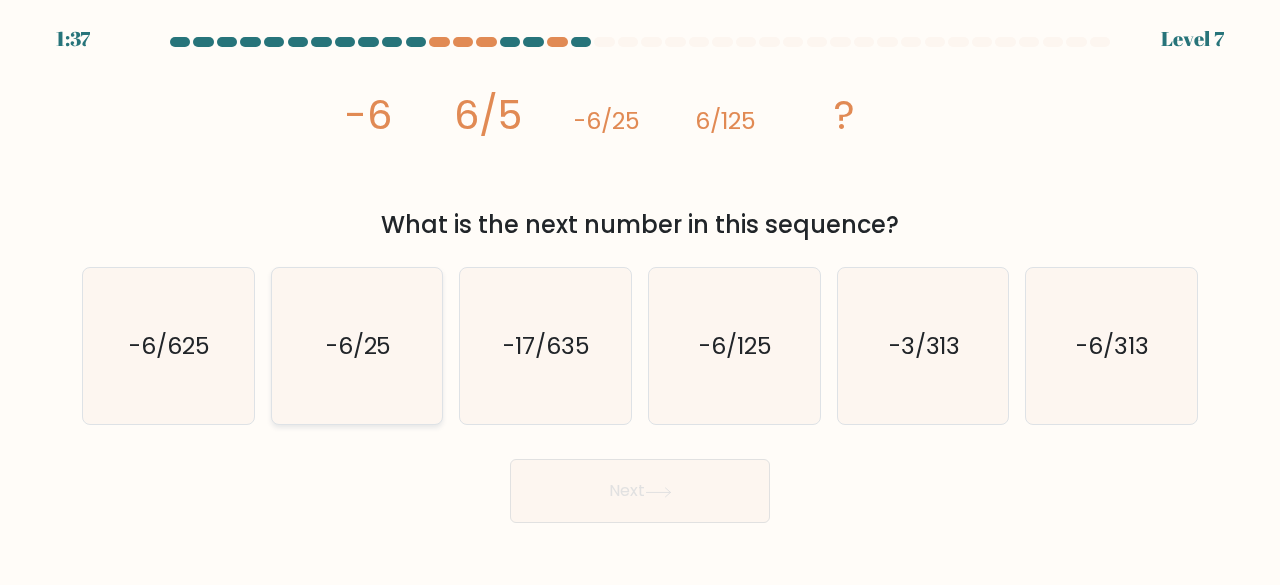 drag, startPoint x: 198, startPoint y: 375, endPoint x: 294, endPoint y: 413, distance: 103.24728 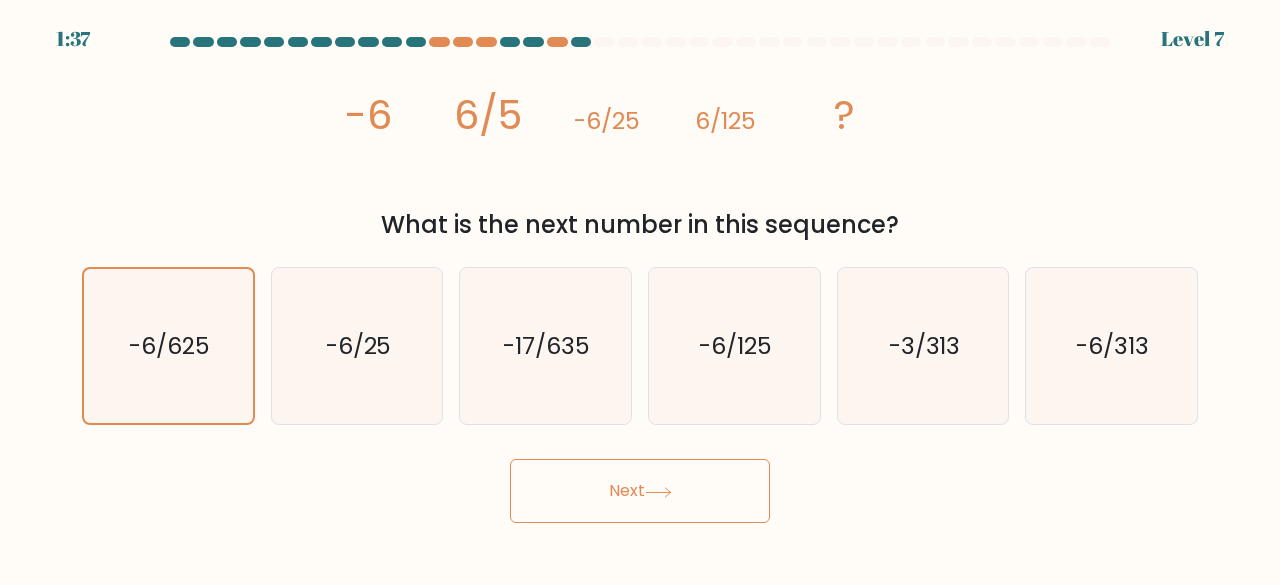 click on "Next" at bounding box center [640, 491] 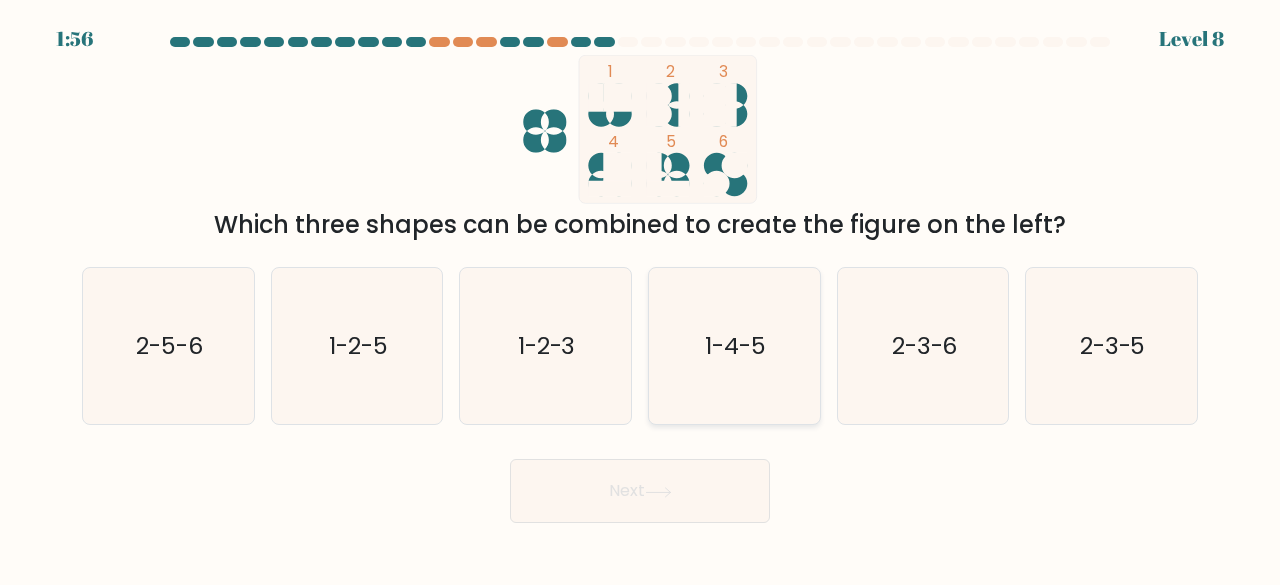 click on "1-4-5" 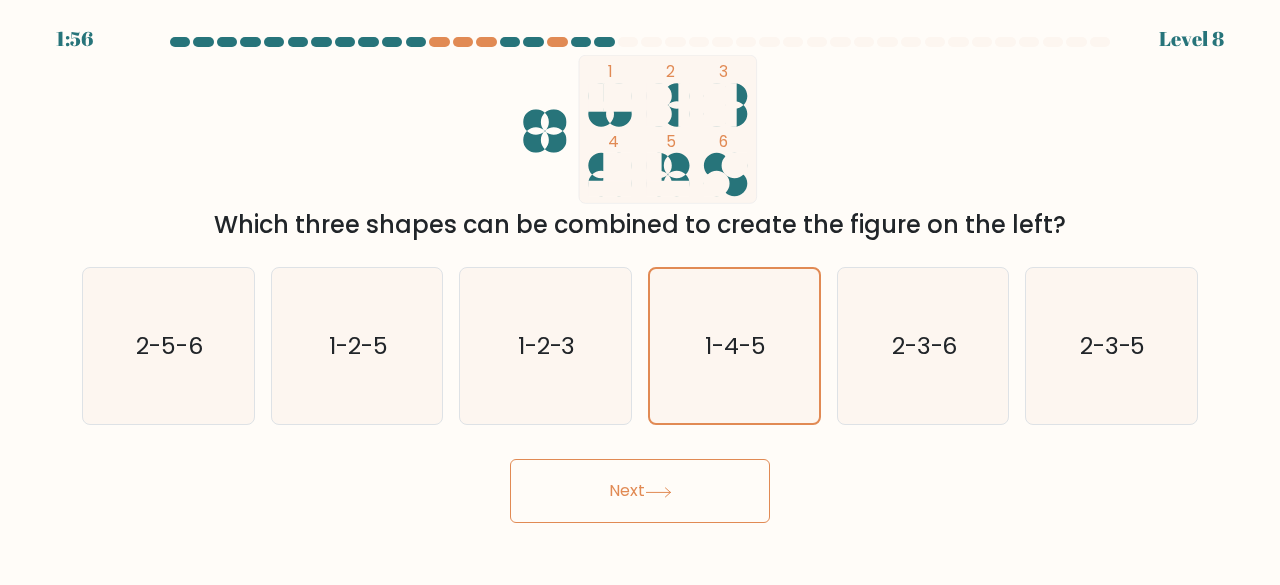 click on "Next" at bounding box center [640, 491] 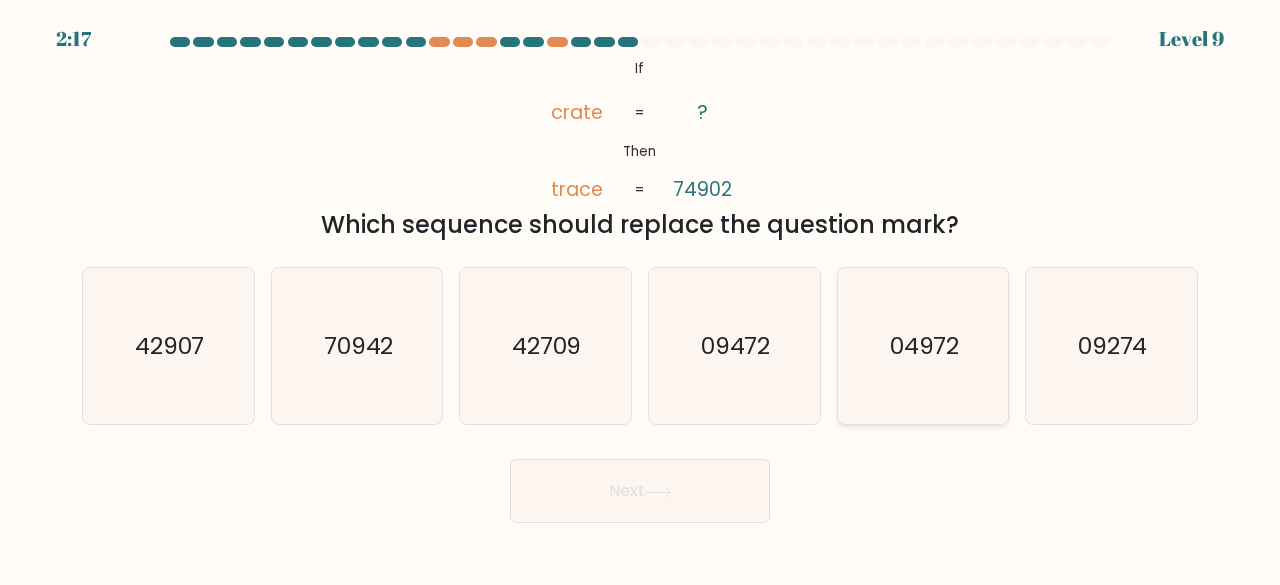 click on "04972" 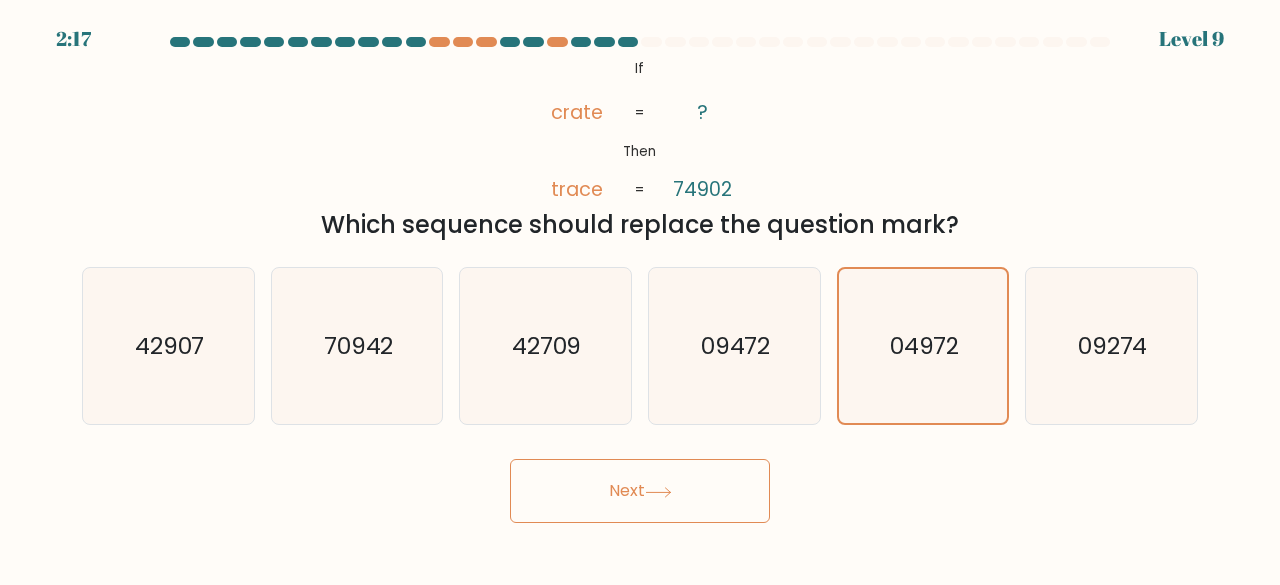click 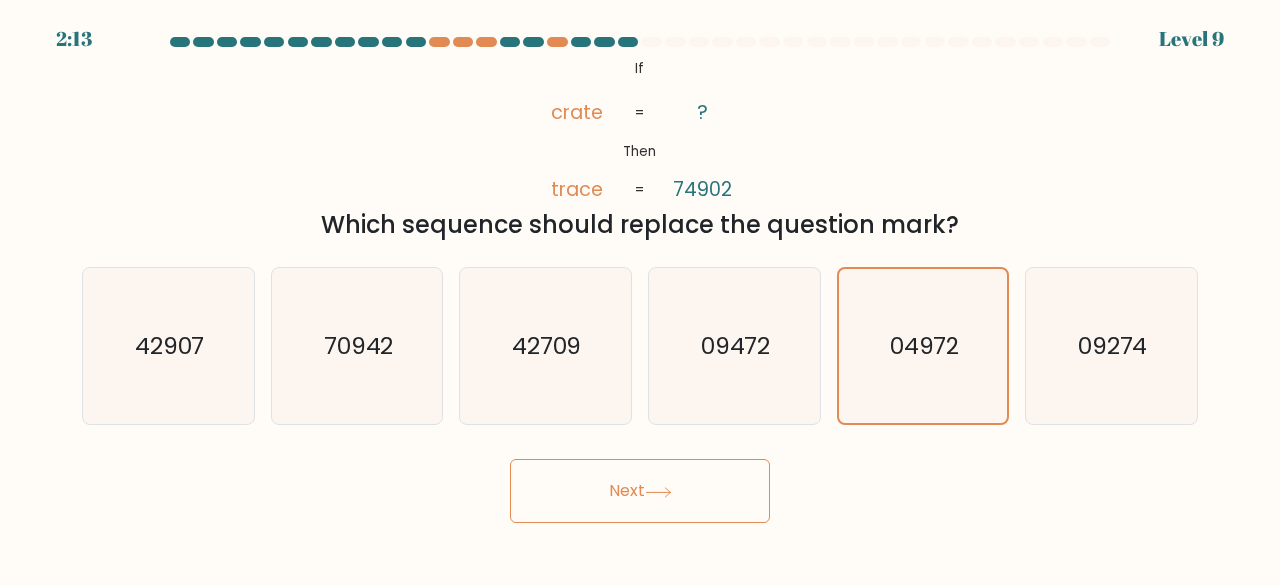 click on "Next" at bounding box center (640, 491) 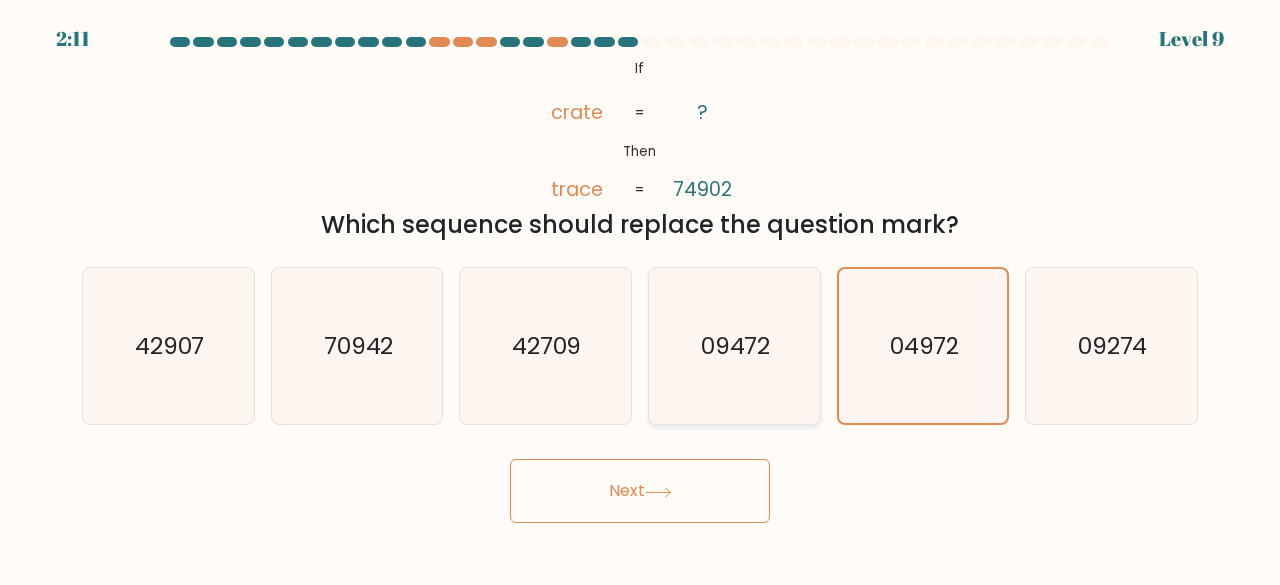 drag, startPoint x: 744, startPoint y: 356, endPoint x: 773, endPoint y: 354, distance: 29.068884 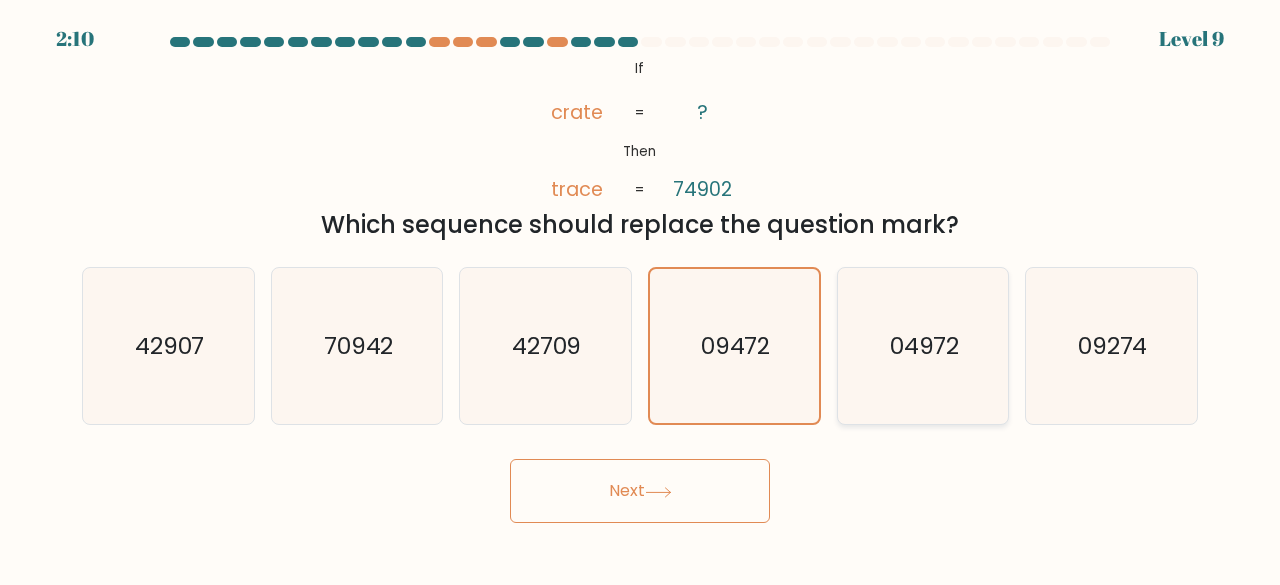 click on "04972" 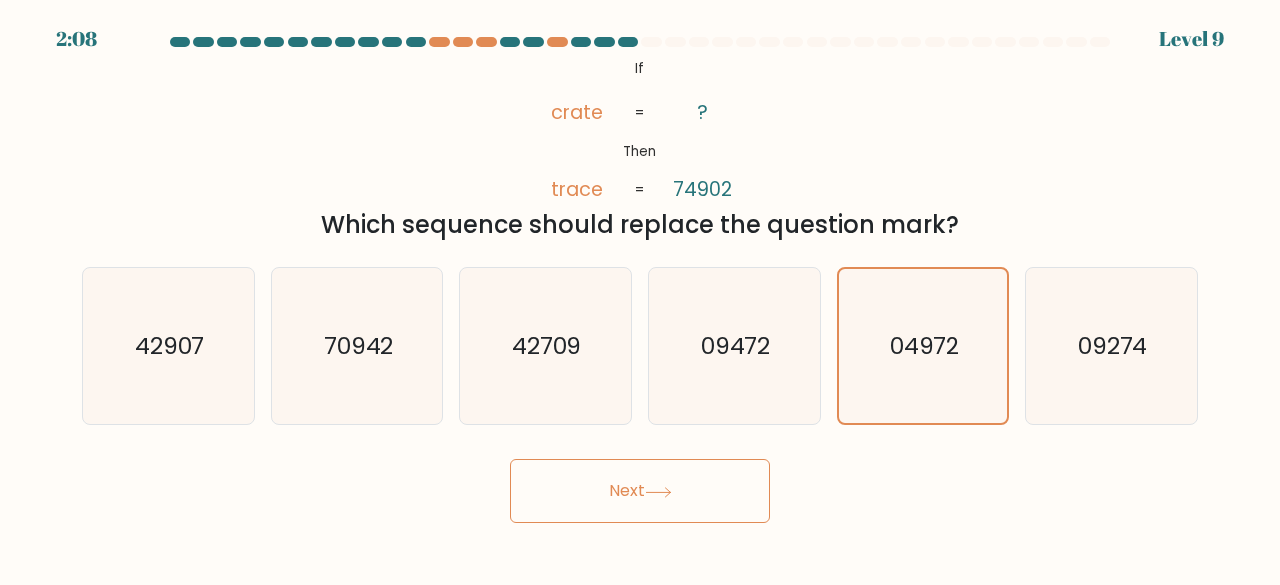 click on "Next" at bounding box center (640, 491) 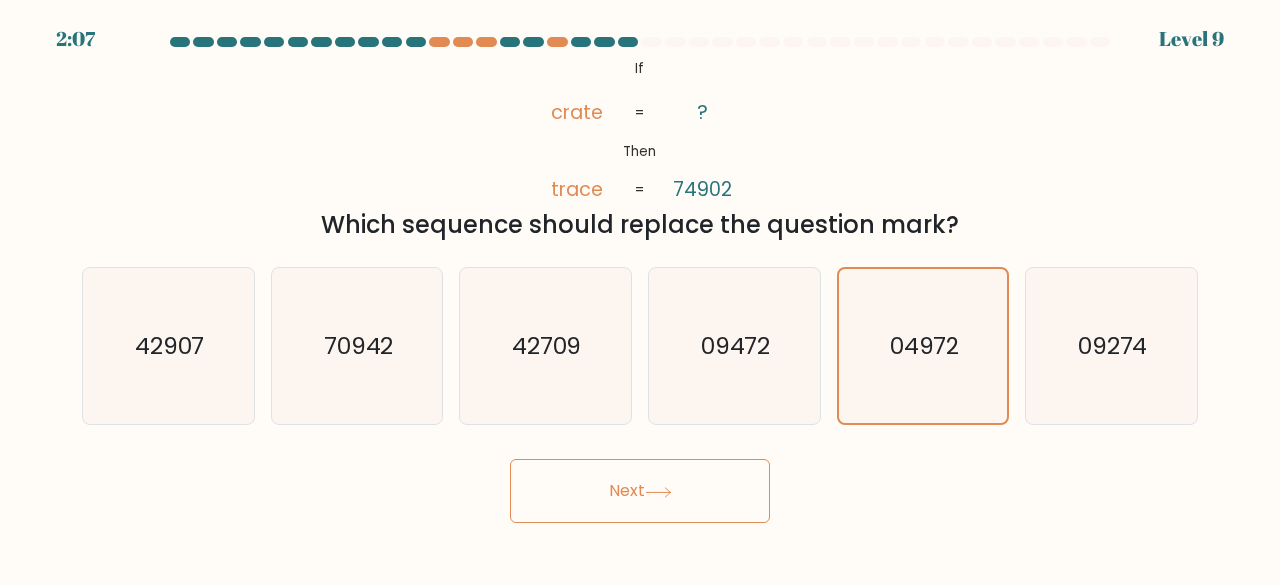 click on "Next" at bounding box center (640, 486) 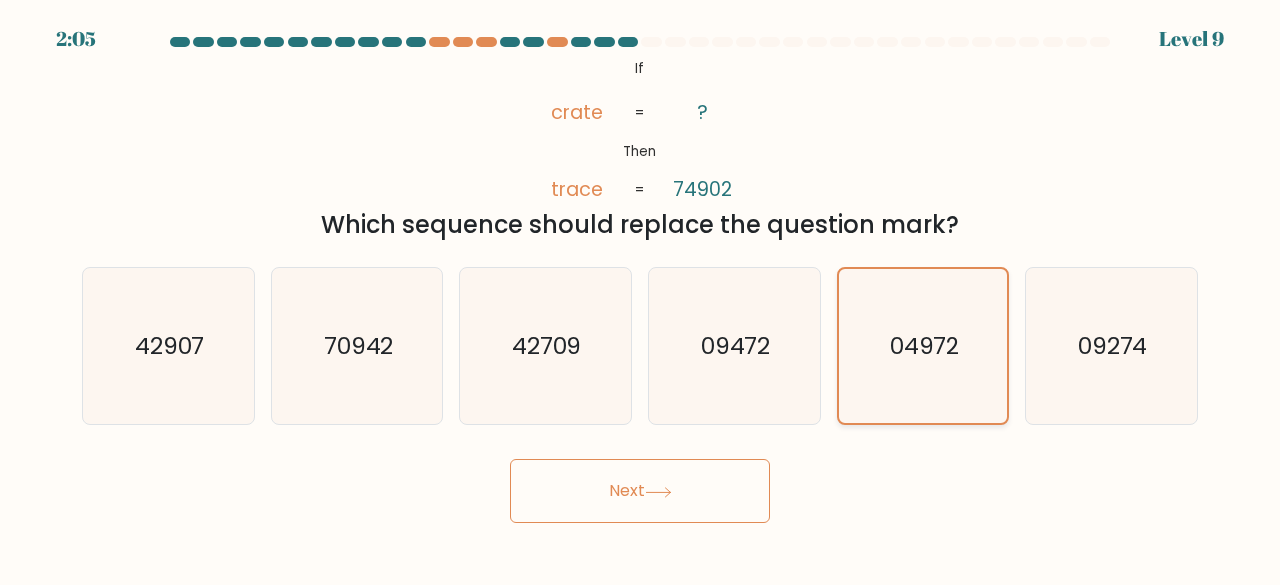 click on "04972" 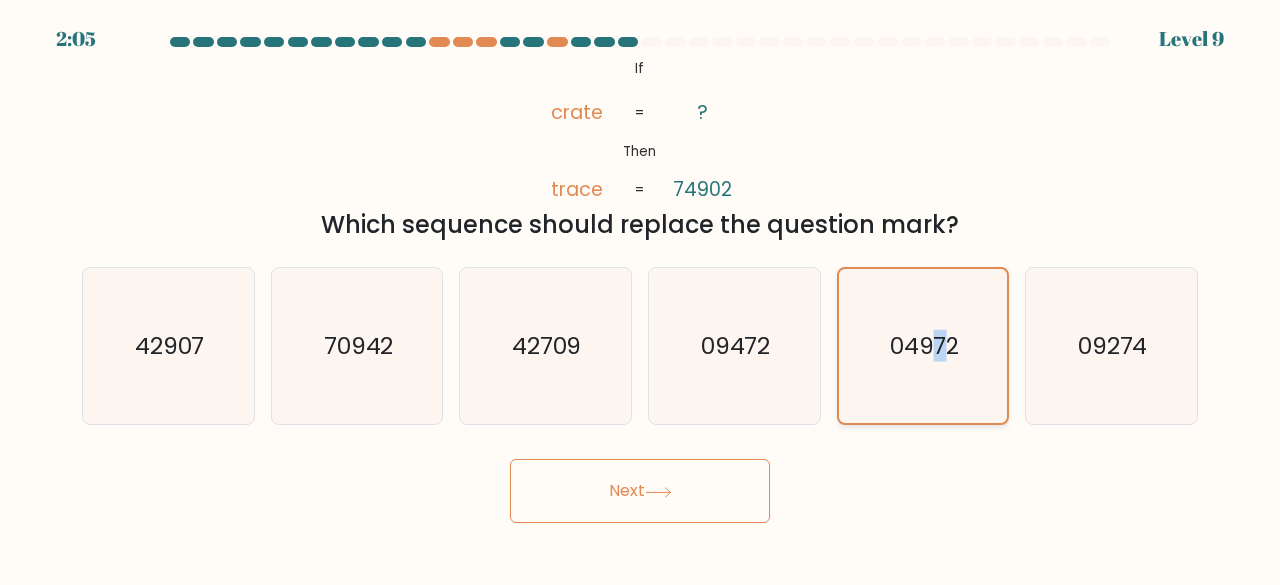 click on "04972" 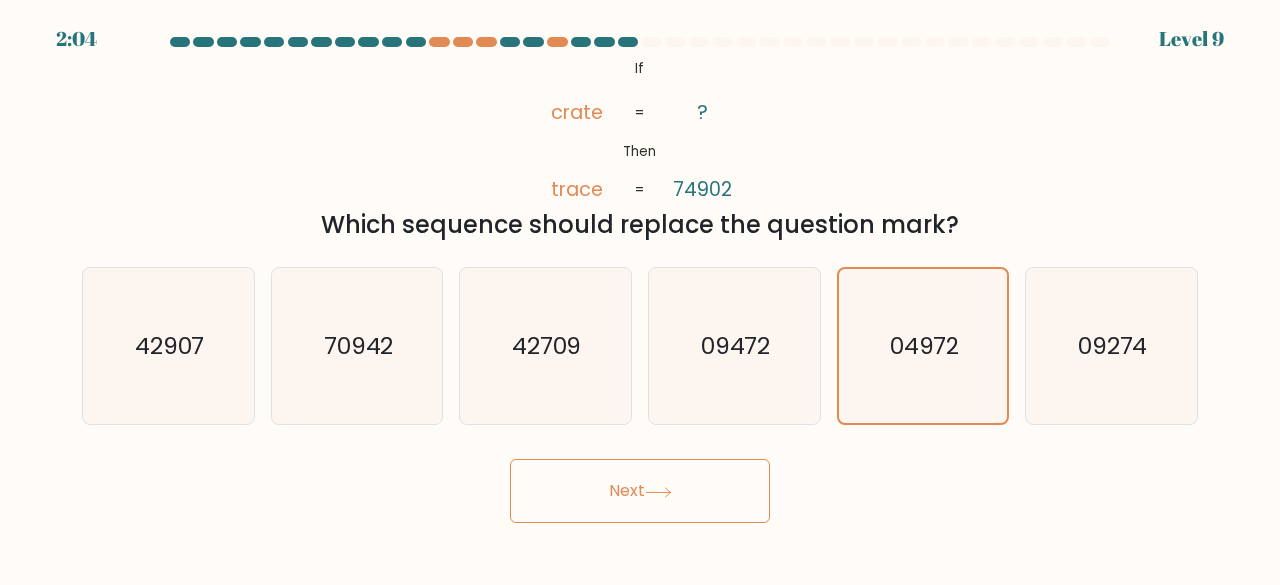 click on "Next" at bounding box center (640, 491) 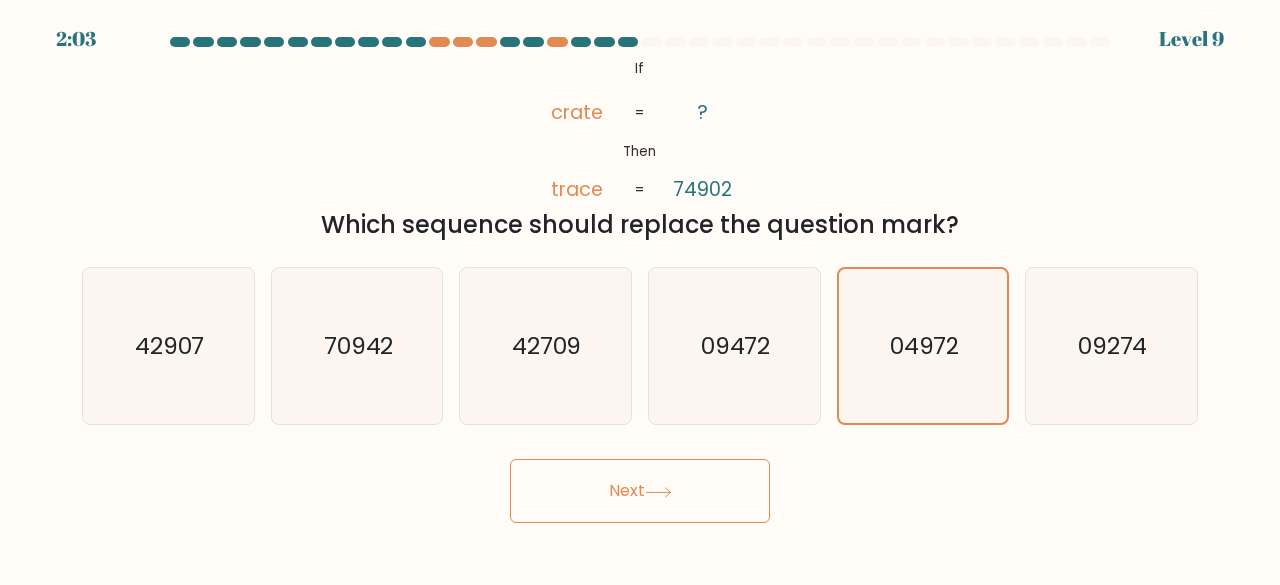 click on "Next" at bounding box center [640, 491] 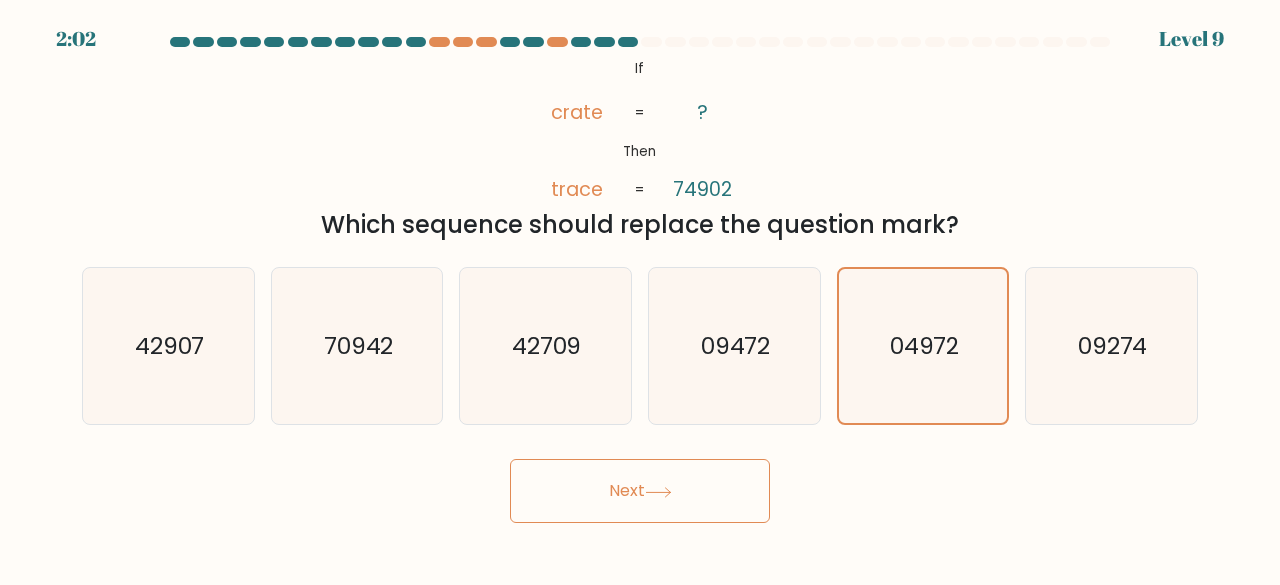 click on "Next" at bounding box center [640, 491] 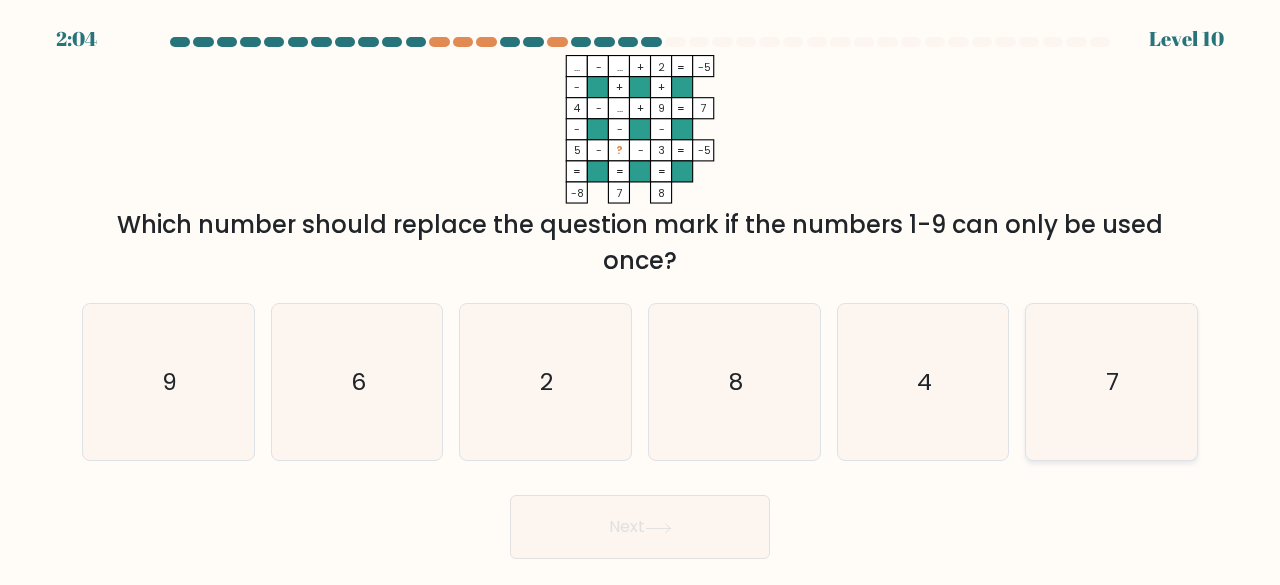 click on "7" 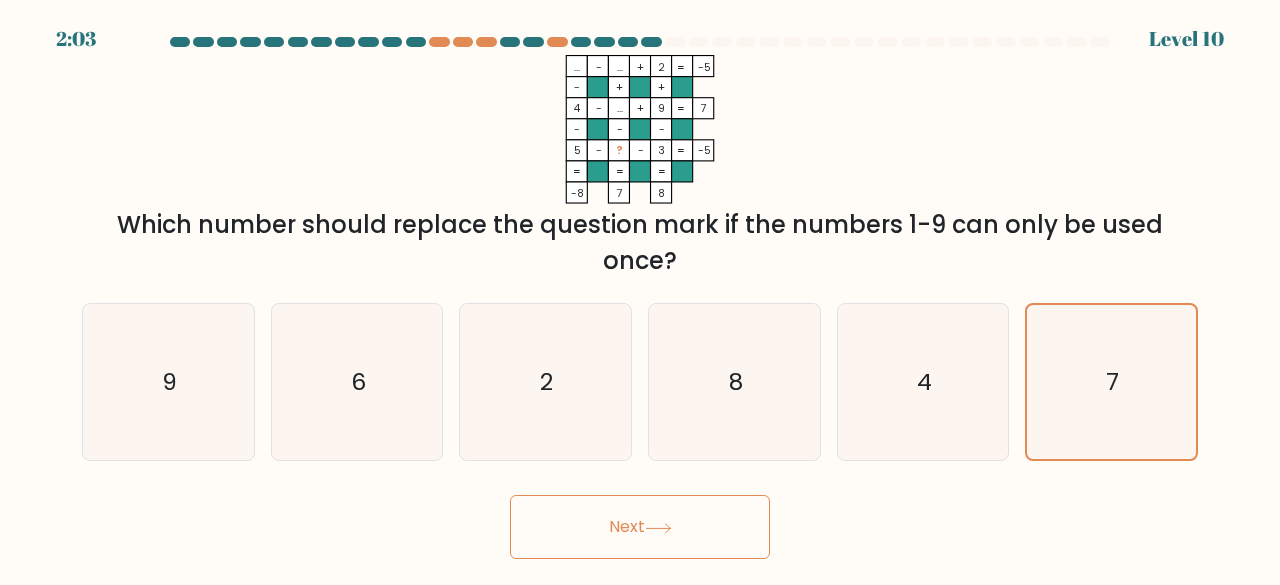 click on "Next" at bounding box center (640, 527) 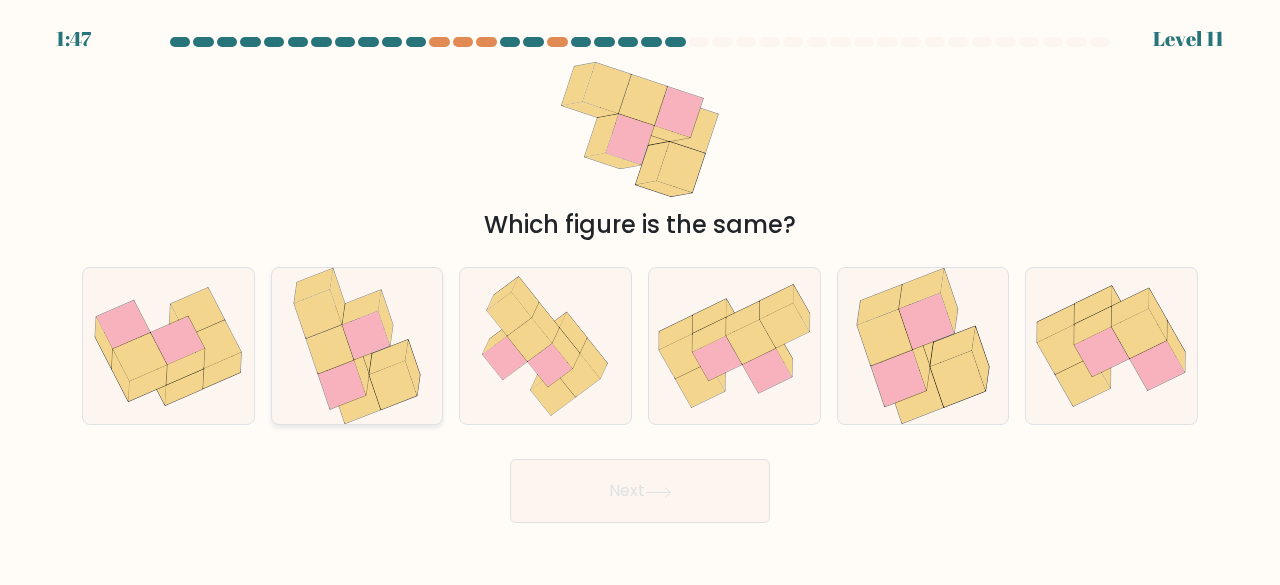 click 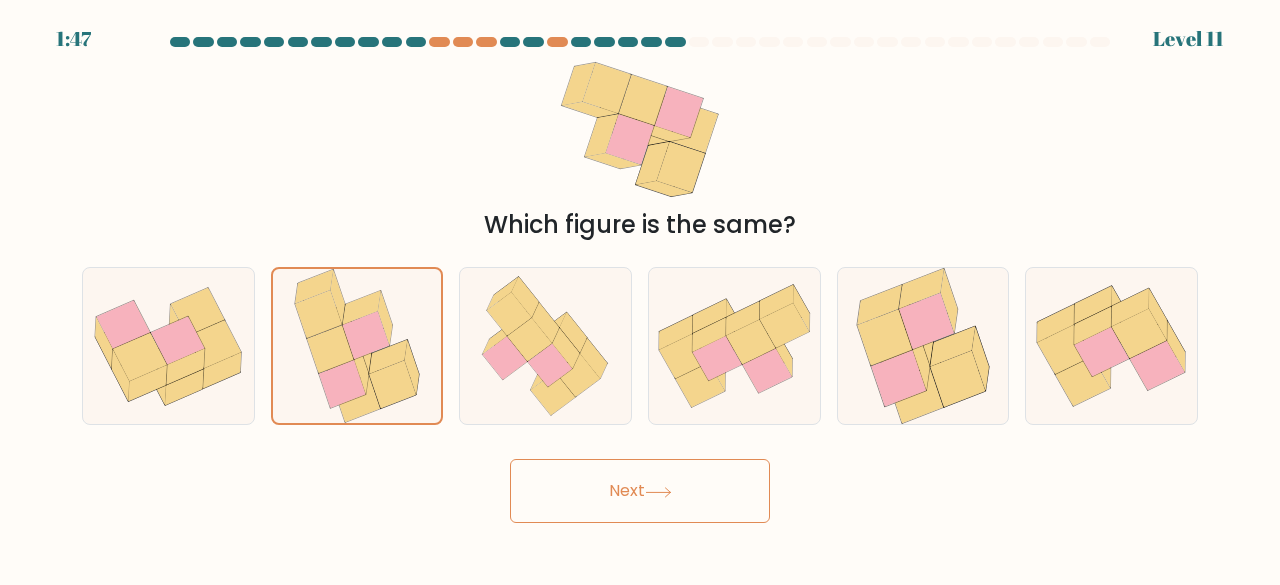 click on "Next" at bounding box center (640, 491) 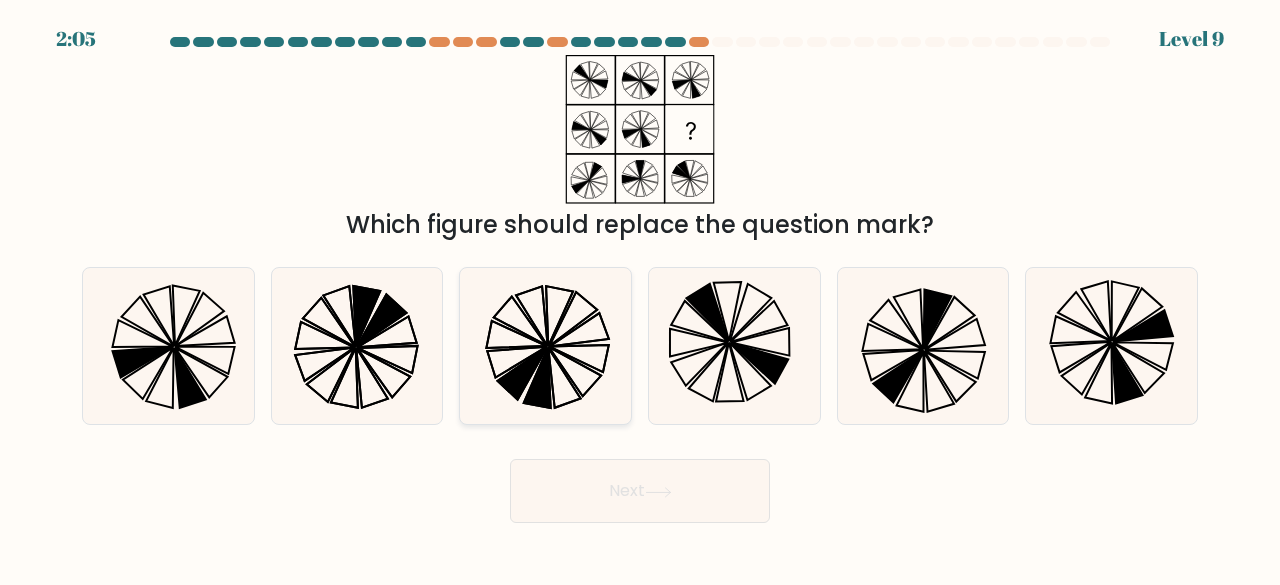 click 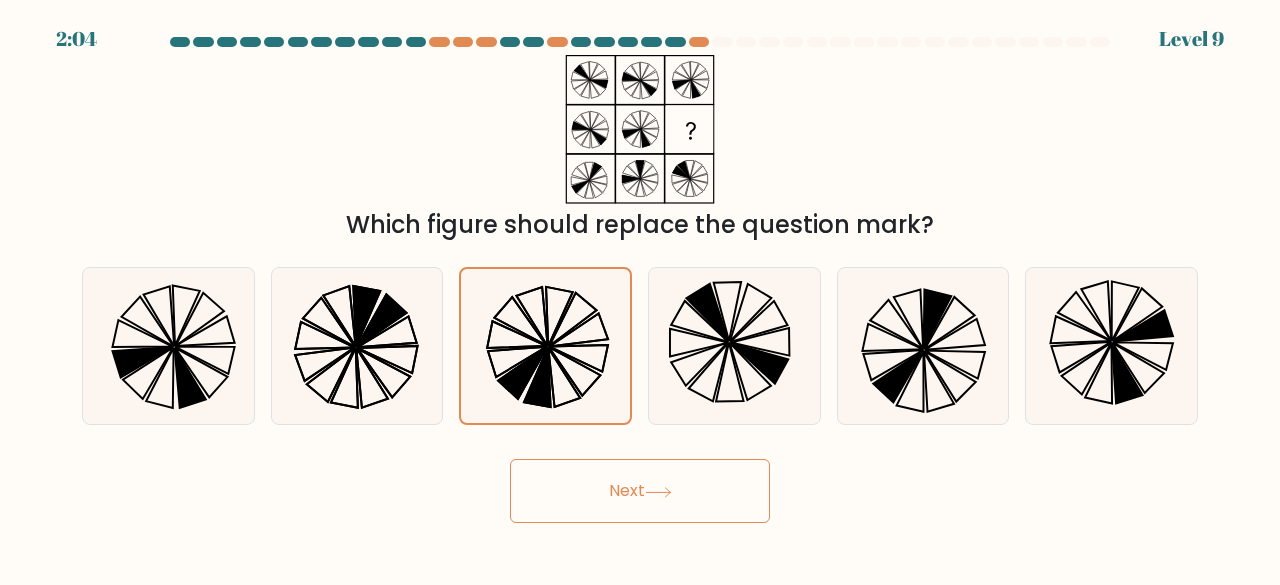 click on "Next" at bounding box center [640, 491] 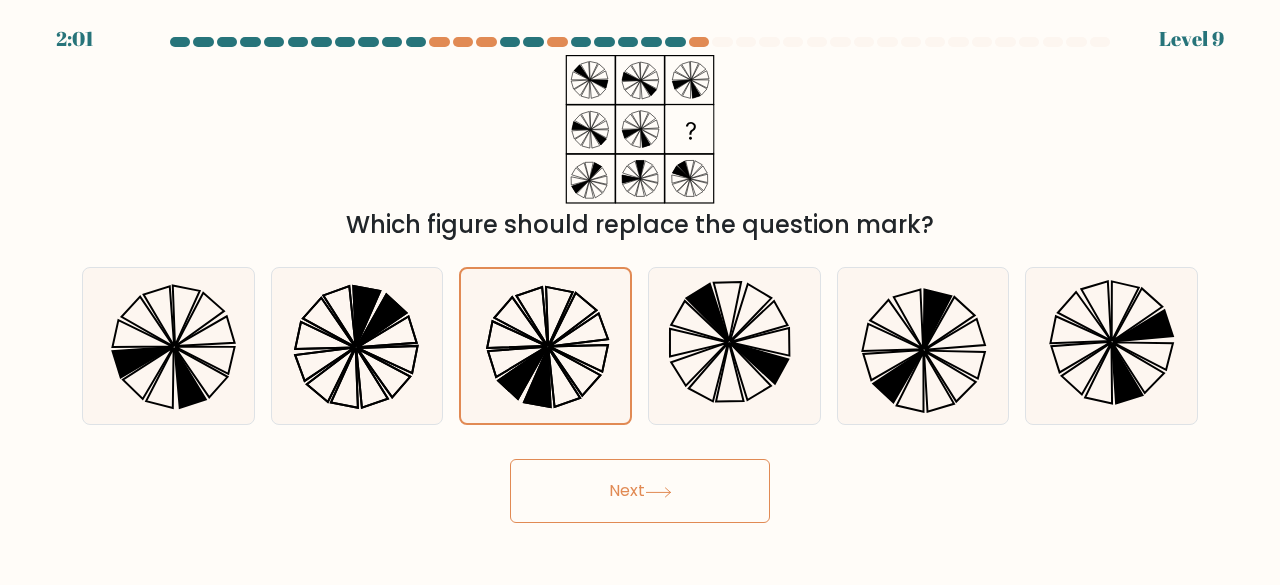 click on "Next" at bounding box center [640, 491] 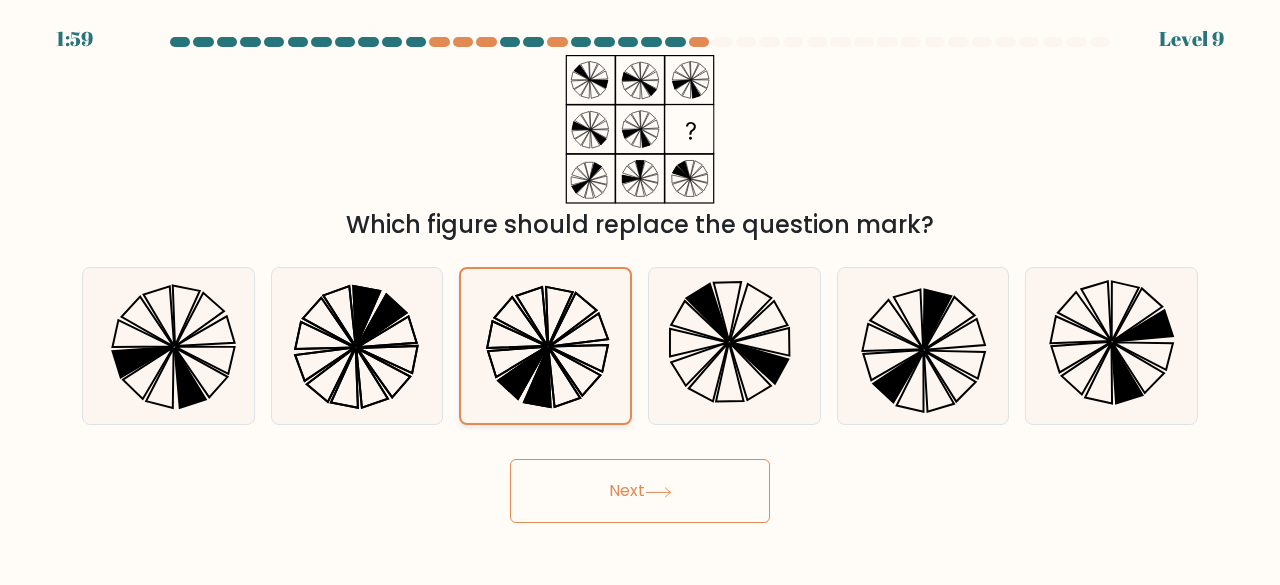 click 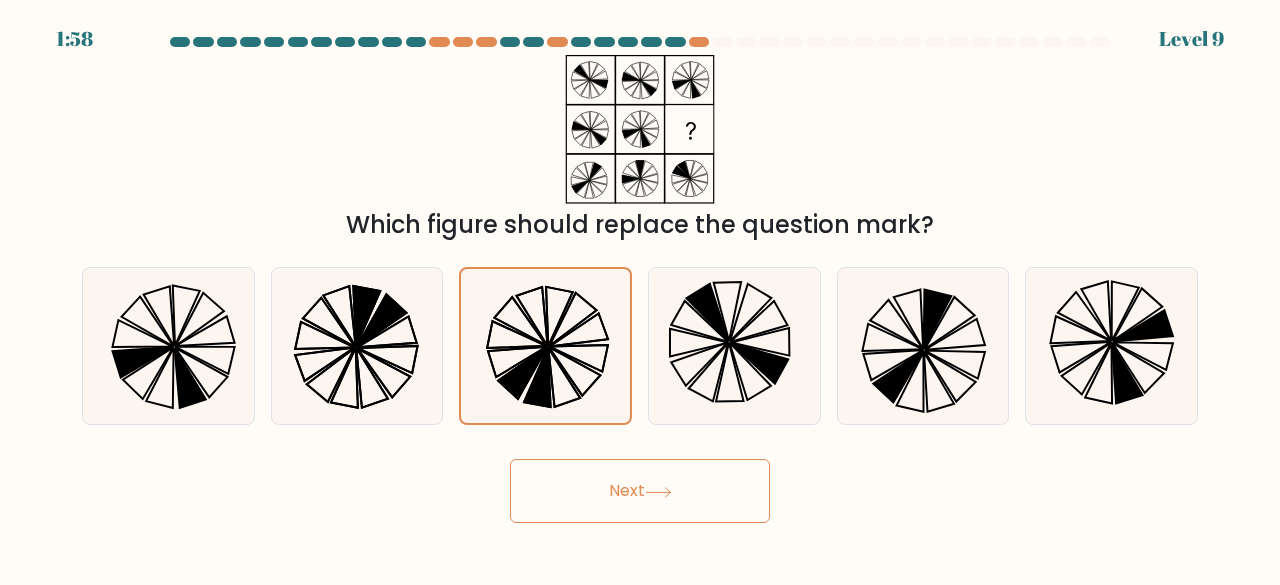 click on "Next" at bounding box center [640, 491] 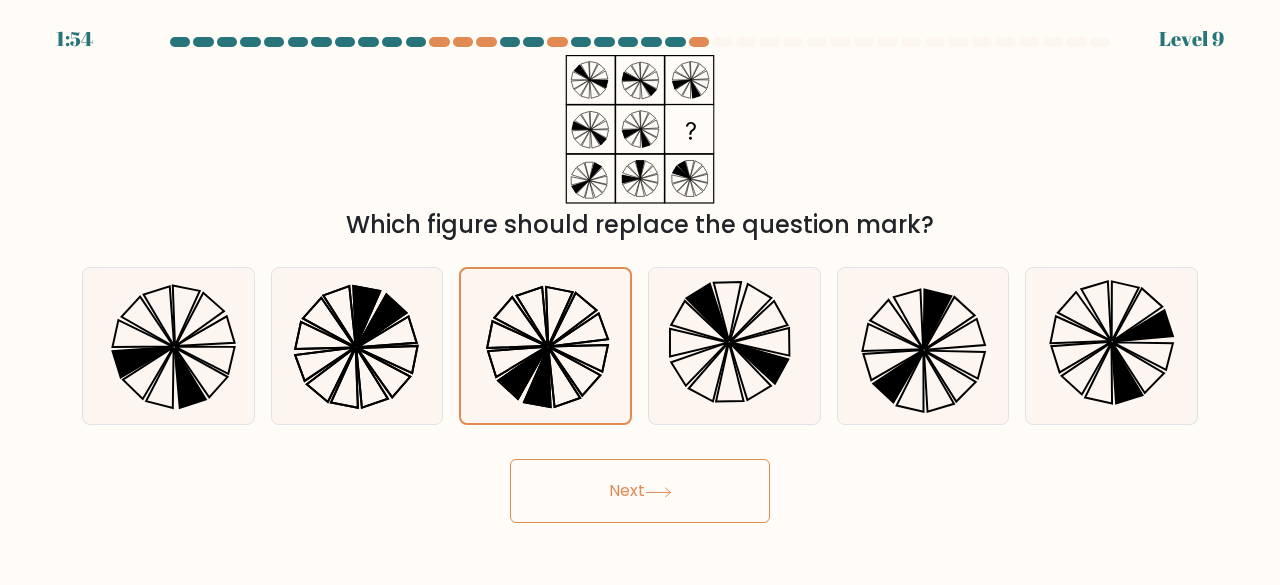 drag, startPoint x: 629, startPoint y: 469, endPoint x: 642, endPoint y: 461, distance: 15.264338 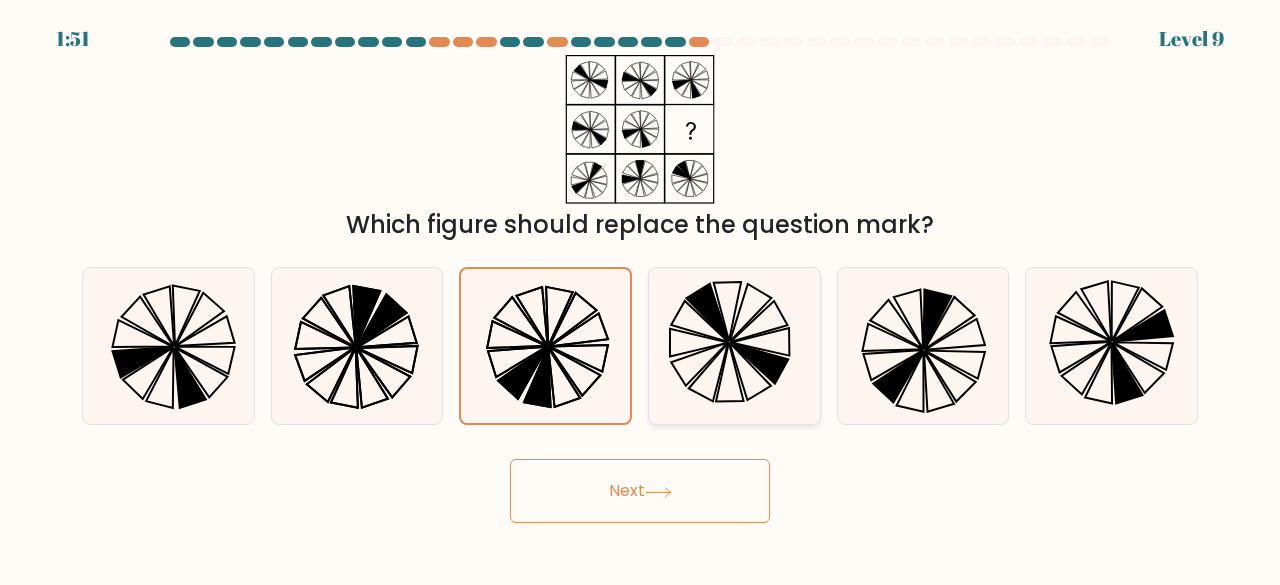click 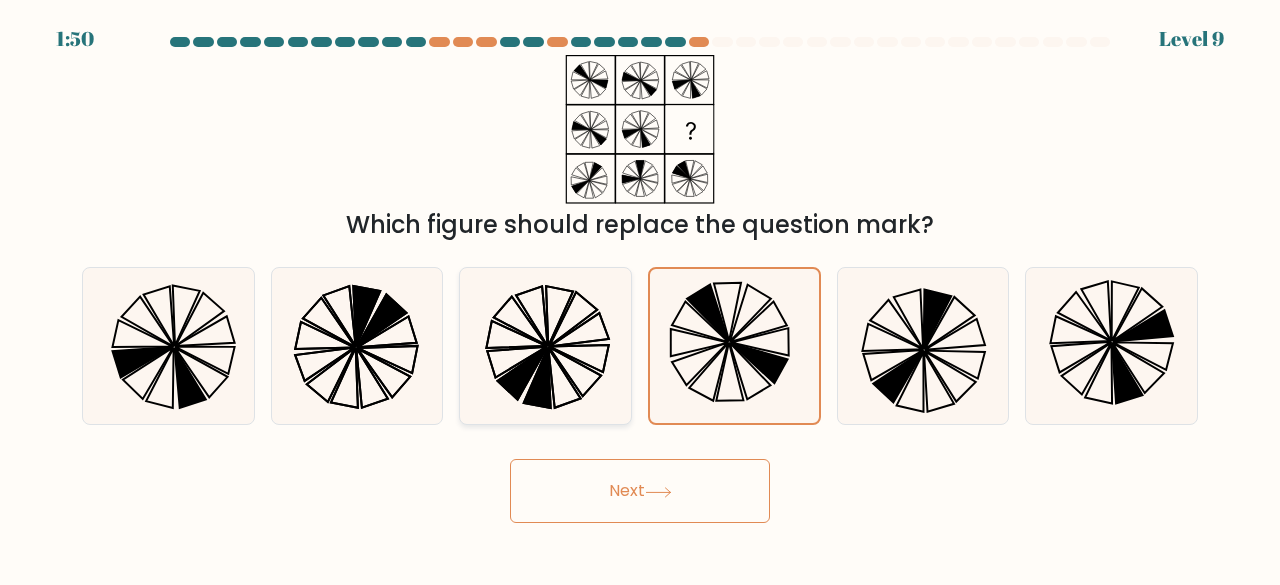 click 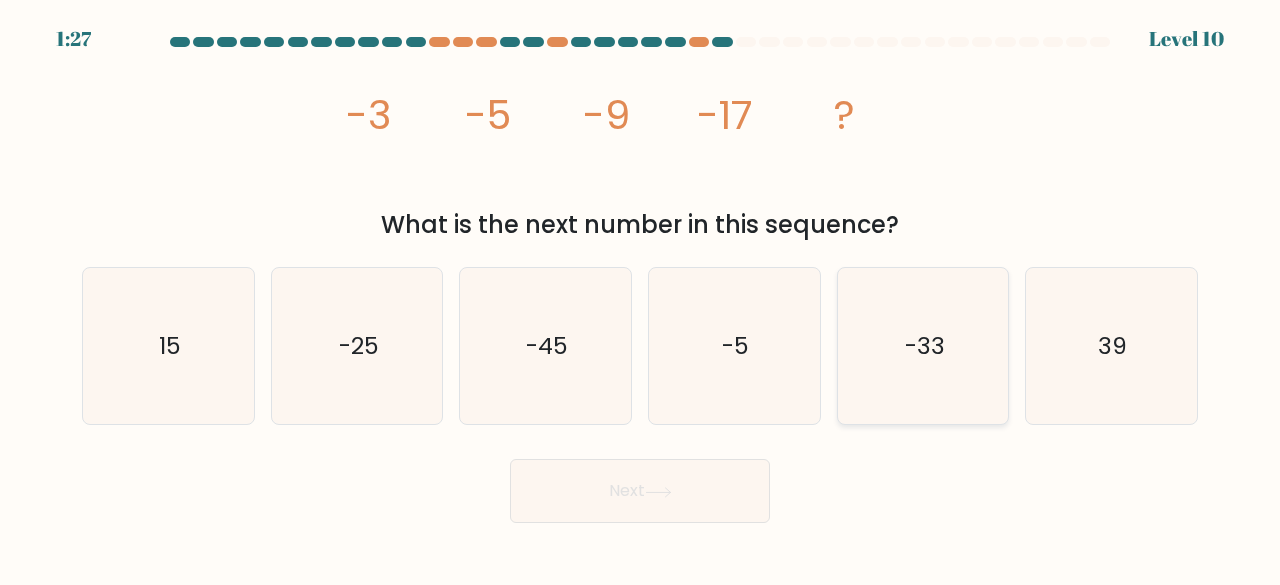 click on "-33" 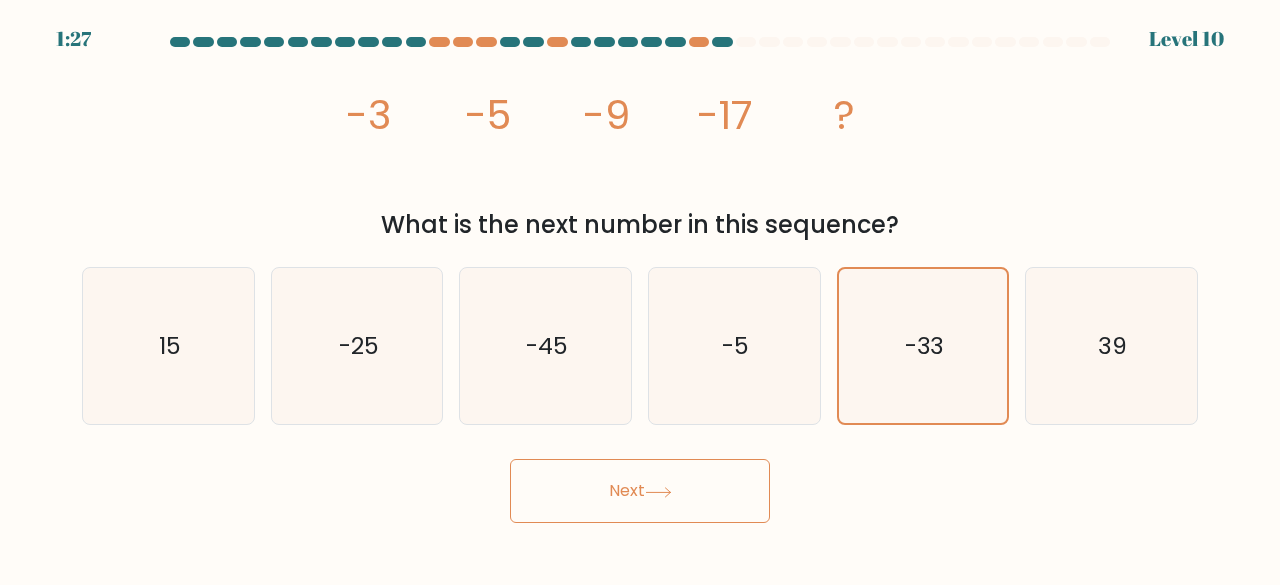 click on "Next" at bounding box center (640, 491) 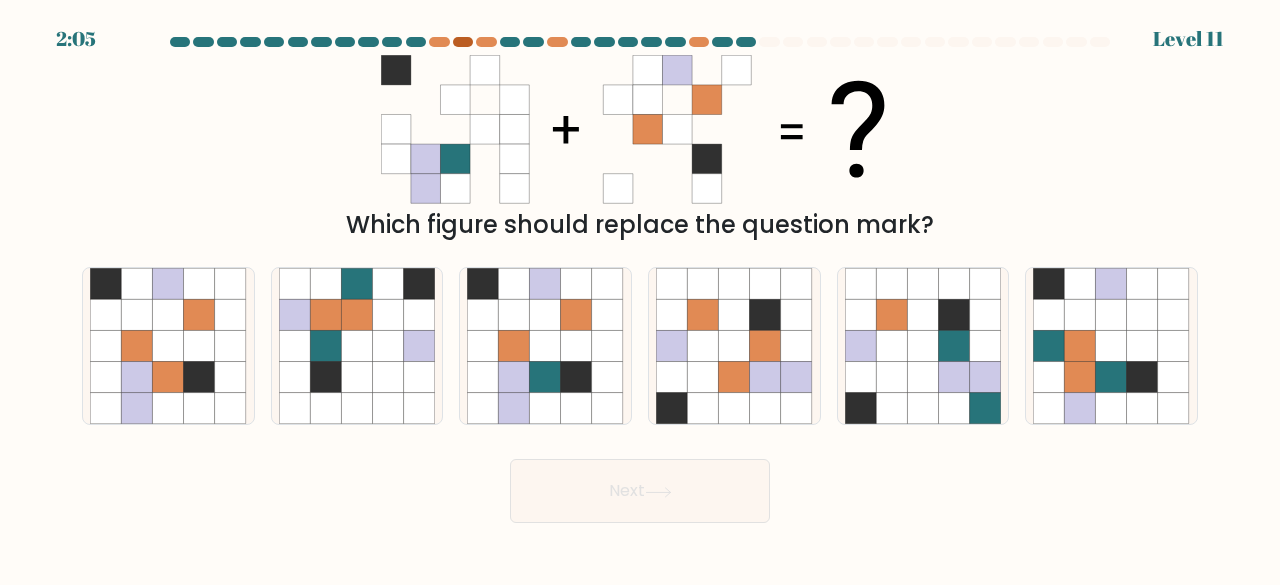 click at bounding box center [463, 42] 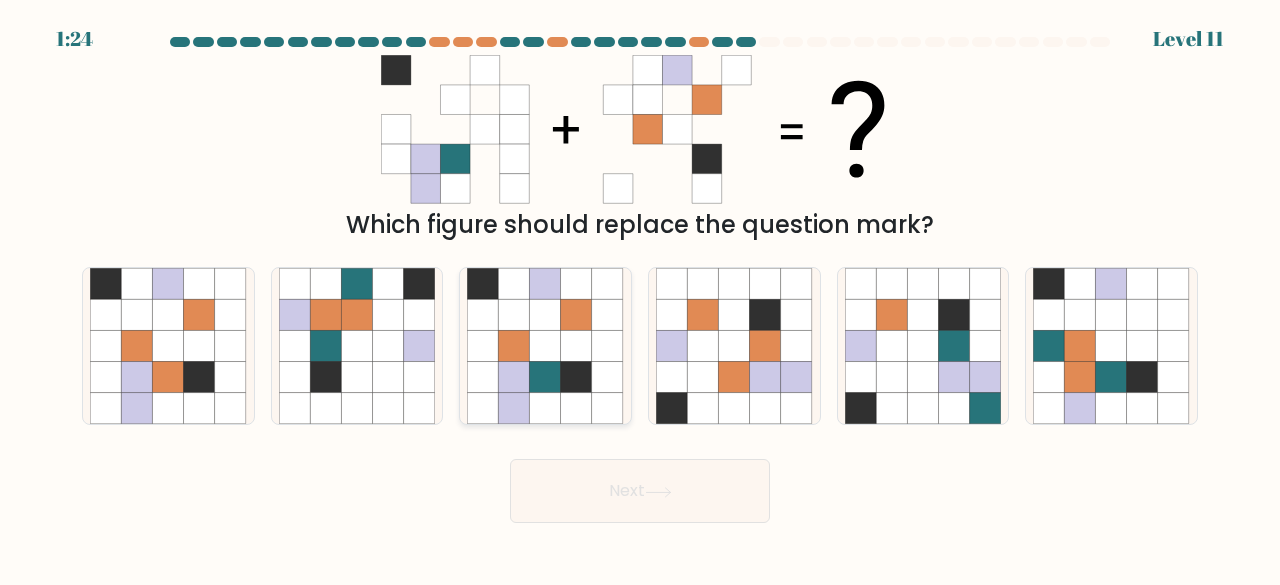 click 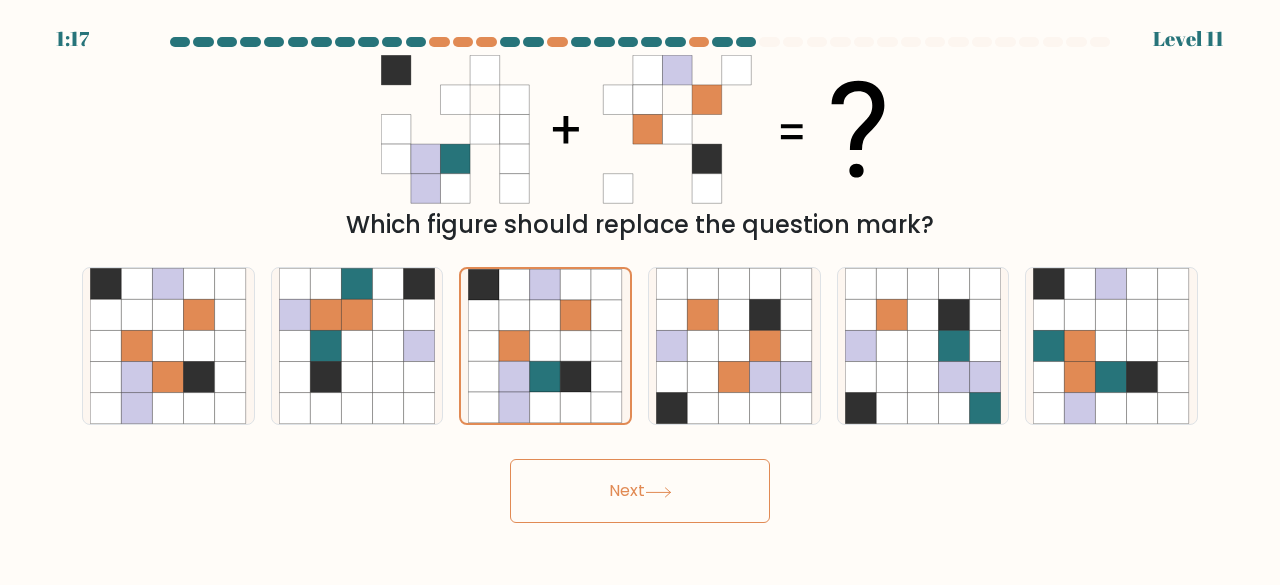 click on "Next" at bounding box center (640, 491) 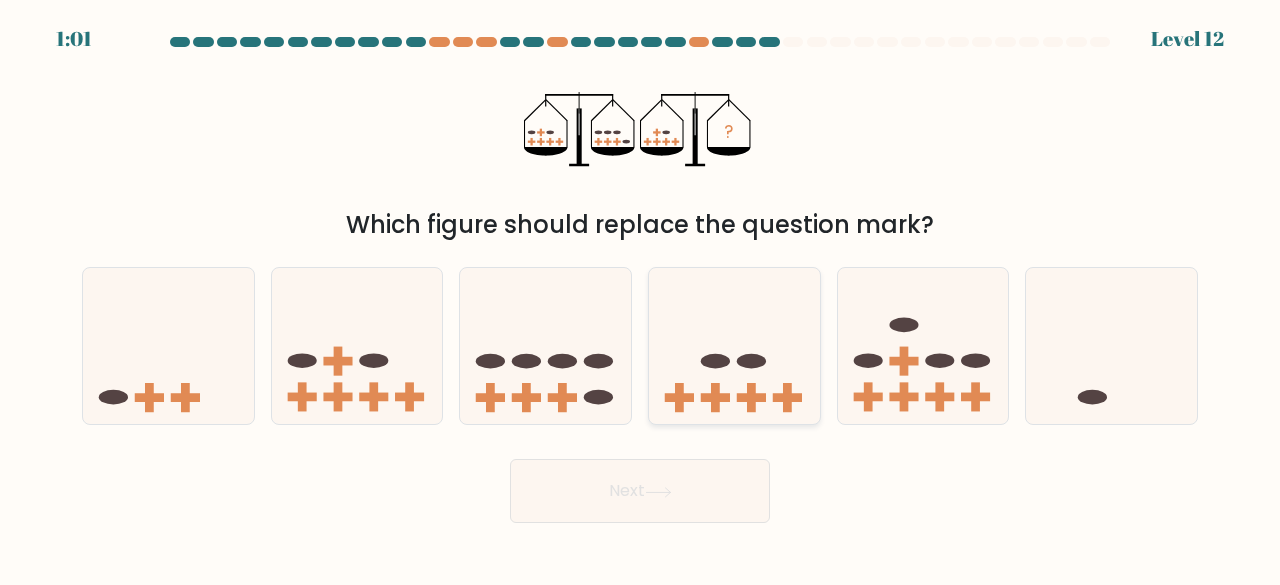 click 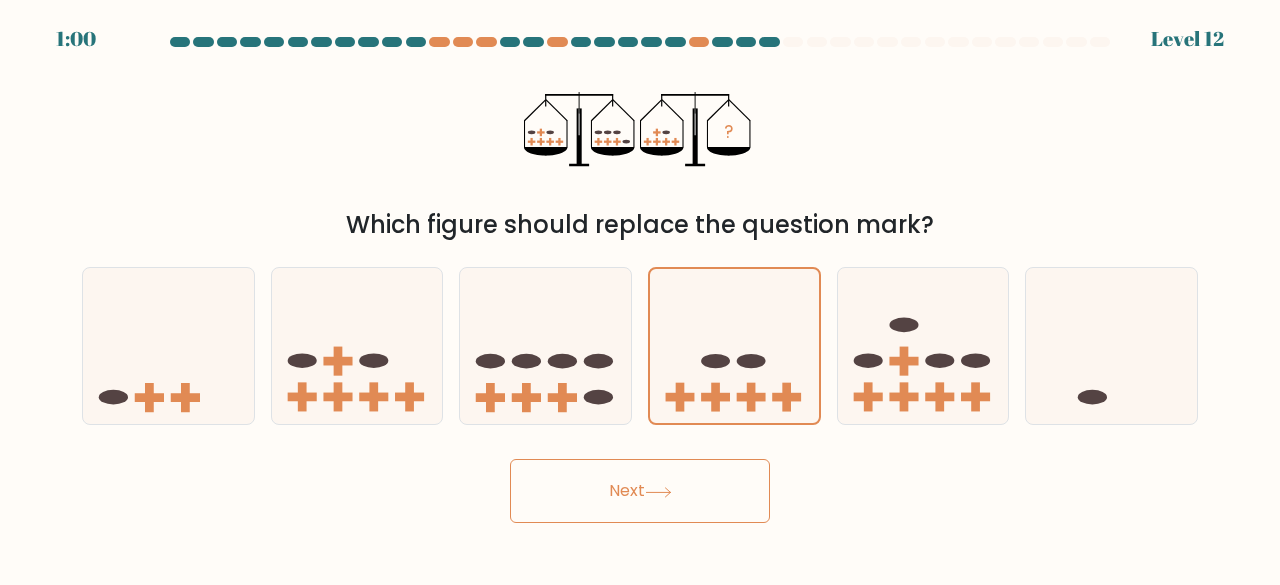 click on "Next" at bounding box center (640, 491) 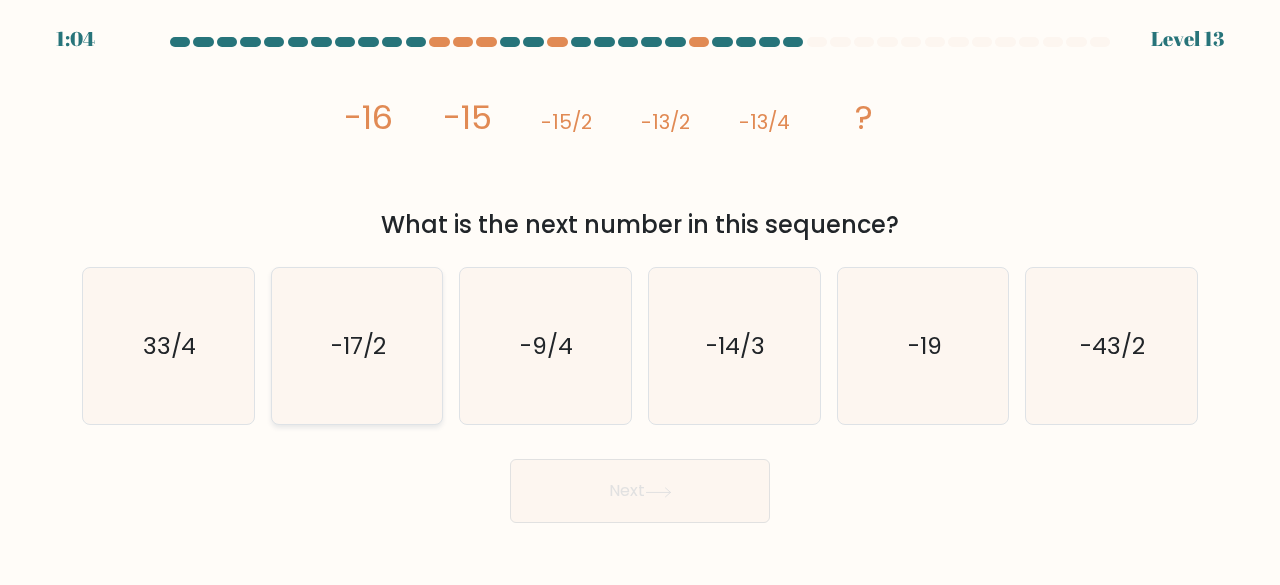 click on "-17/2" 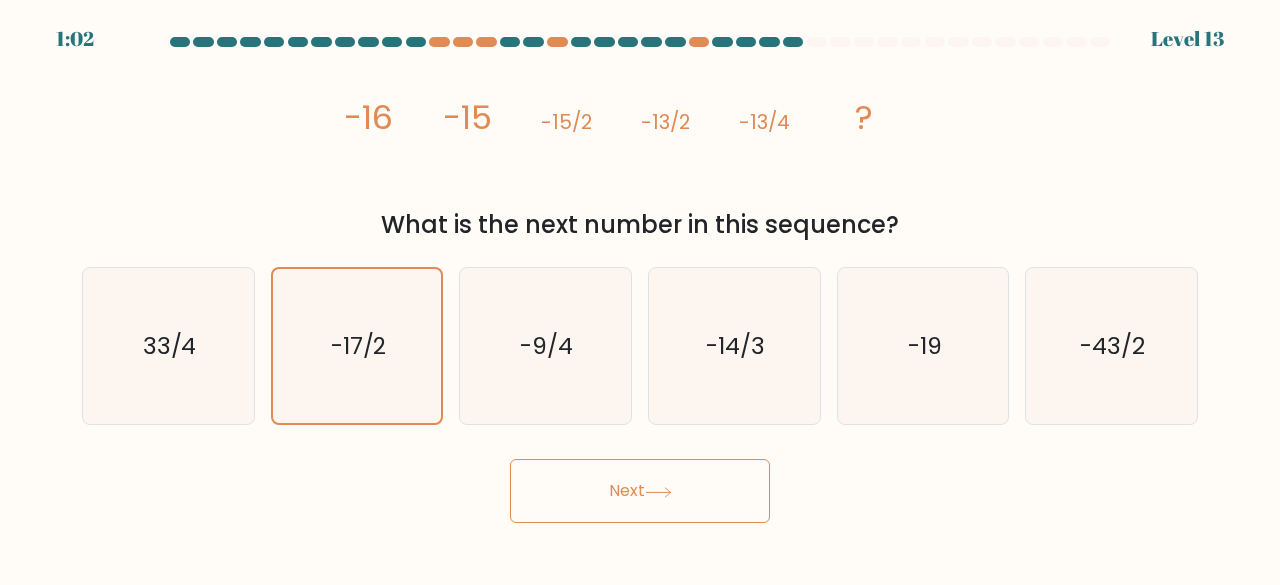 click on "Next" at bounding box center (640, 491) 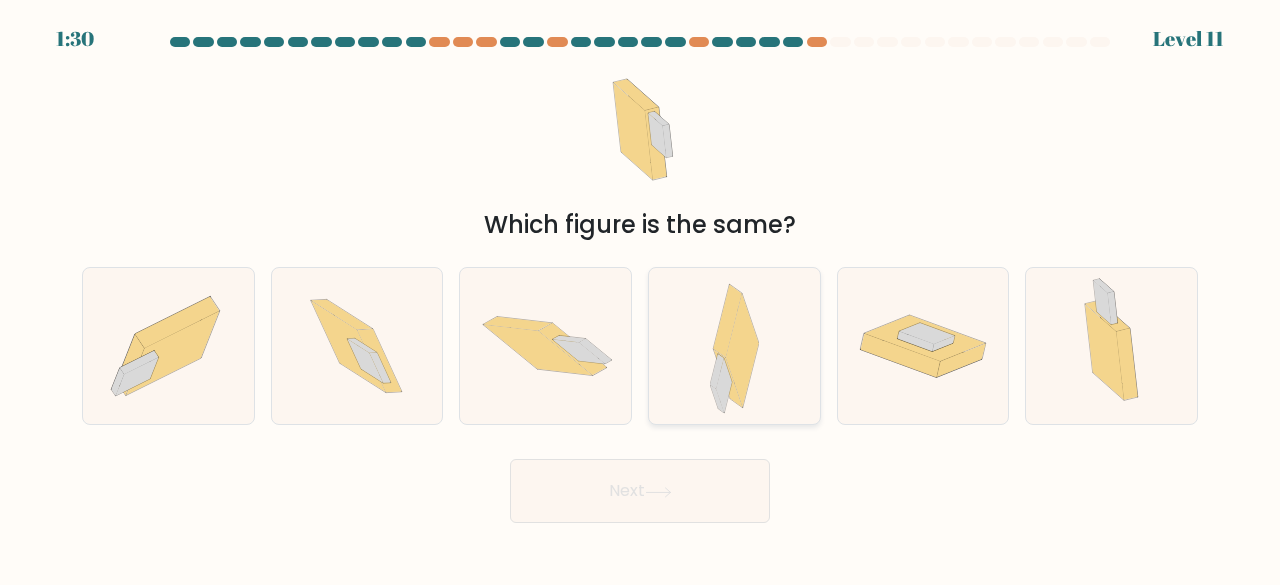 click 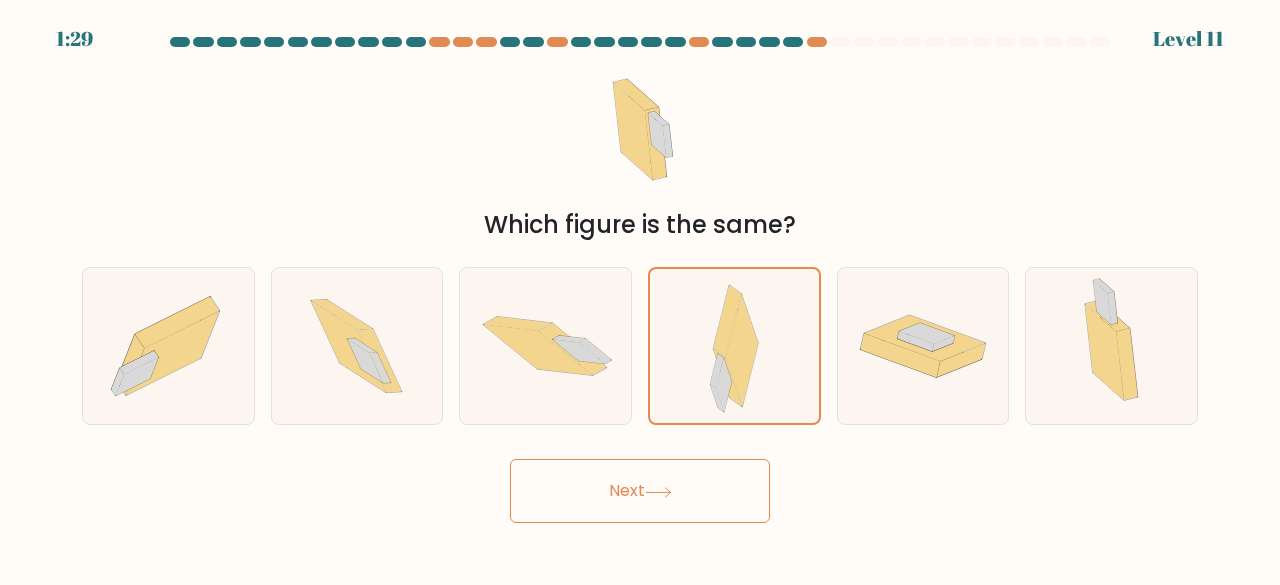 click on "Next" at bounding box center (640, 491) 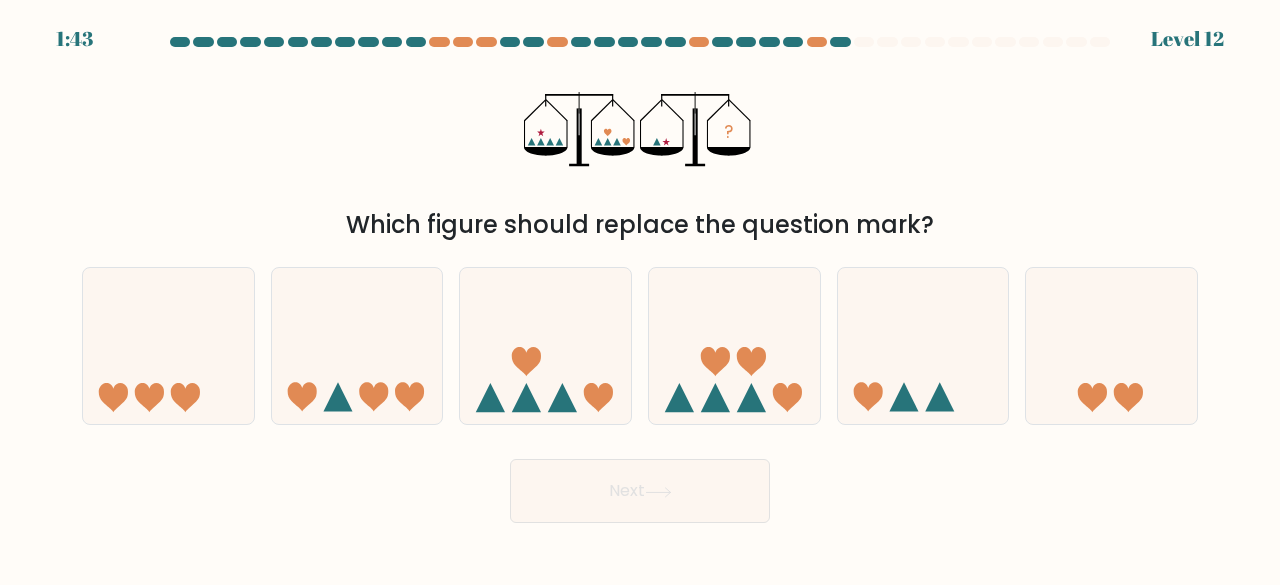 drag, startPoint x: 866, startPoint y: 415, endPoint x: 977, endPoint y: 439, distance: 113.56496 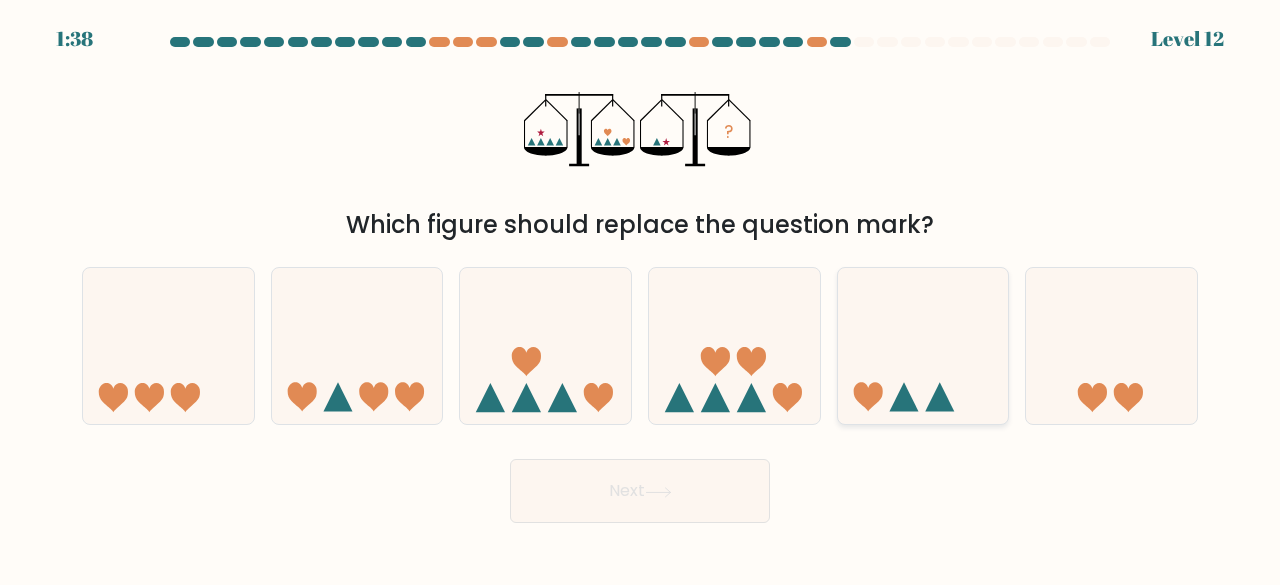 click 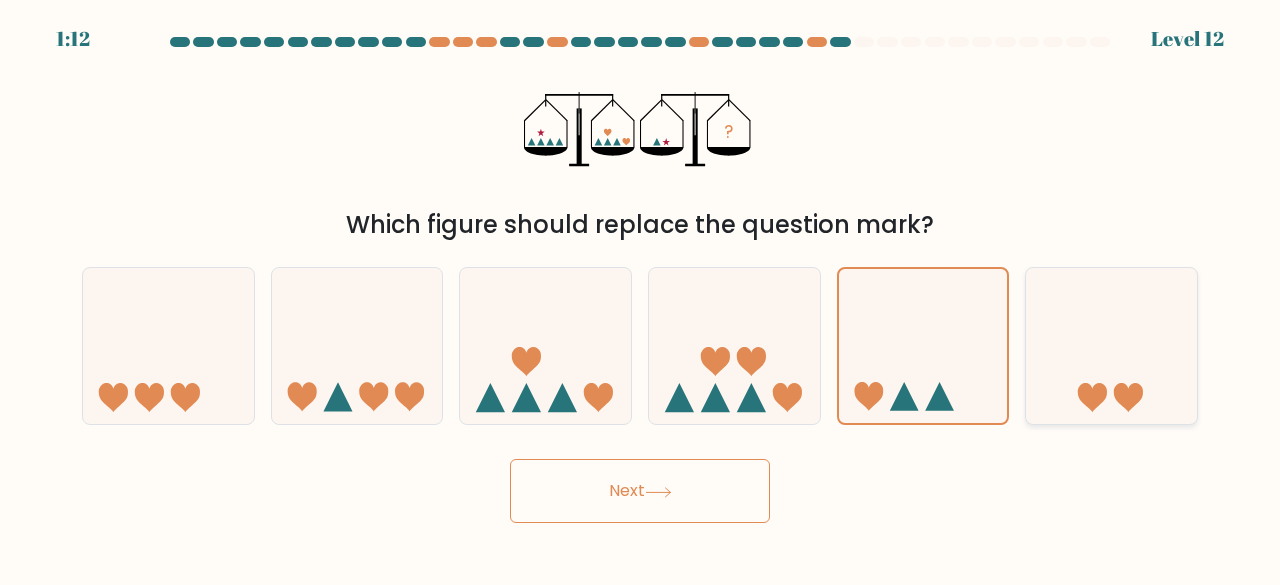 drag, startPoint x: 1120, startPoint y: 381, endPoint x: 1049, endPoint y: 407, distance: 75.61085 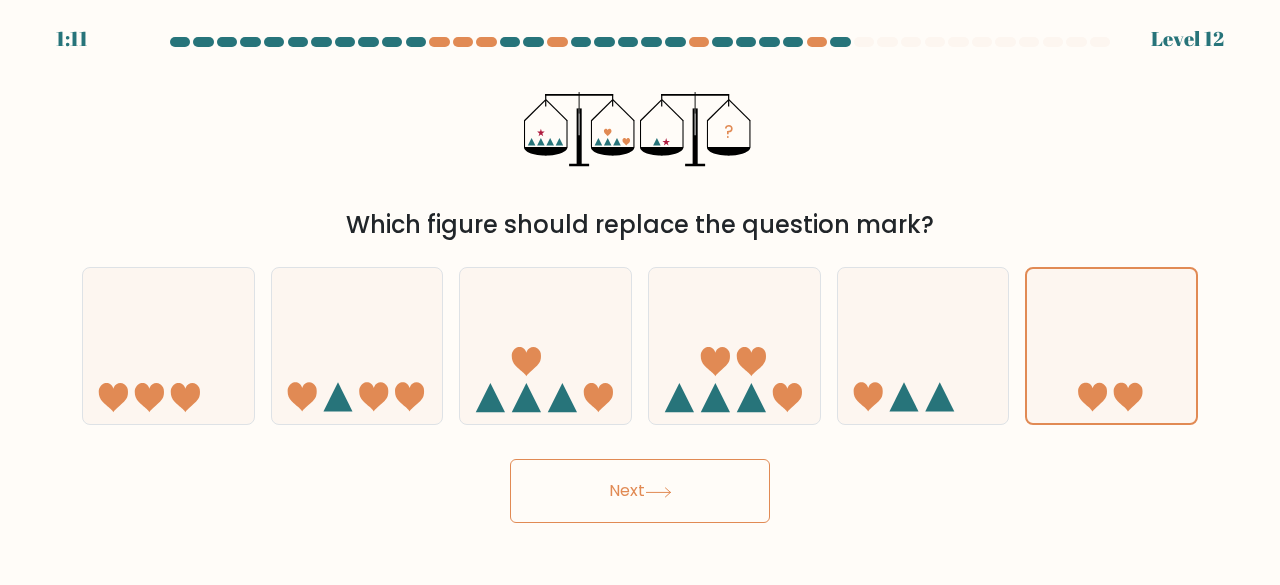 click on "Next" at bounding box center (640, 491) 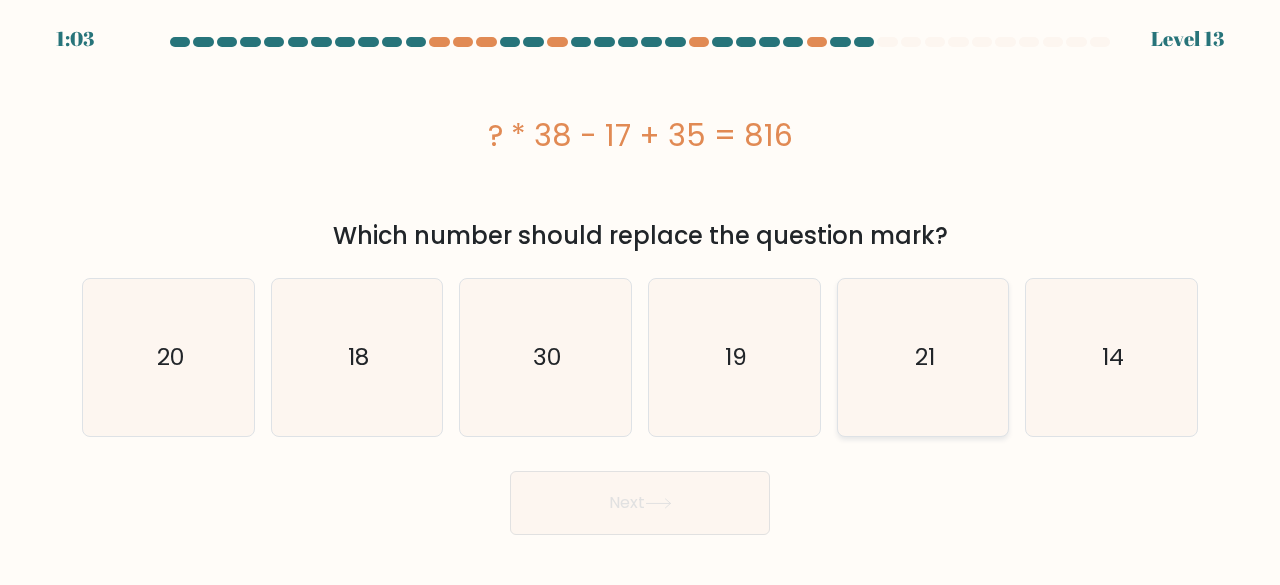 click on "21" 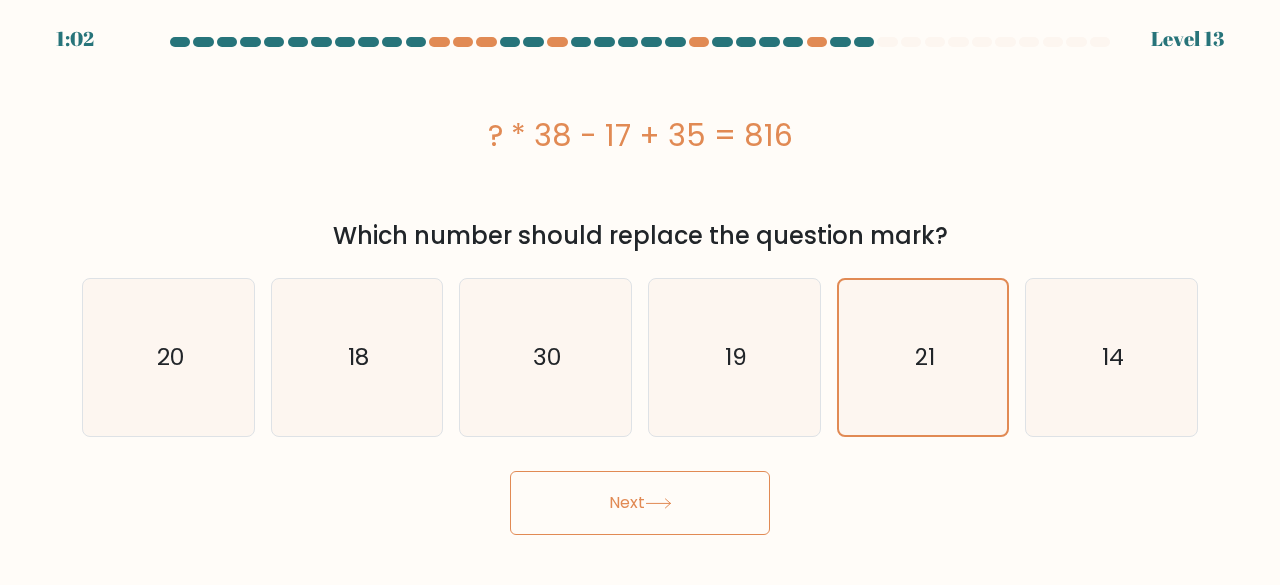 click on "Next" at bounding box center (640, 503) 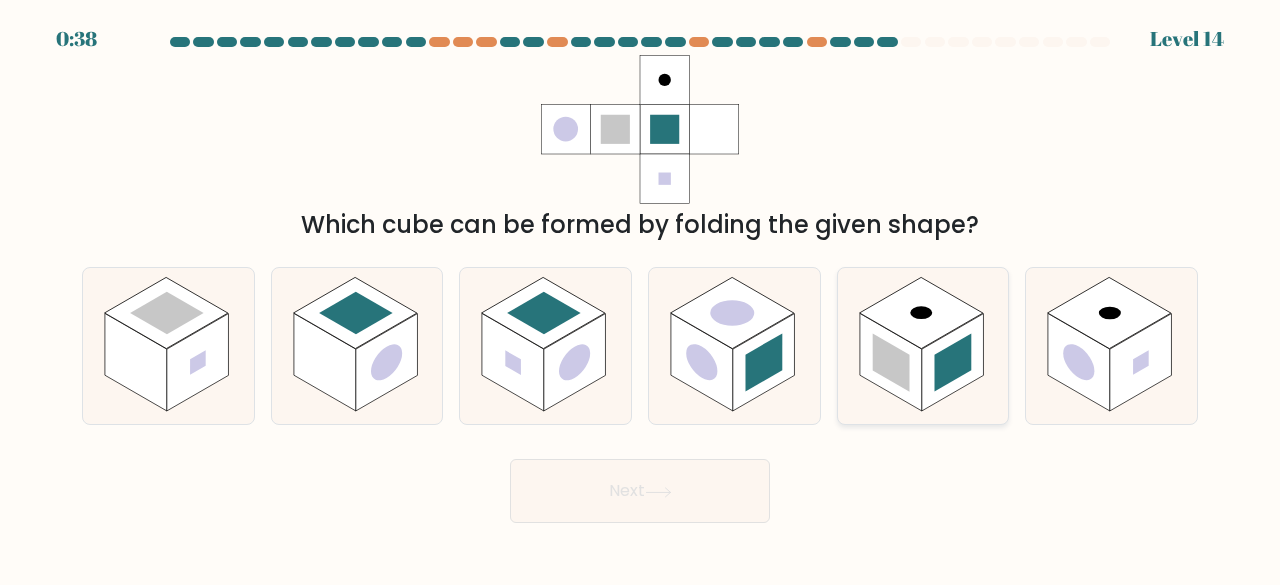 click 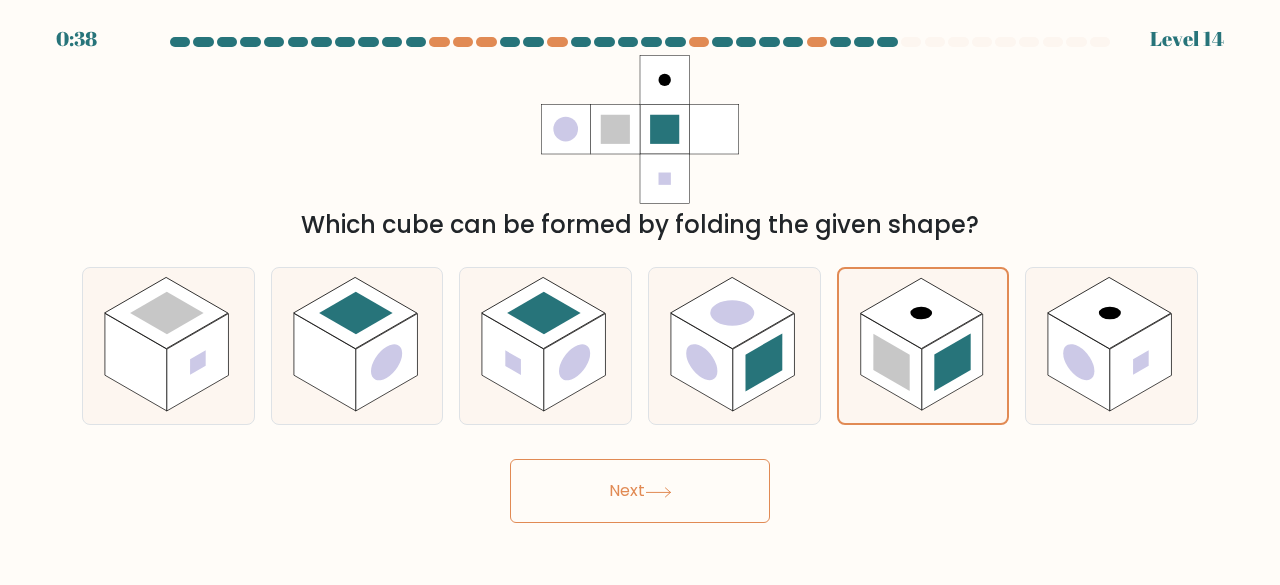 click on "Next" at bounding box center (640, 491) 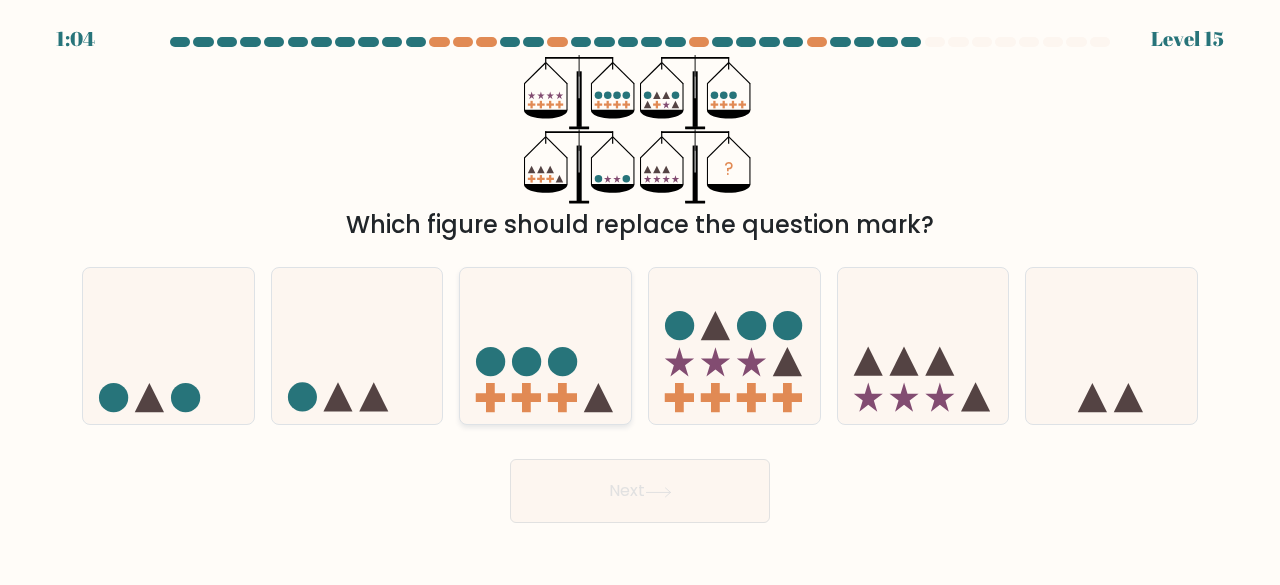 click 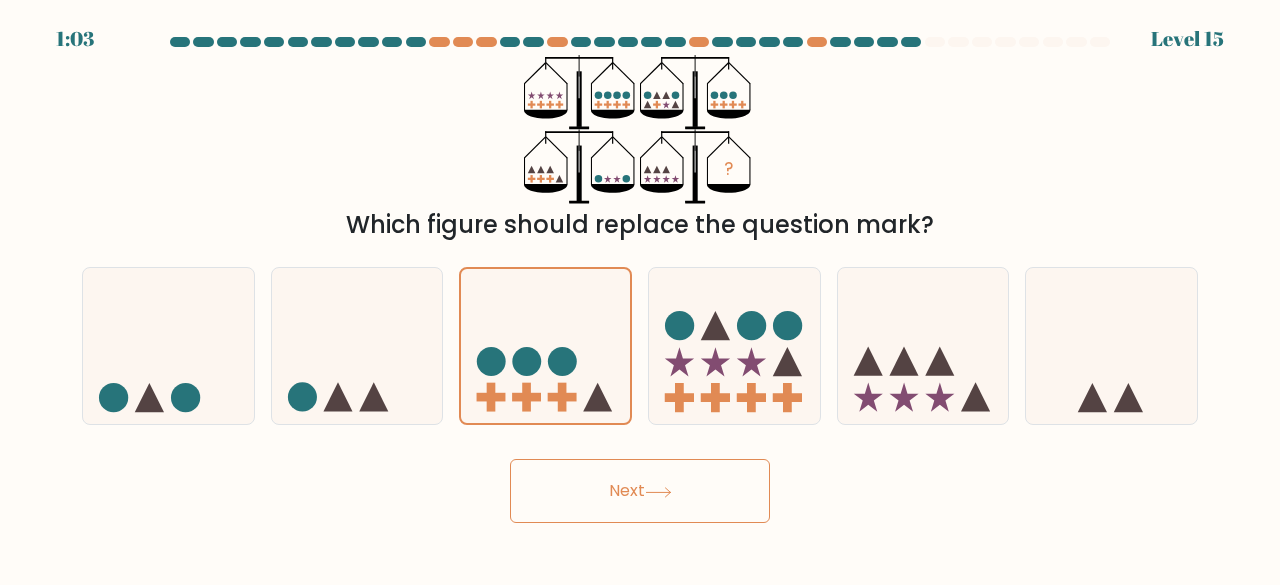 click on "Next" at bounding box center [640, 491] 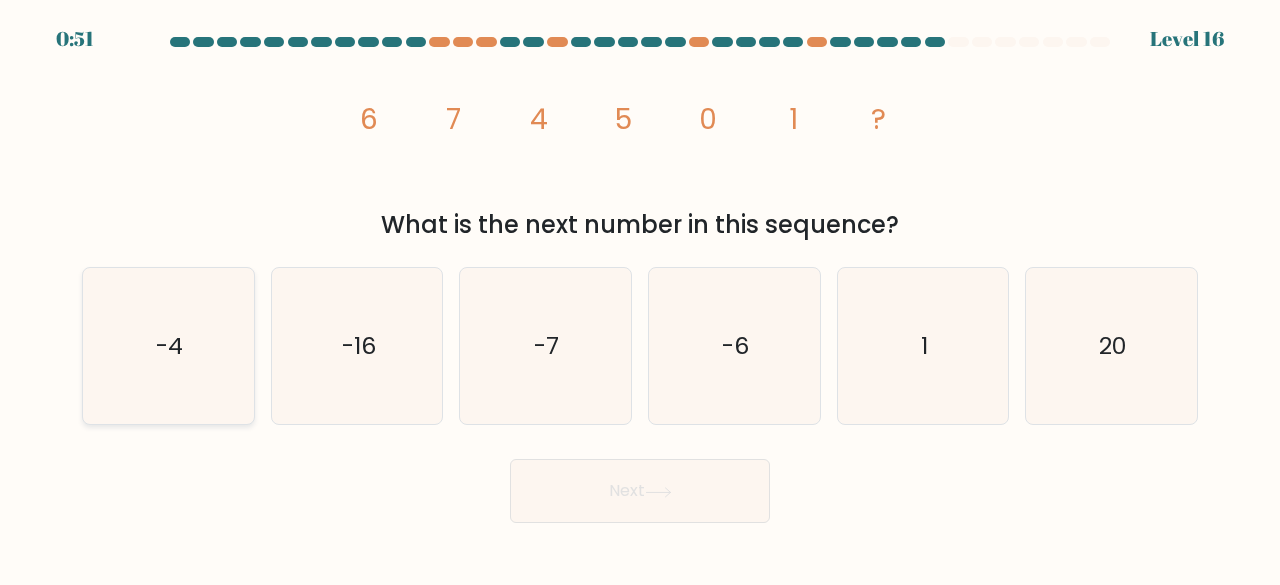 click on "-4" 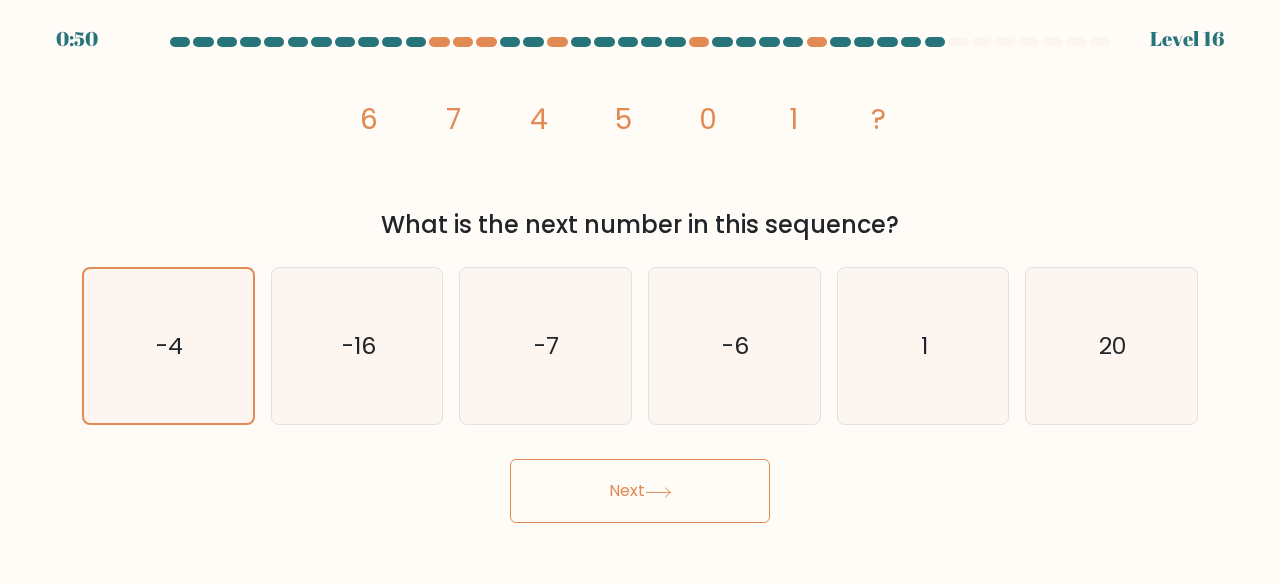 click on "Next" at bounding box center [640, 491] 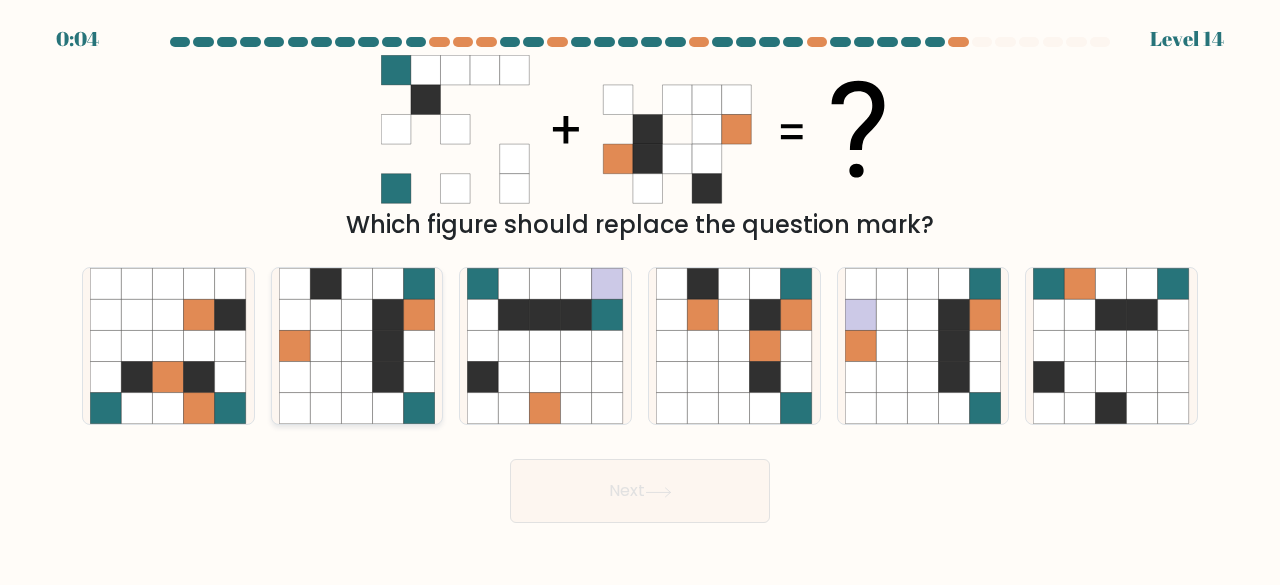 click 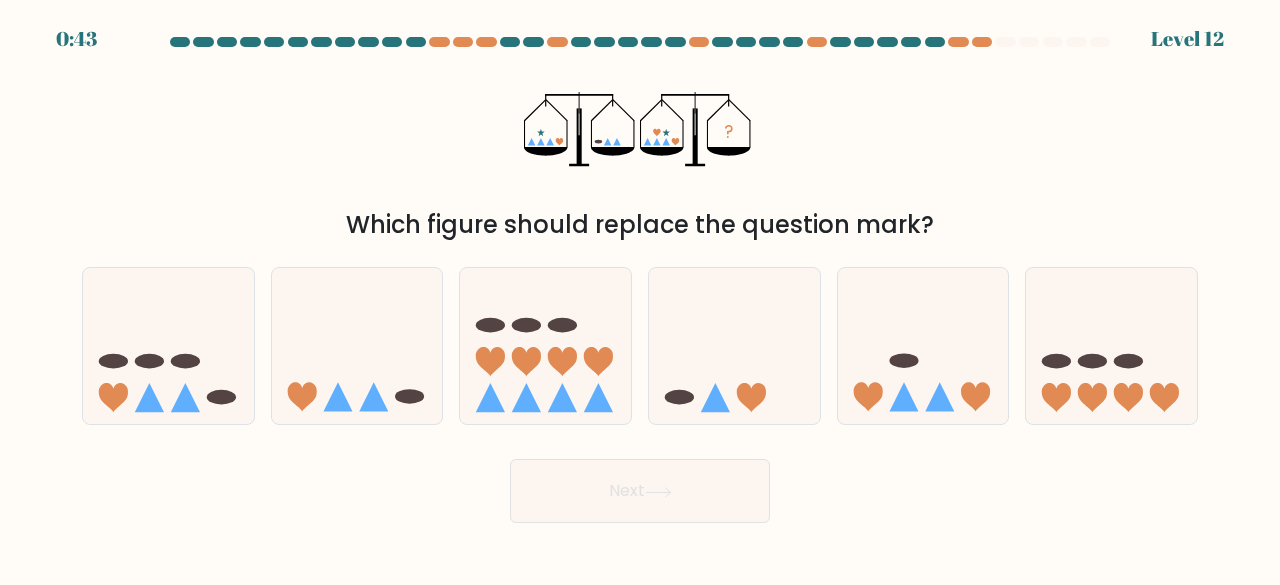 scroll, scrollTop: 0, scrollLeft: 0, axis: both 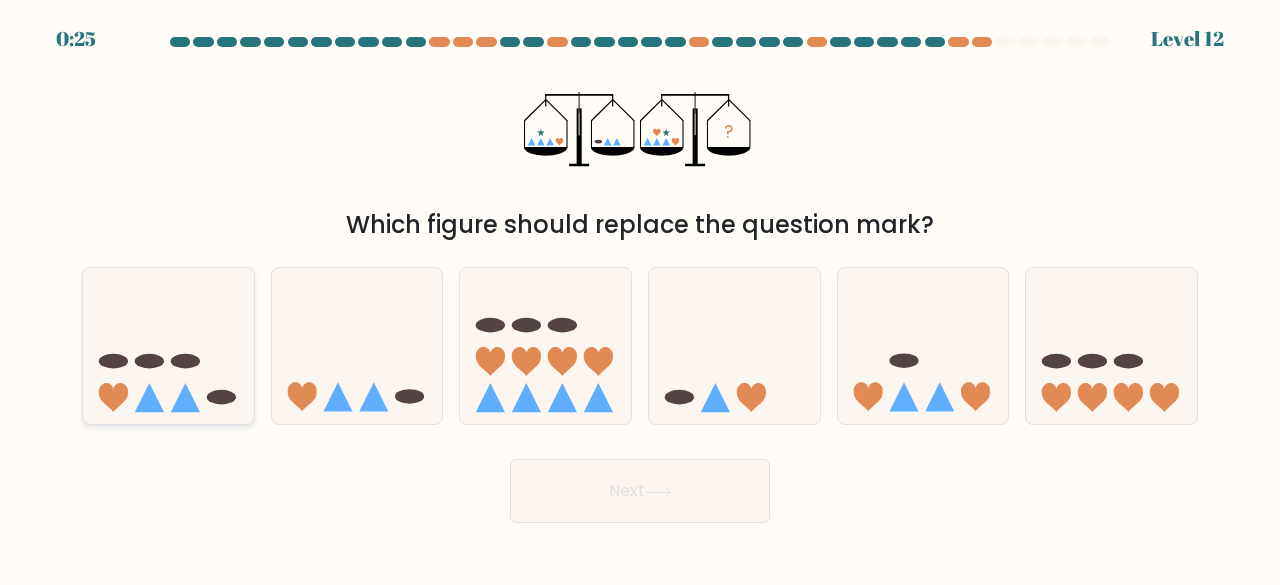drag, startPoint x: 224, startPoint y: 380, endPoint x: 233, endPoint y: 385, distance: 10.29563 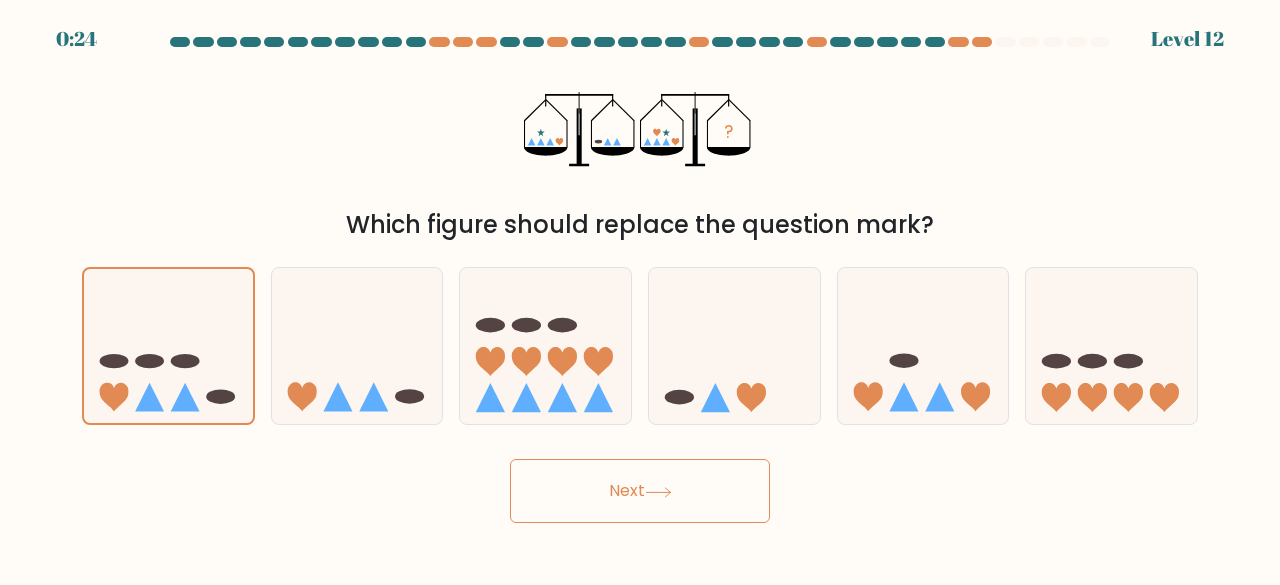 click on "Next" at bounding box center [640, 491] 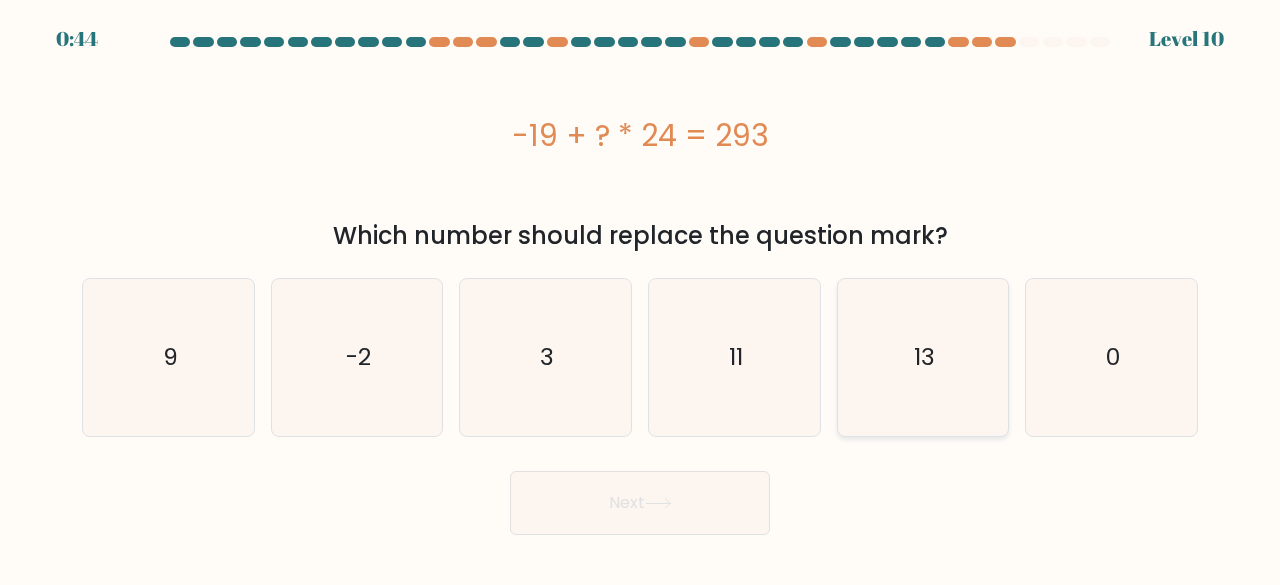 drag, startPoint x: 905, startPoint y: 347, endPoint x: 882, endPoint y: 387, distance: 46.141087 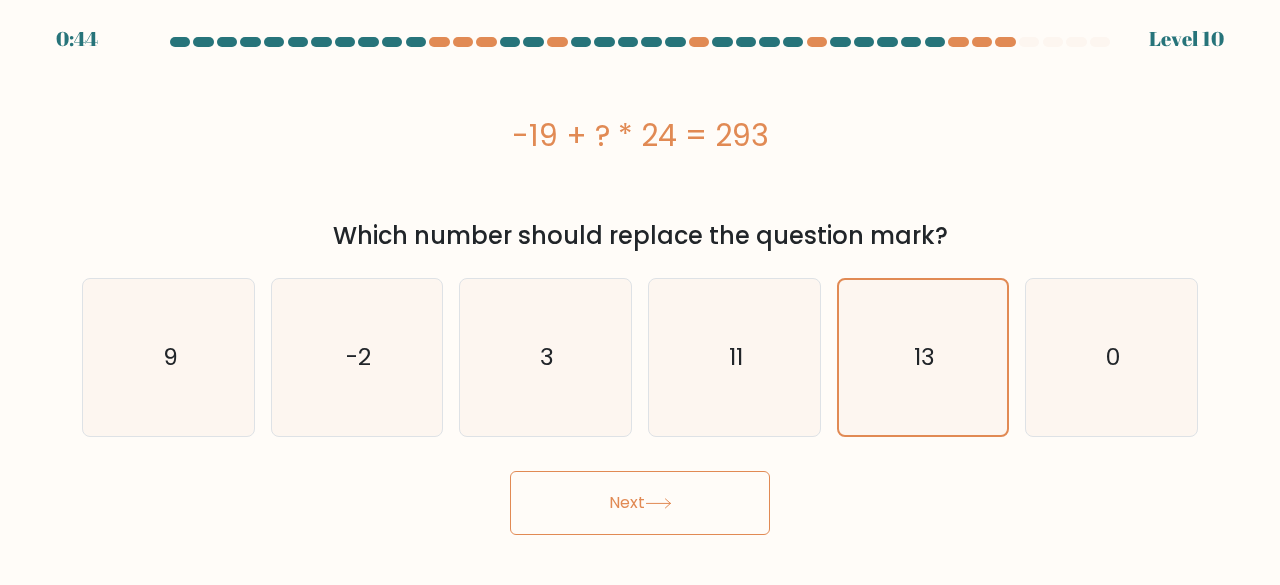 click on "Next" at bounding box center (640, 503) 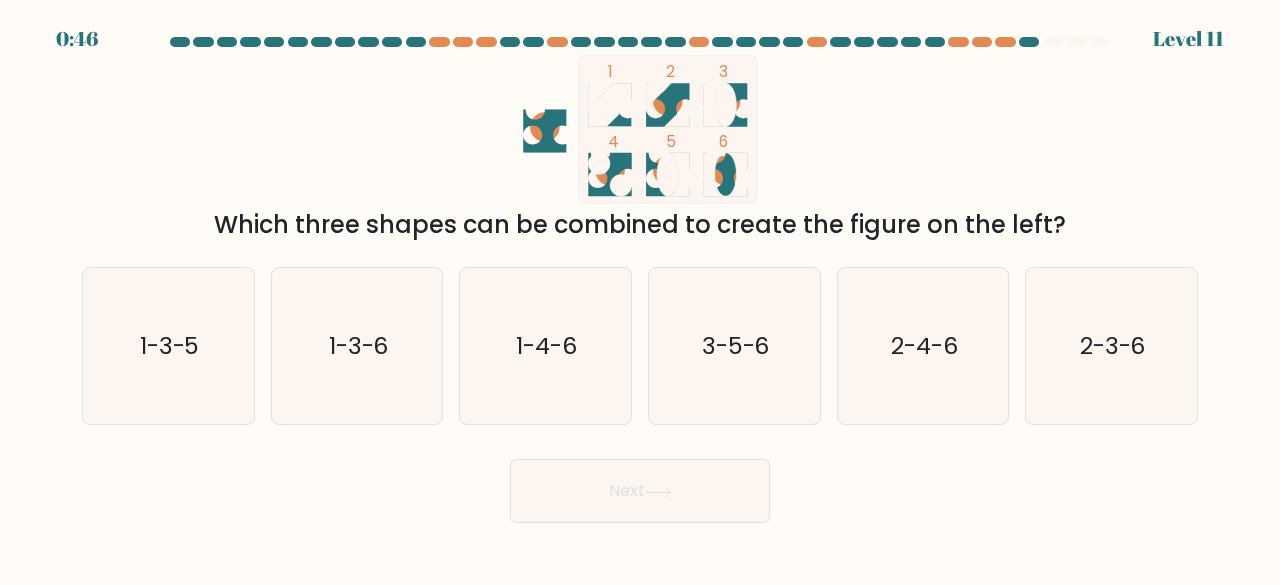 click 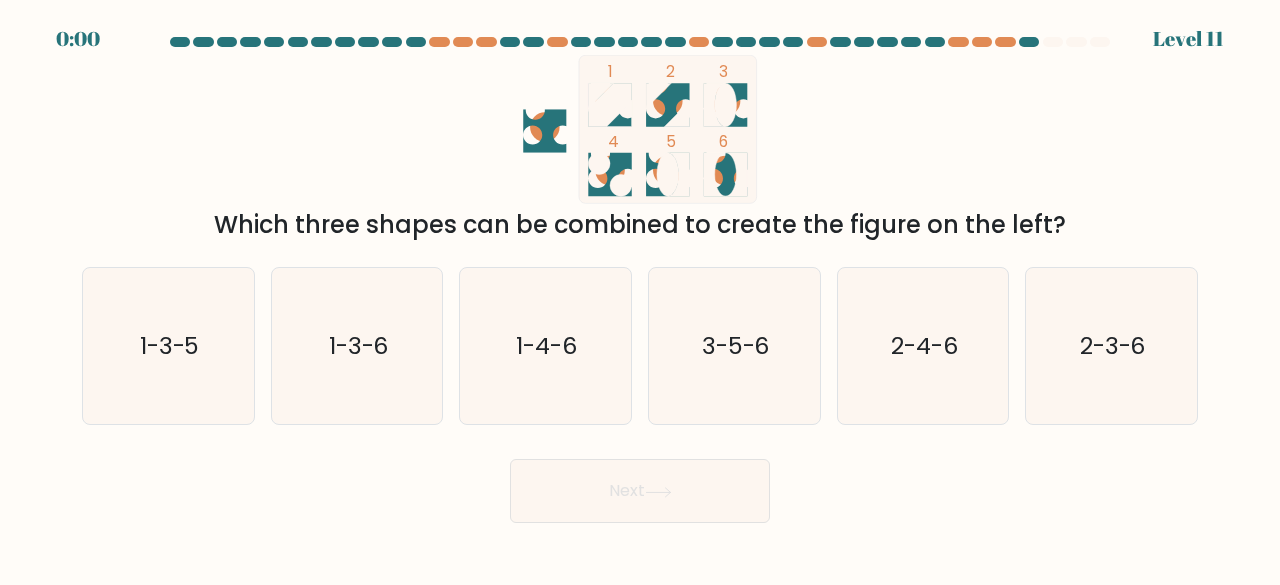 click 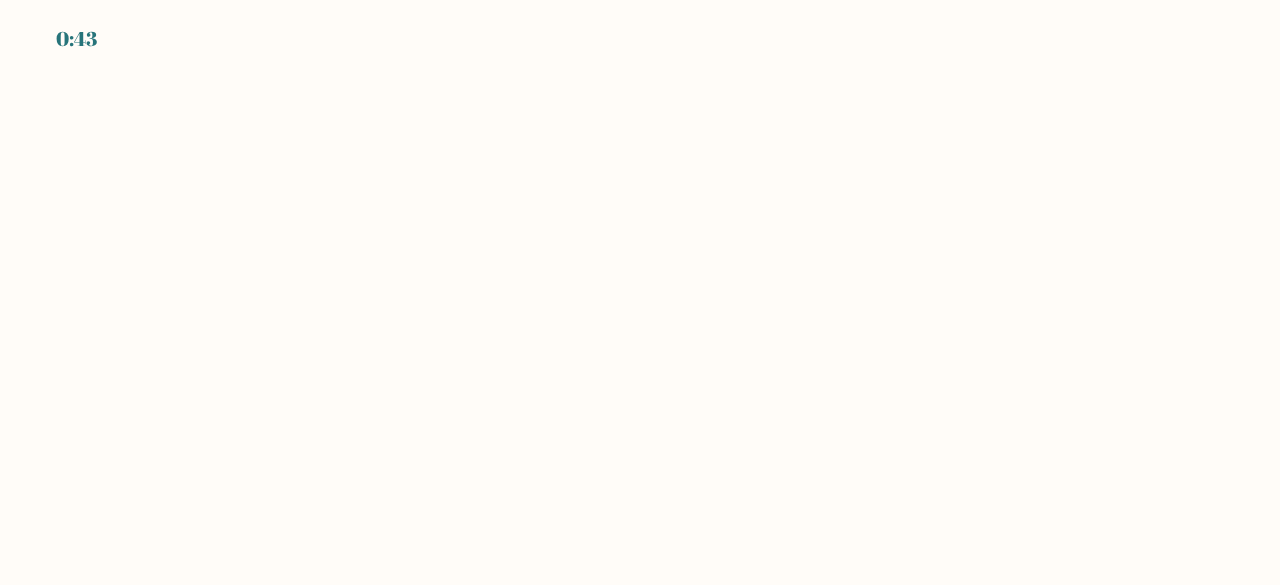 scroll, scrollTop: 0, scrollLeft: 0, axis: both 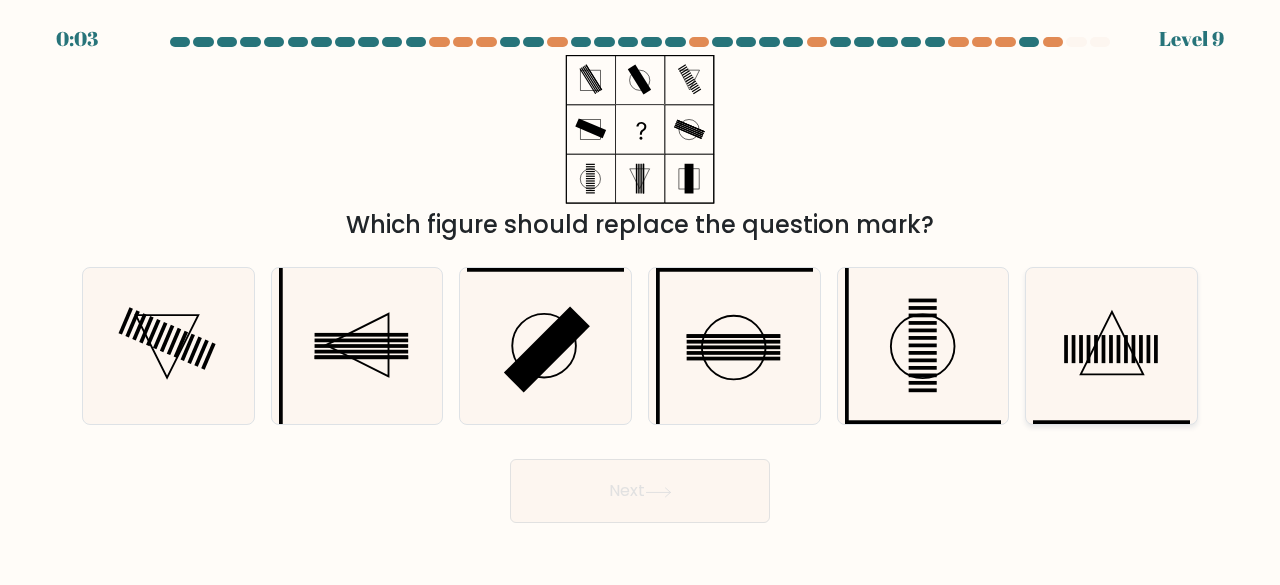 drag, startPoint x: 1024, startPoint y: 352, endPoint x: 1052, endPoint y: 351, distance: 28.01785 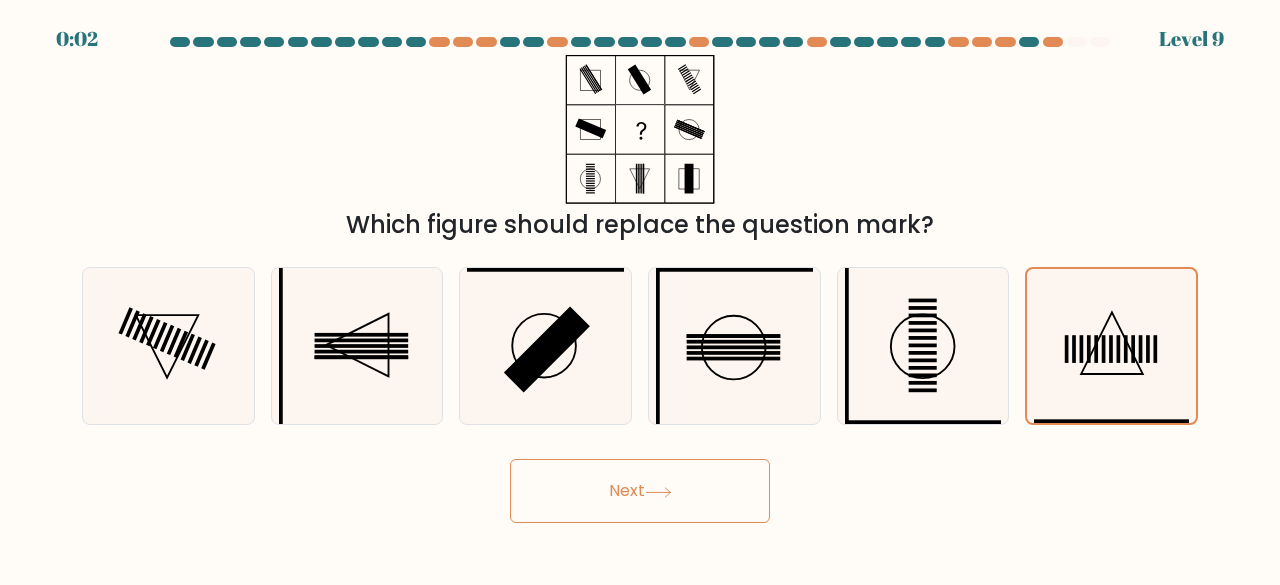 click on "Next" at bounding box center [640, 491] 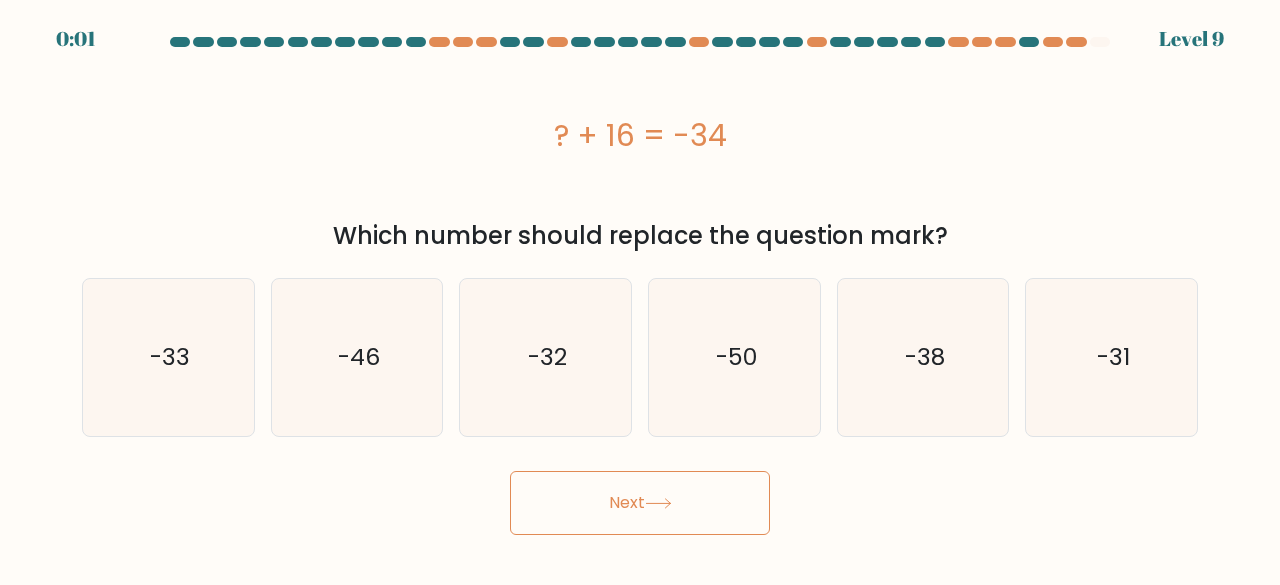 click on "Next" at bounding box center [640, 503] 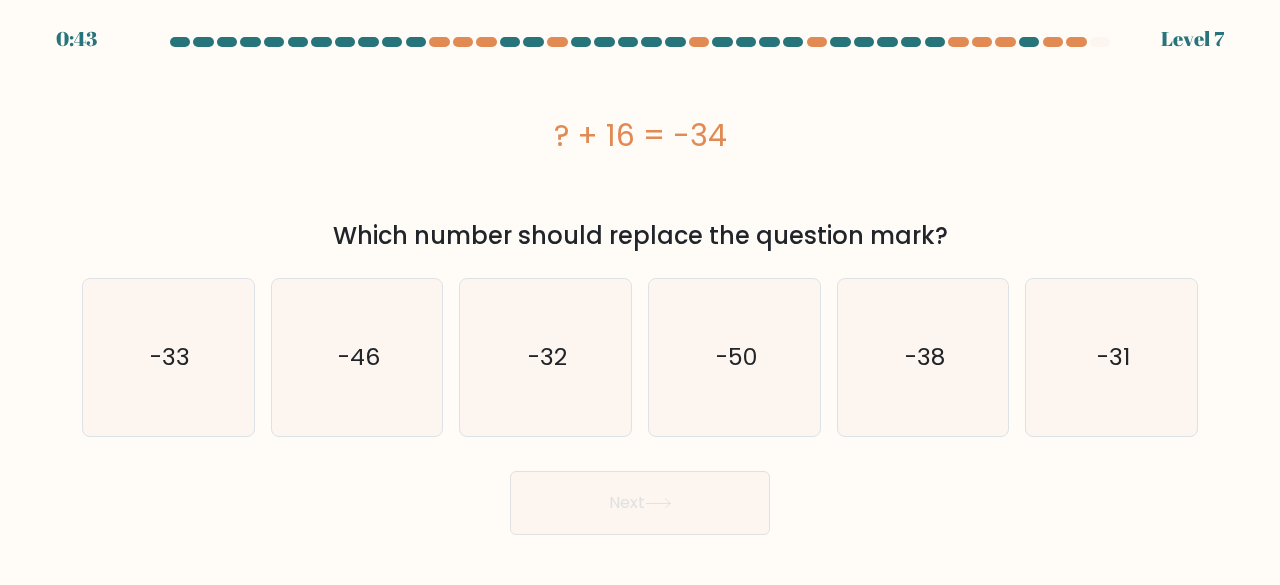 click on "Next" at bounding box center (640, 498) 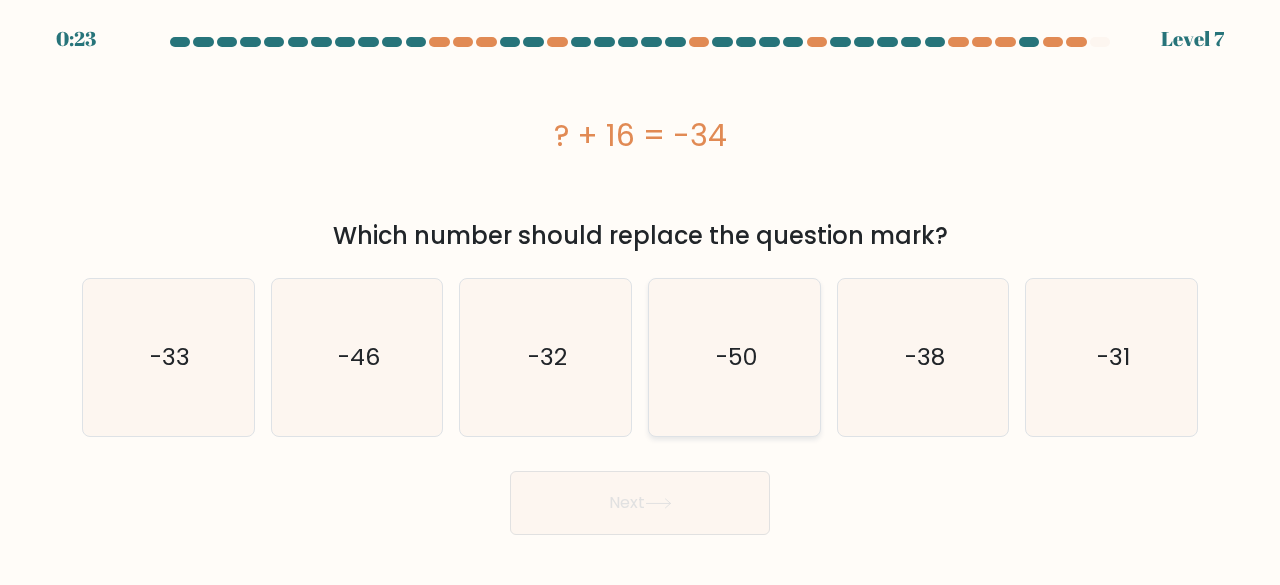 click on "-50" 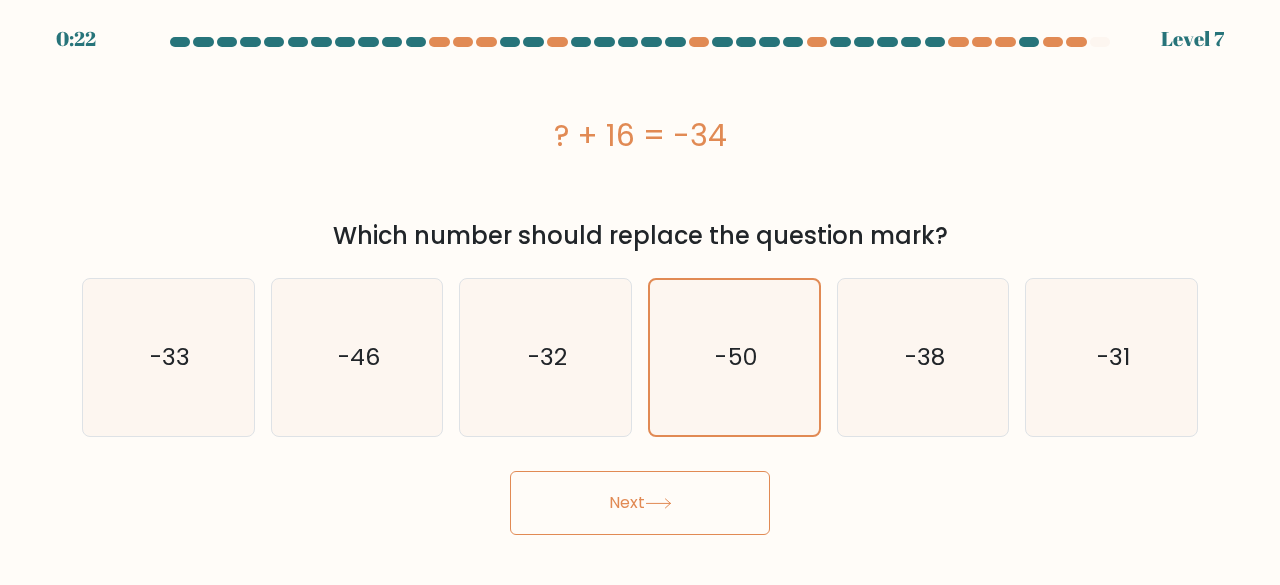 click on "Next" at bounding box center (640, 503) 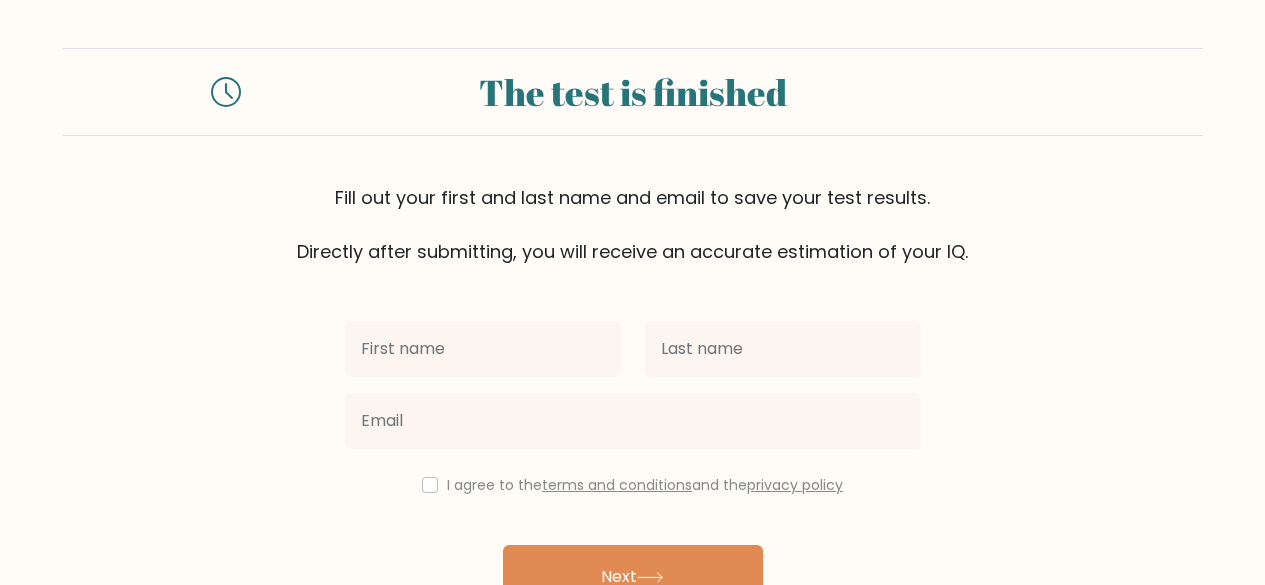 scroll, scrollTop: 0, scrollLeft: 0, axis: both 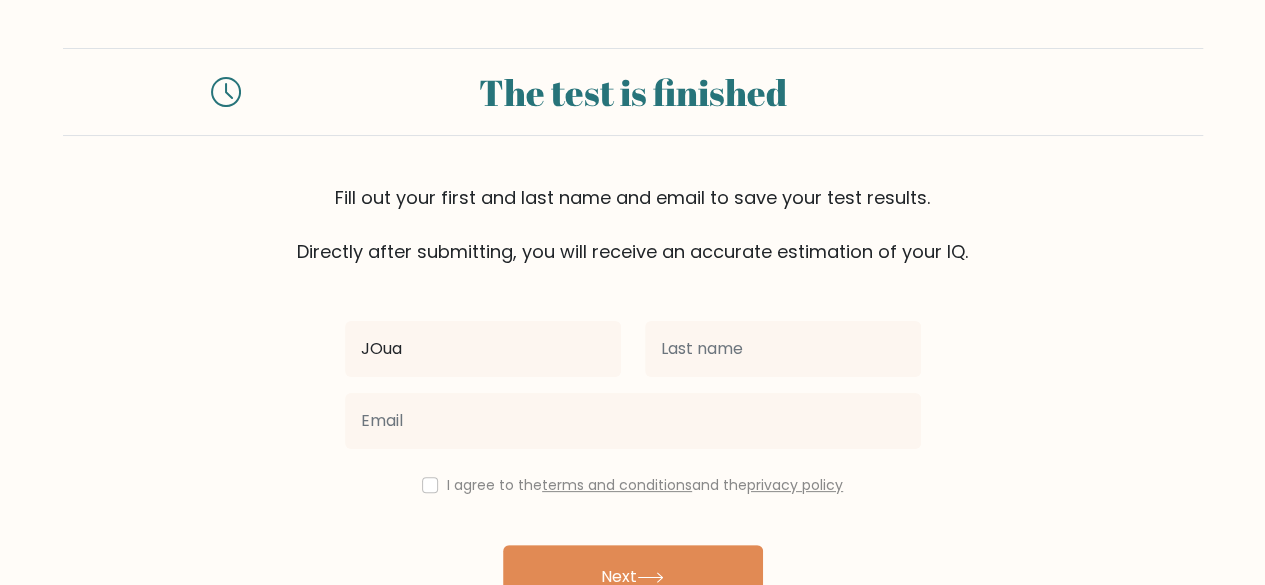 type on "[LAST]" 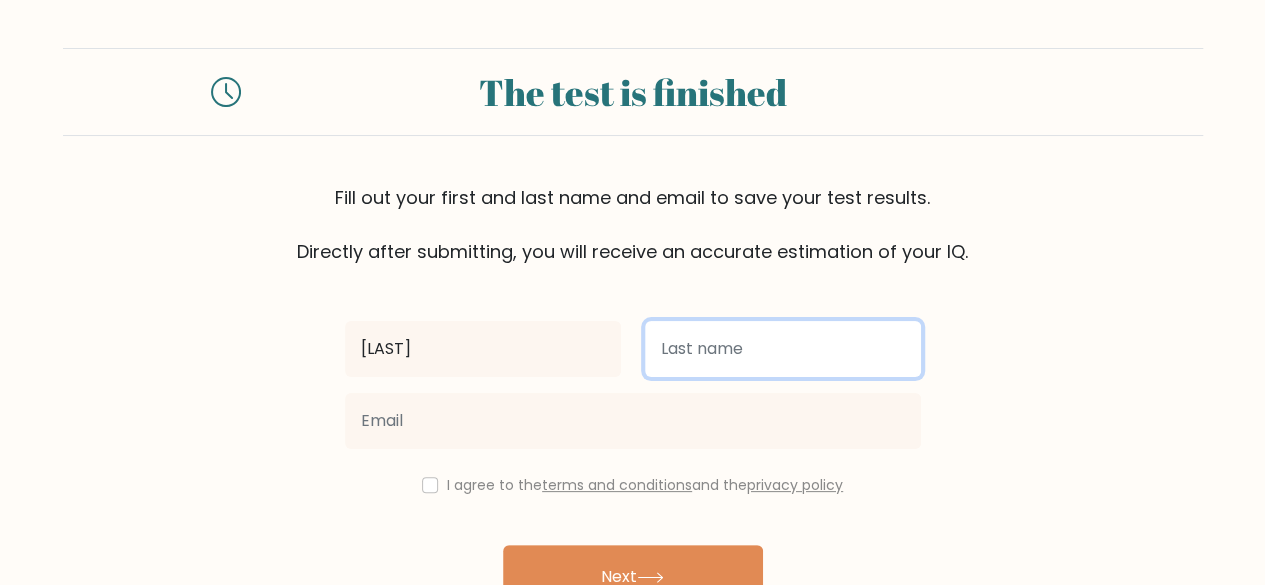 click at bounding box center [783, 349] 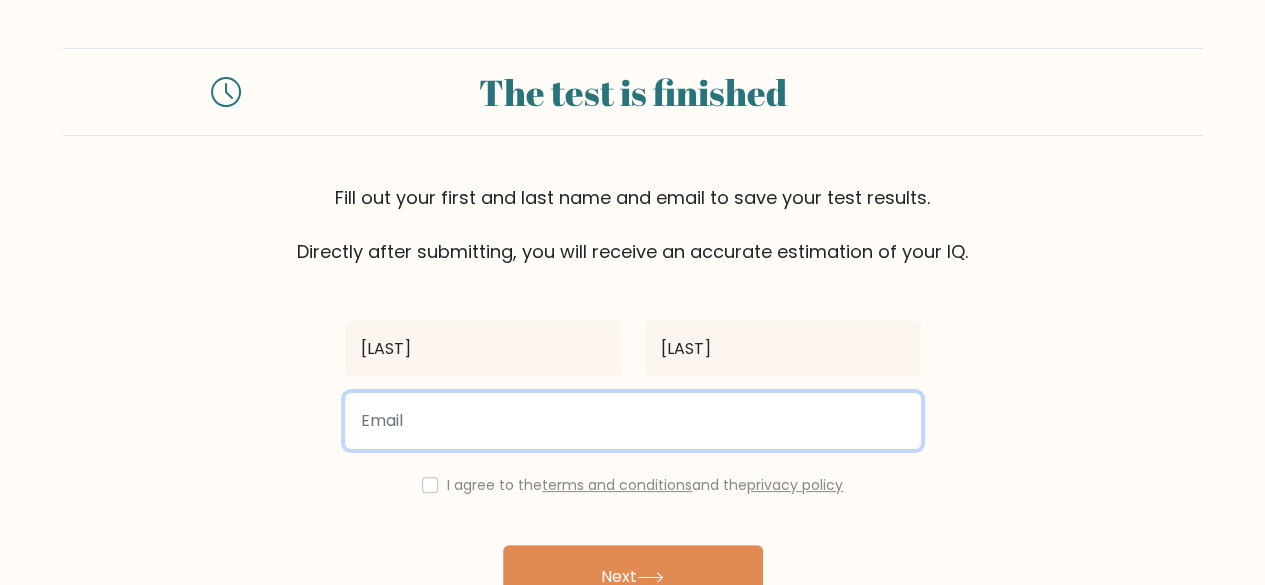 click at bounding box center (633, 421) 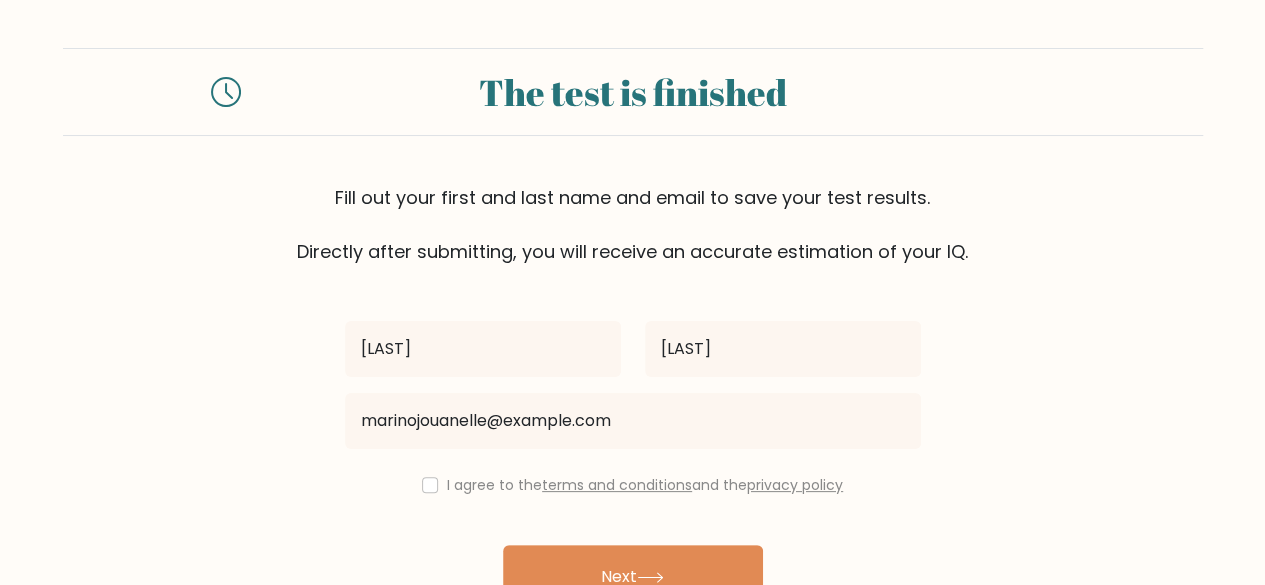 click on "I agree to the  terms and conditions  and the  privacy policy" at bounding box center (633, 485) 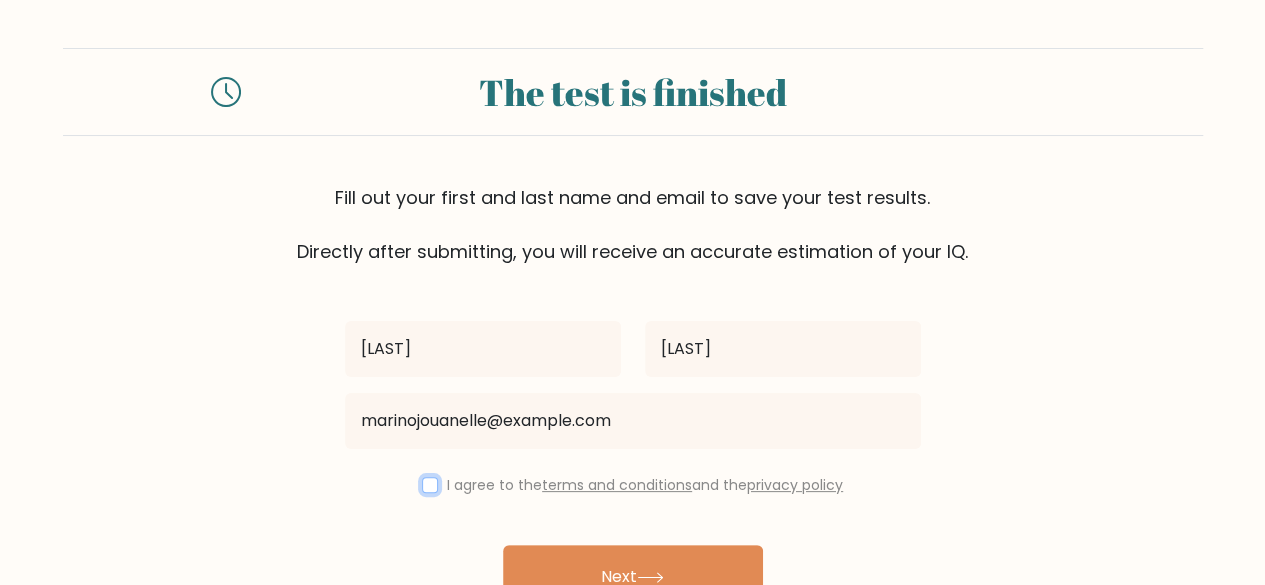 click at bounding box center [430, 485] 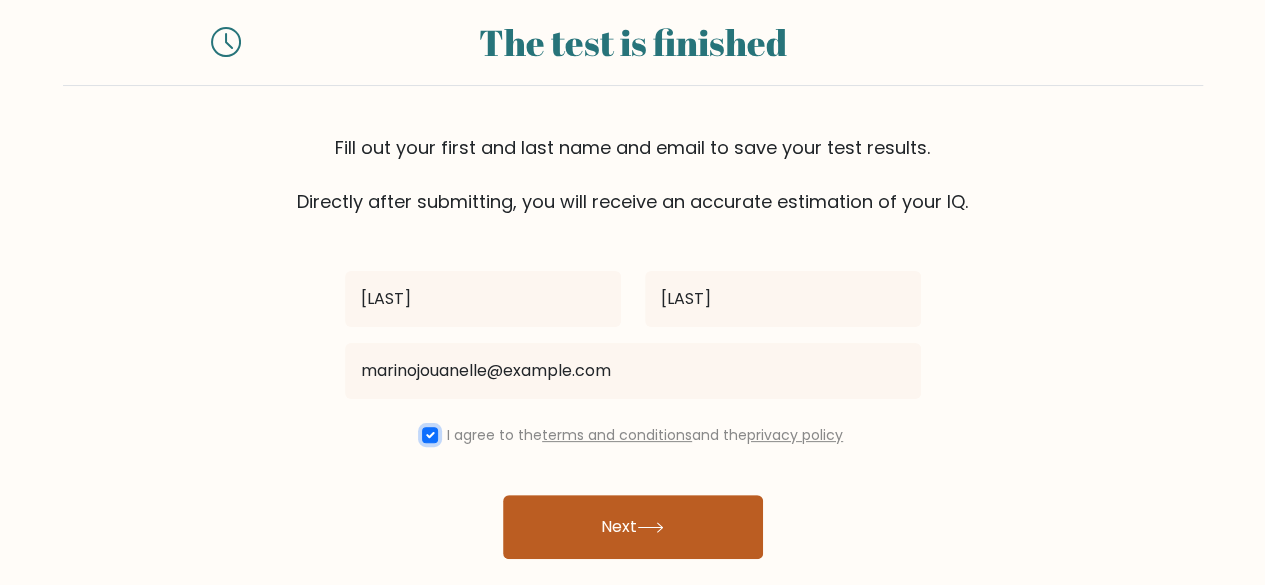 scroll, scrollTop: 115, scrollLeft: 0, axis: vertical 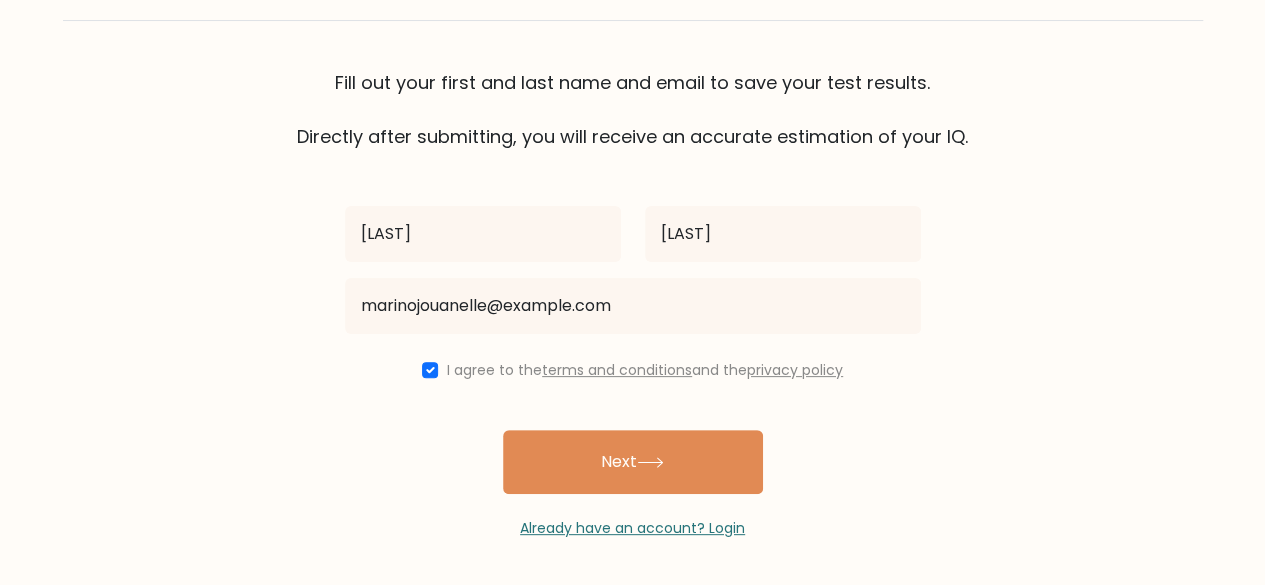 drag, startPoint x: 670, startPoint y: 509, endPoint x: 671, endPoint y: 493, distance: 16.03122 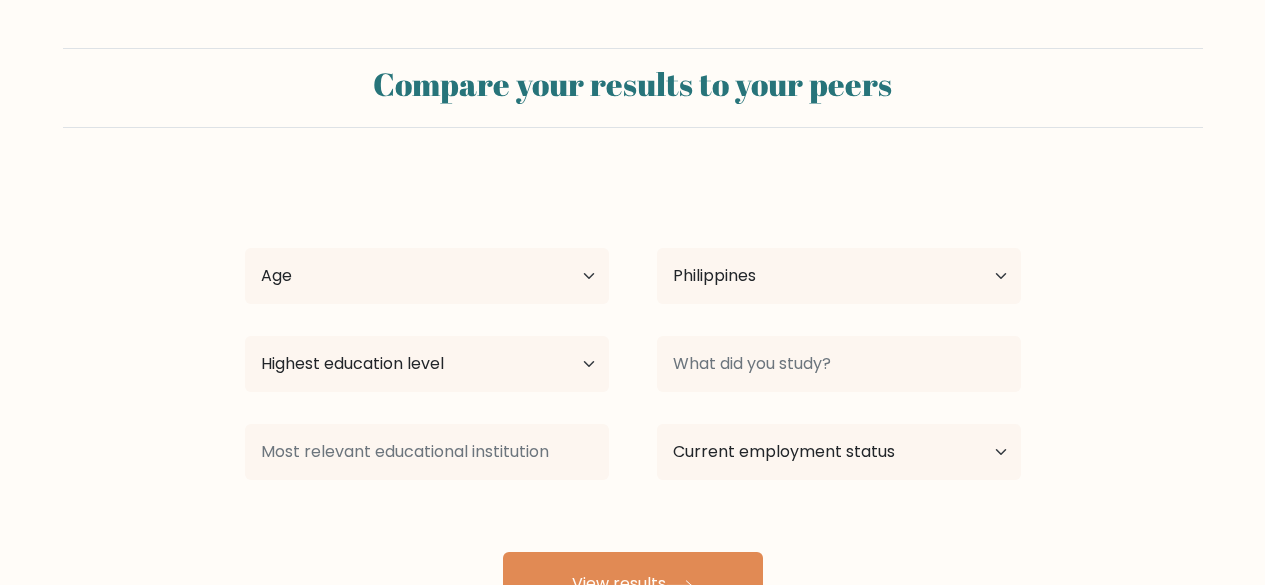 select on "PH" 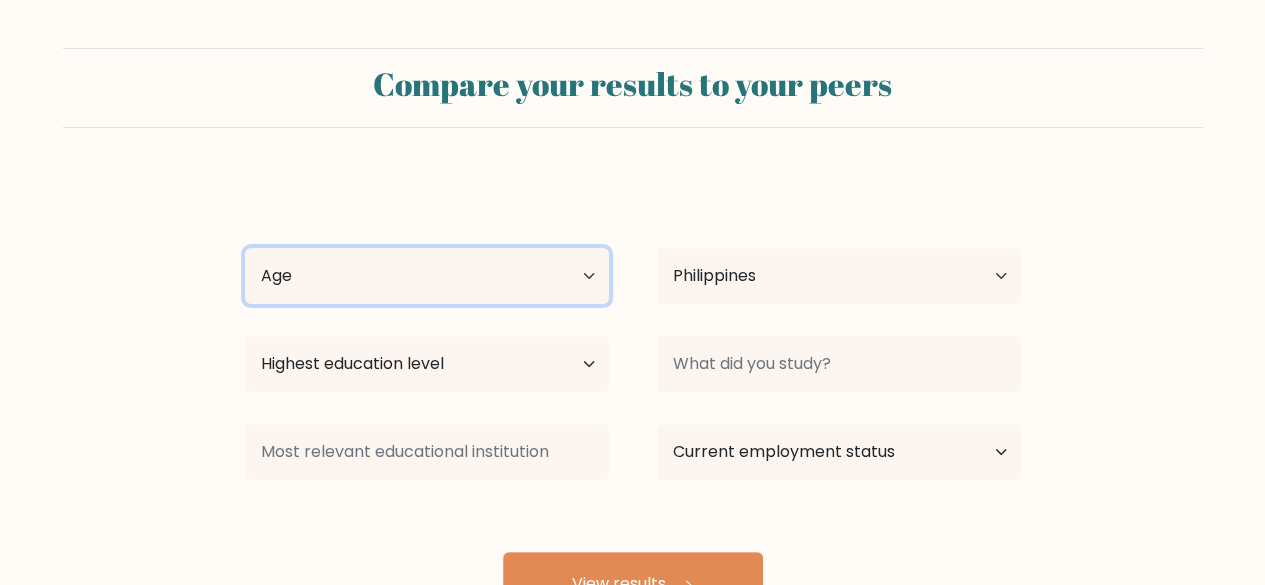 click on "Age
Under 18 years old
18-24 years old
25-34 years old
35-44 years old
45-54 years old
55-64 years old
65 years old and above" at bounding box center [427, 276] 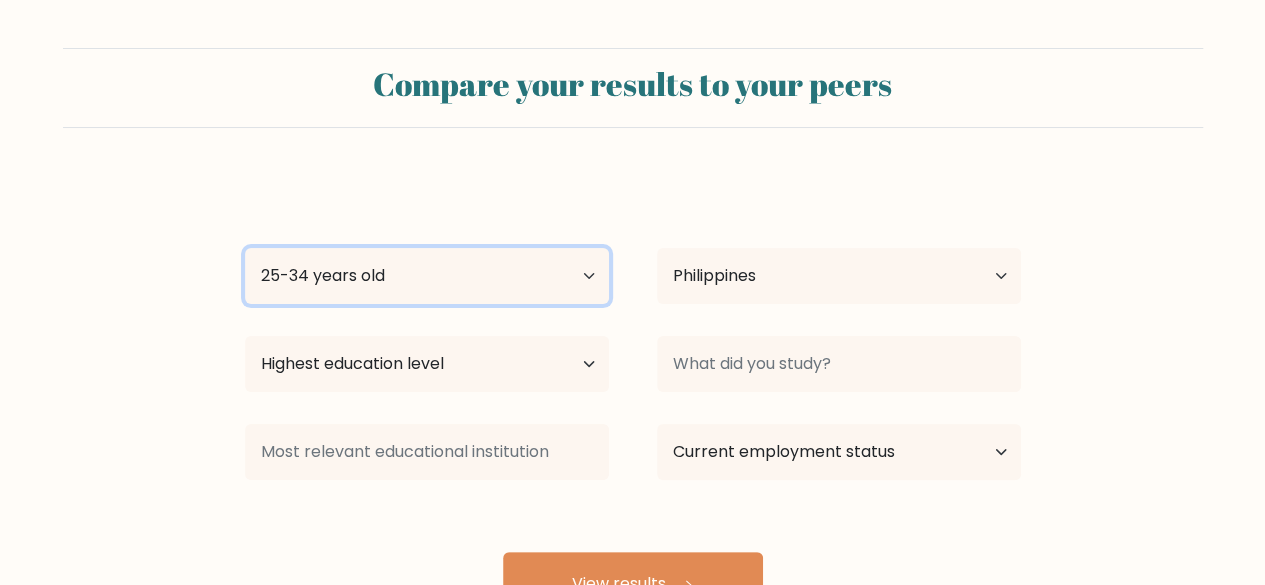click on "Age
Under 18 years old
18-24 years old
25-34 years old
35-44 years old
45-54 years old
55-64 years old
65 years old and above" at bounding box center [427, 276] 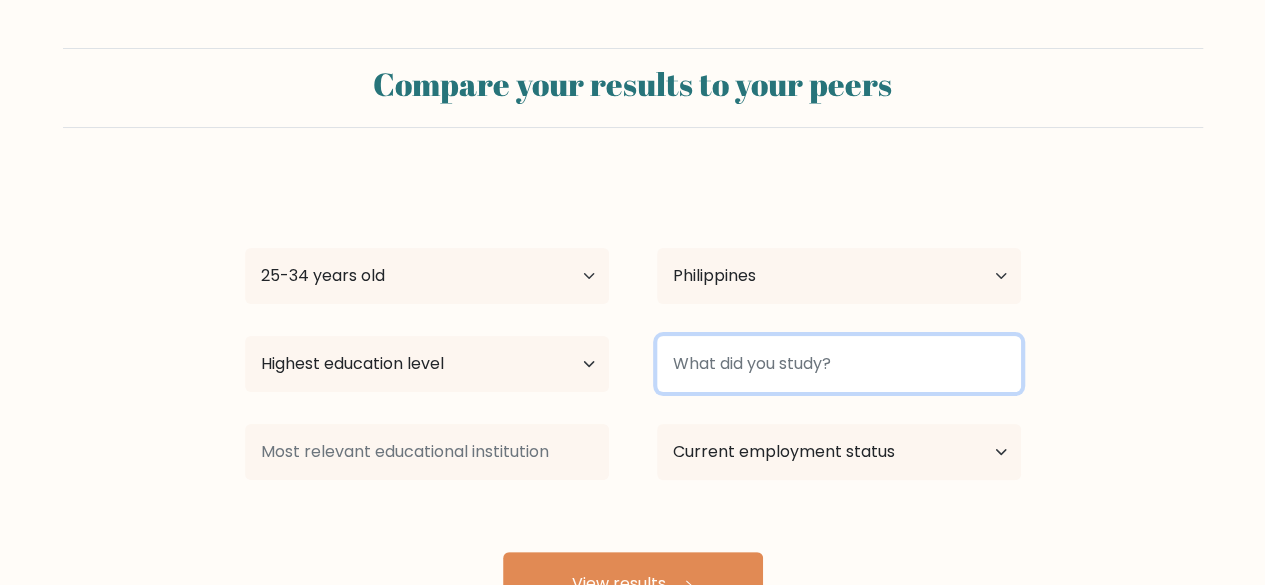 click at bounding box center [839, 364] 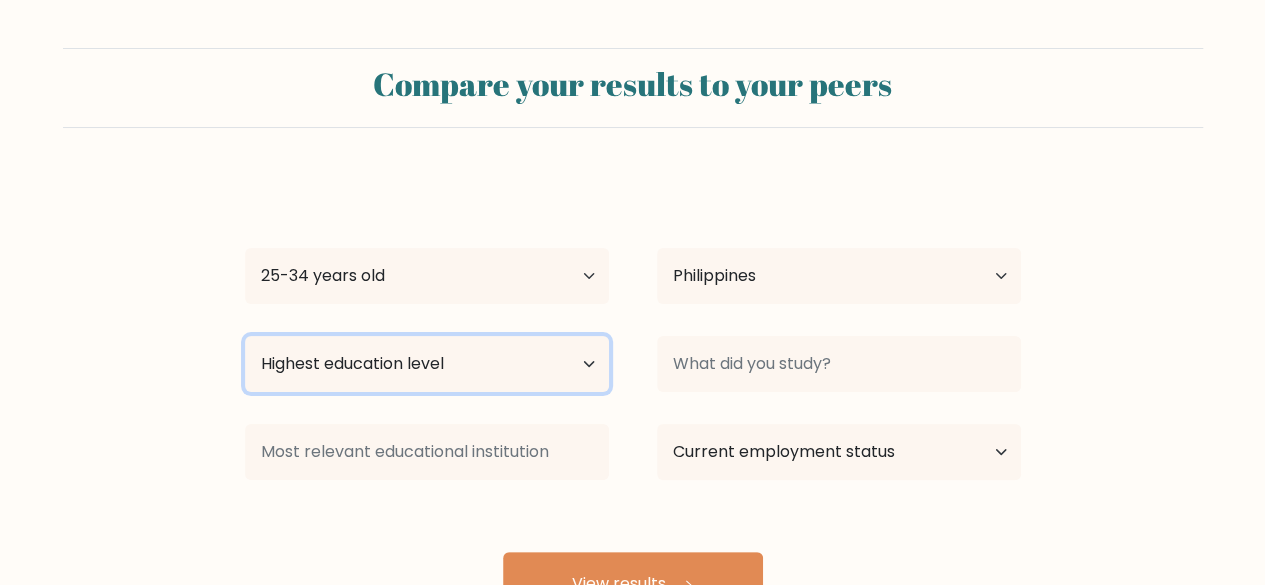 click on "Highest education level
No schooling
Primary
Lower Secondary
Upper Secondary
Occupation Specific
Bachelor's degree
Master's degree
Doctoral degree" at bounding box center [427, 364] 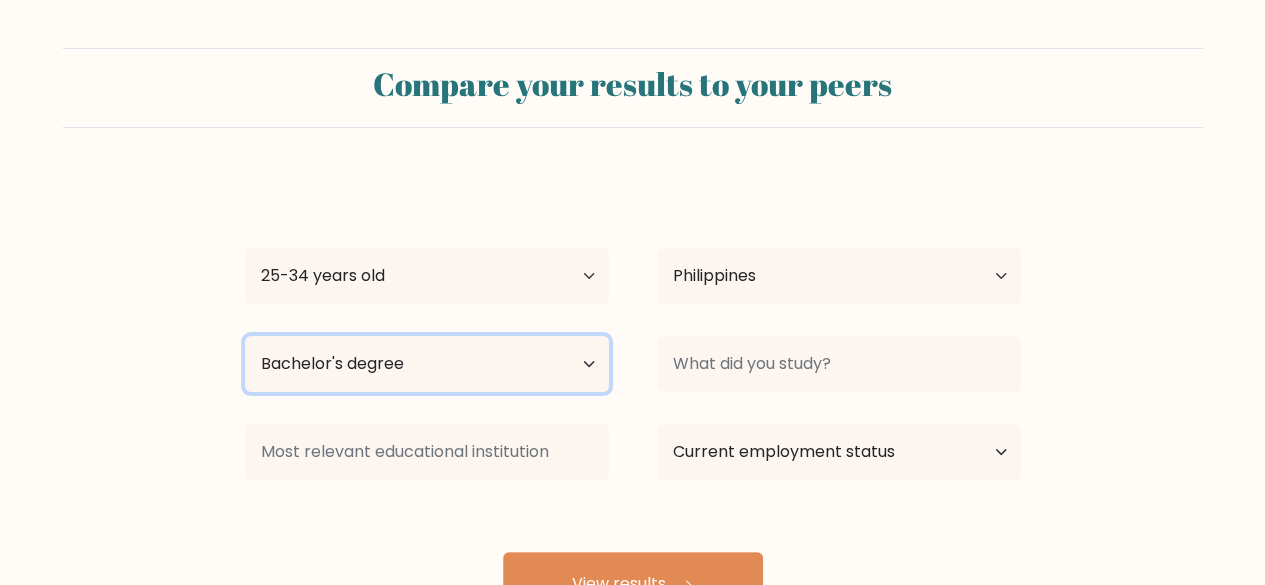 click on "Highest education level
No schooling
Primary
Lower Secondary
Upper Secondary
Occupation Specific
Bachelor's degree
Master's degree
Doctoral degree" at bounding box center [427, 364] 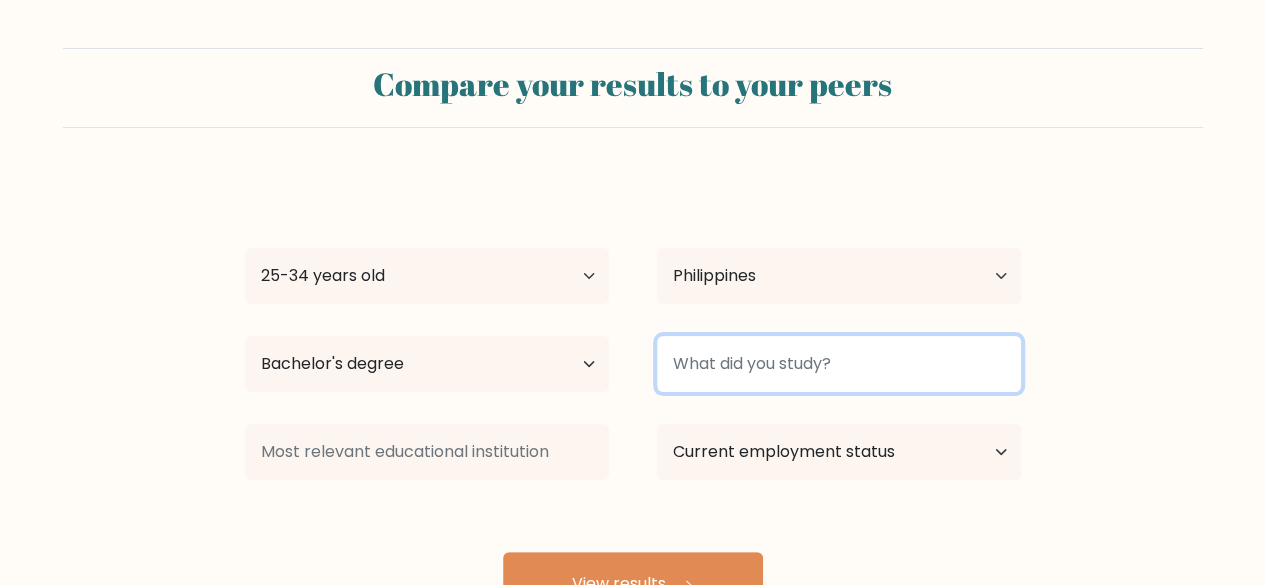 click at bounding box center [839, 364] 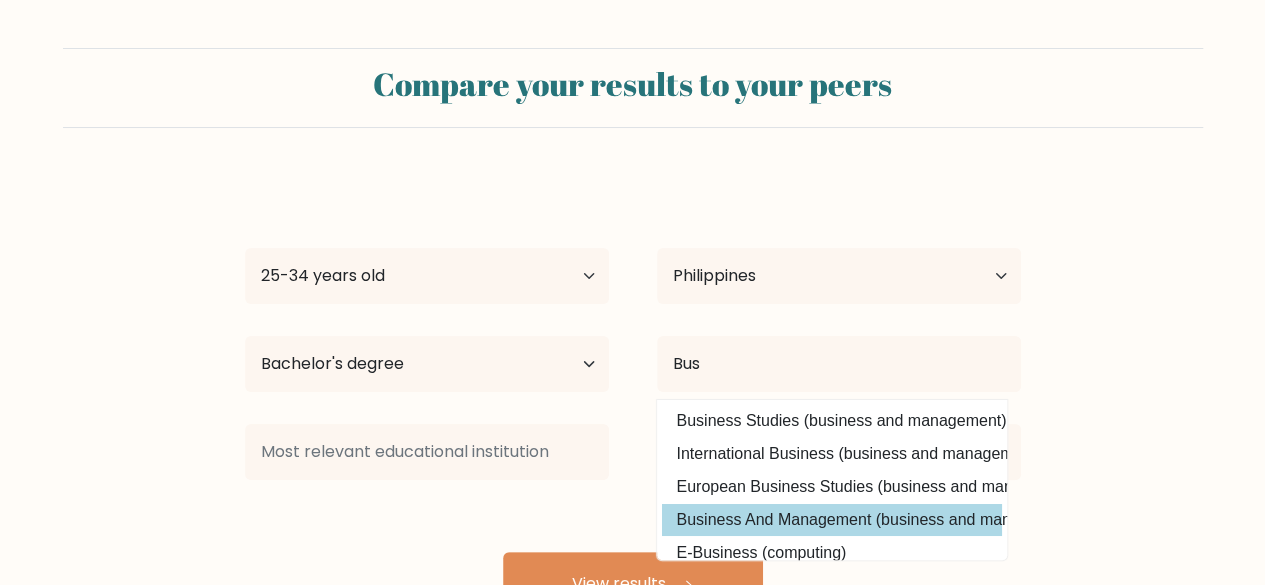 click on "[PERSON]
[PERSON]
Age
Under 18 years old
18-24 years old
25-34 years old
35-44 years old
45-54 years old
55-64 years old
65 years old and above
Country
Afghanistan
Albania
Algeria
American Samoa
Andorra
Angola
Anguilla
Antarctica
Antigua and Barbuda
Argentina
Armenia
Aruba
Australia
Austria
Azerbaijan
Bahamas
Bahrain
Bangladesh
Barbados
Belarus
Belgium
Belize
Benin
Bermuda
Bhutan
Bolivia
Bonaire, Sint Eustatius and Saba
Bosnia and Herzegovina
Botswana
Bouvet Island
Brazil
Brunei" at bounding box center [633, 396] 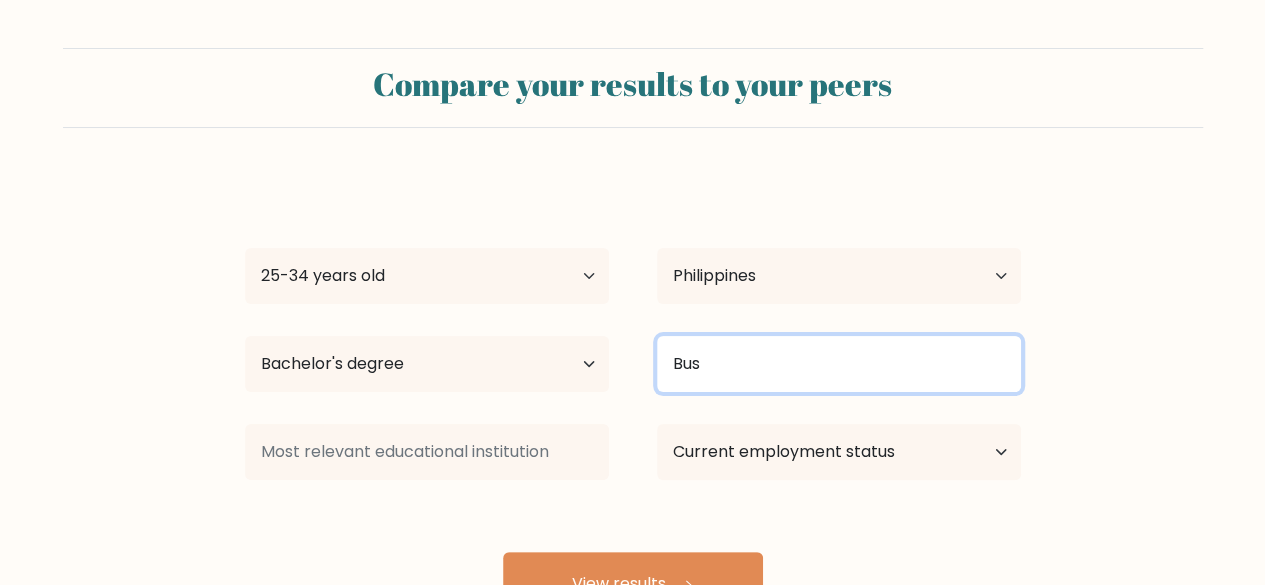 click on "Bus" at bounding box center [839, 364] 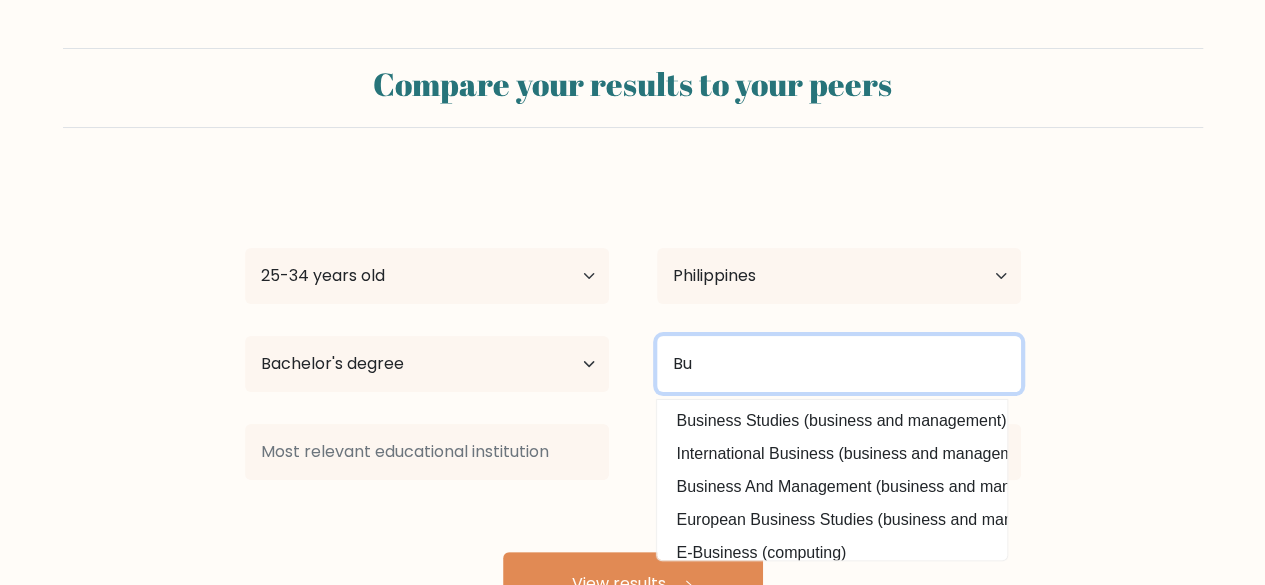 type on "B" 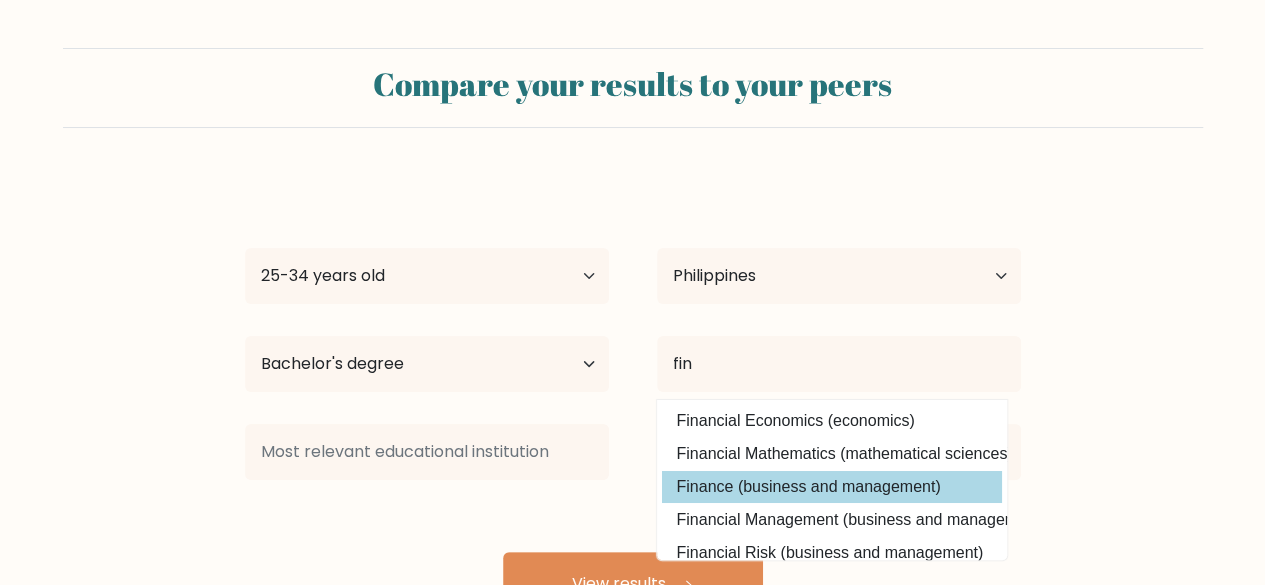 click on "Finance (business and management)" at bounding box center (832, 487) 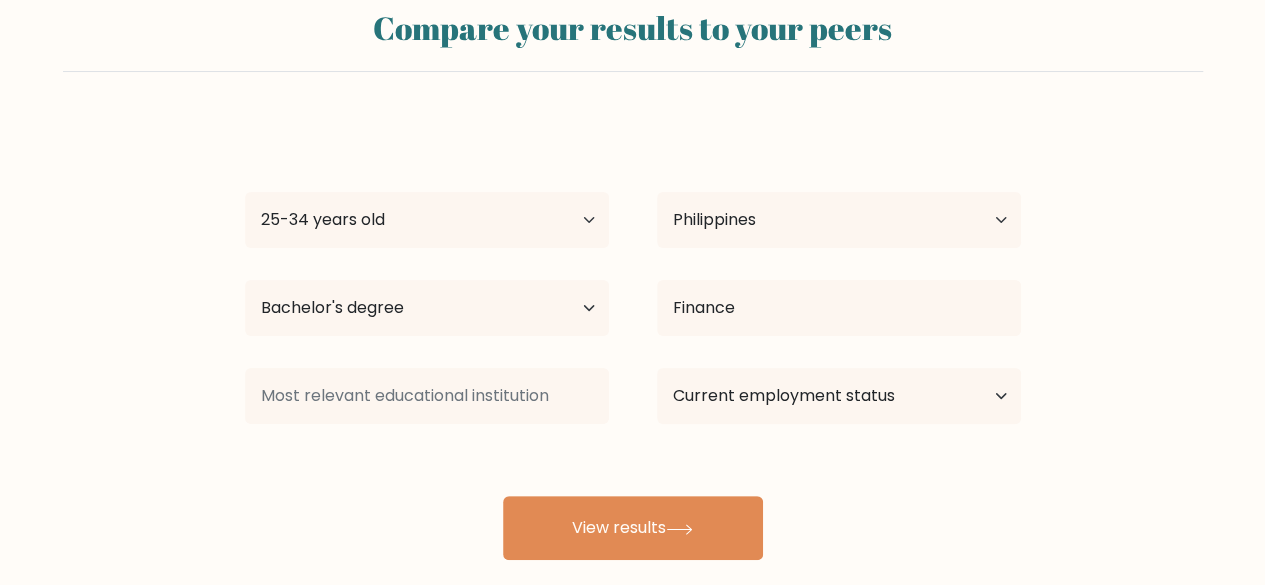 scroll, scrollTop: 100, scrollLeft: 0, axis: vertical 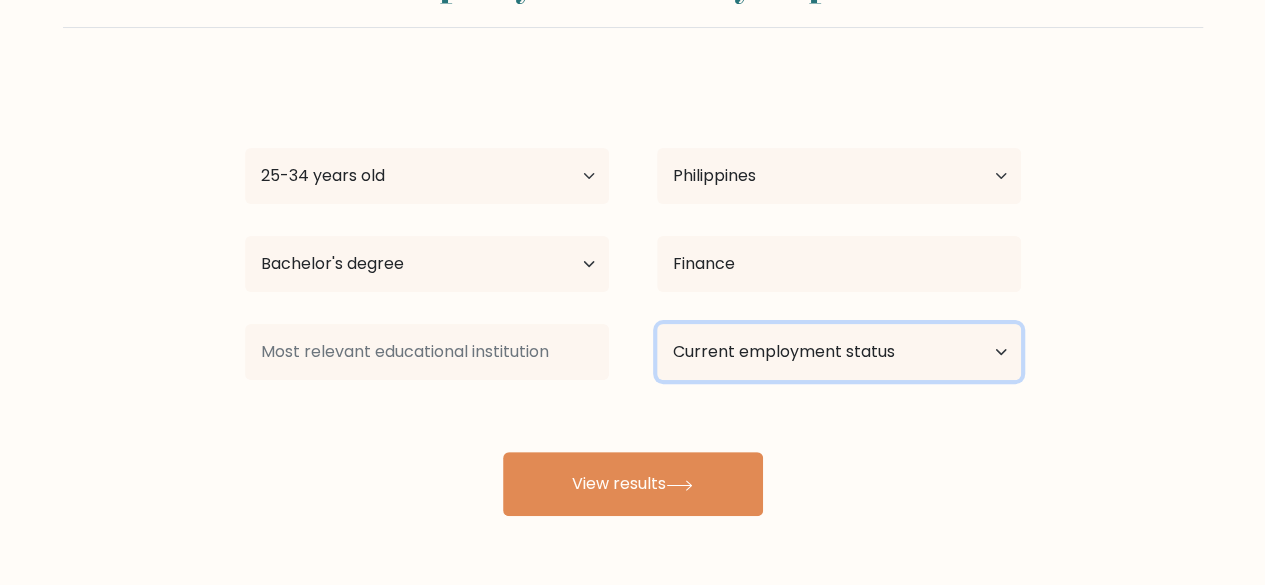 click on "Current employment status
Employed
Student
Retired
Other / prefer not to answer" at bounding box center (839, 352) 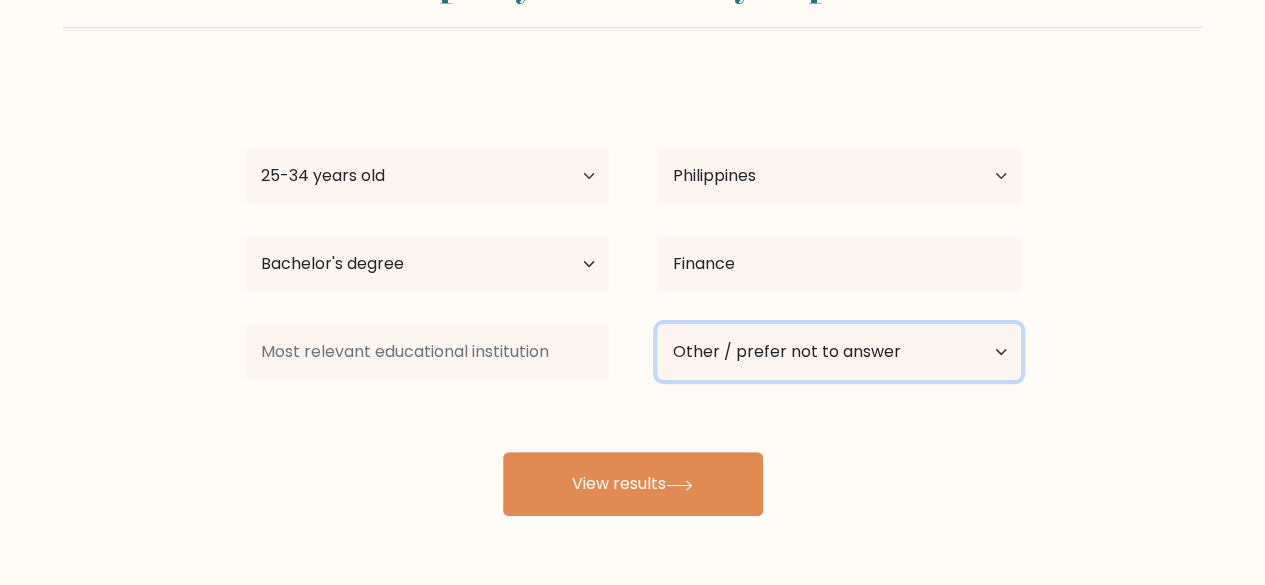 click on "Current employment status
Employed
Student
Retired
Other / prefer not to answer" at bounding box center [839, 352] 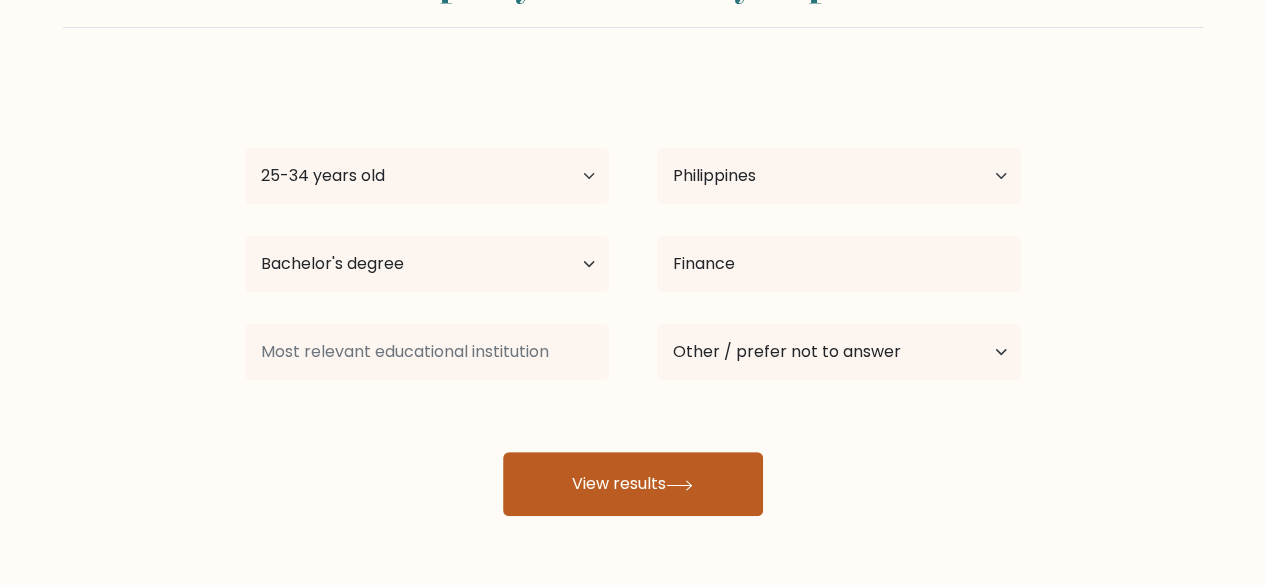 click on "View results" at bounding box center (633, 484) 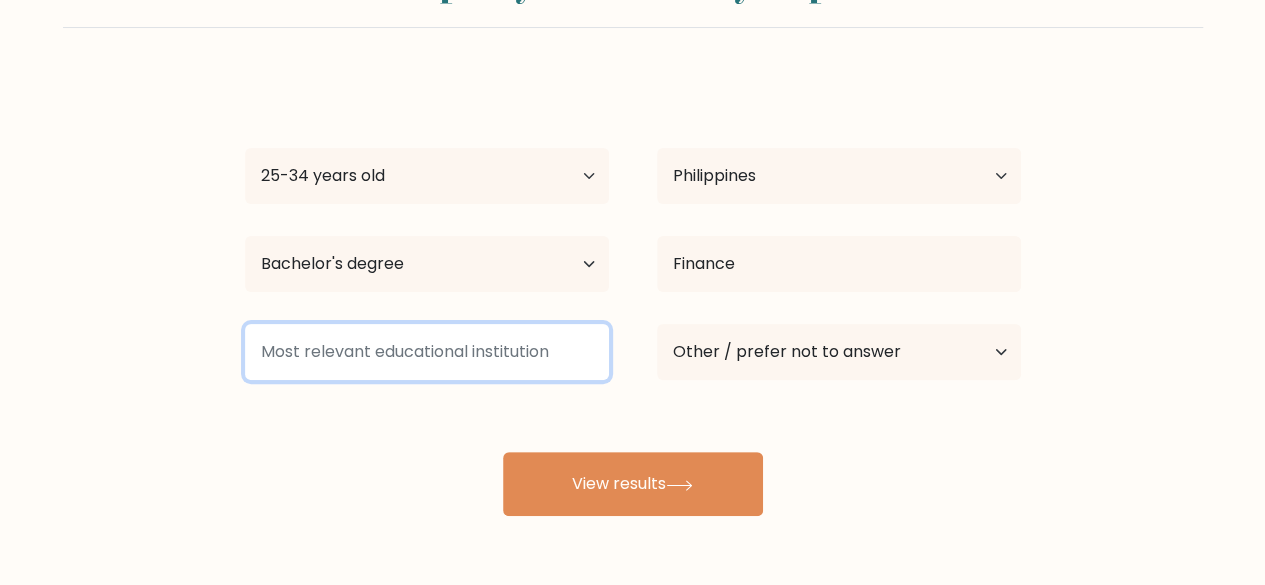 click at bounding box center (427, 352) 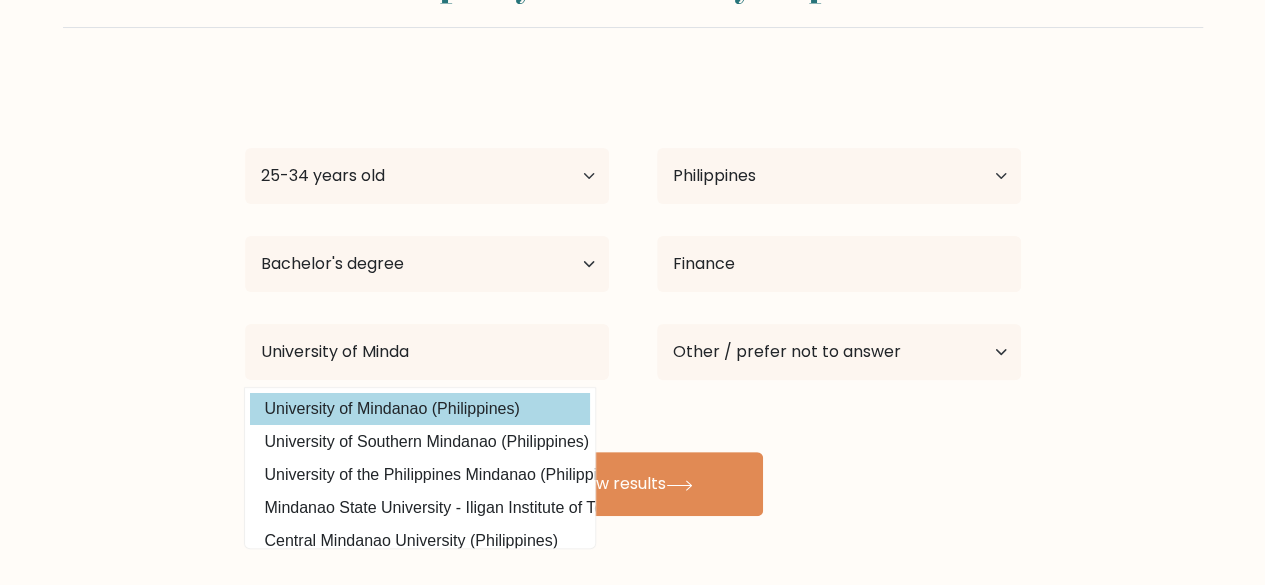 click on "University of Mindanao (Philippines)" at bounding box center [420, 409] 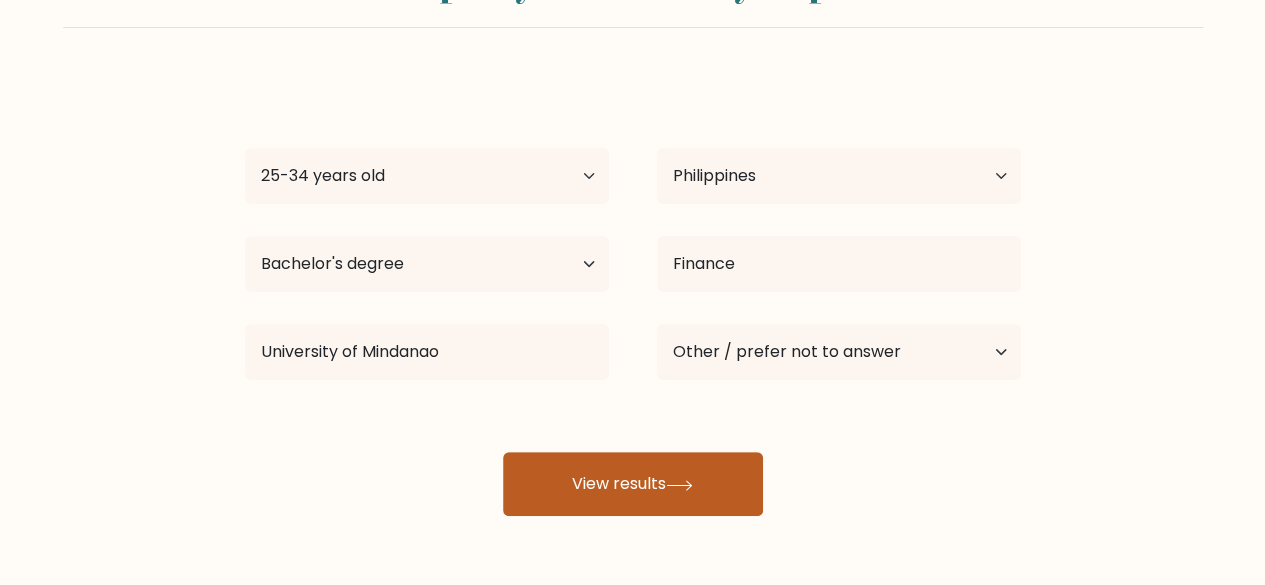 click on "View results" at bounding box center [633, 484] 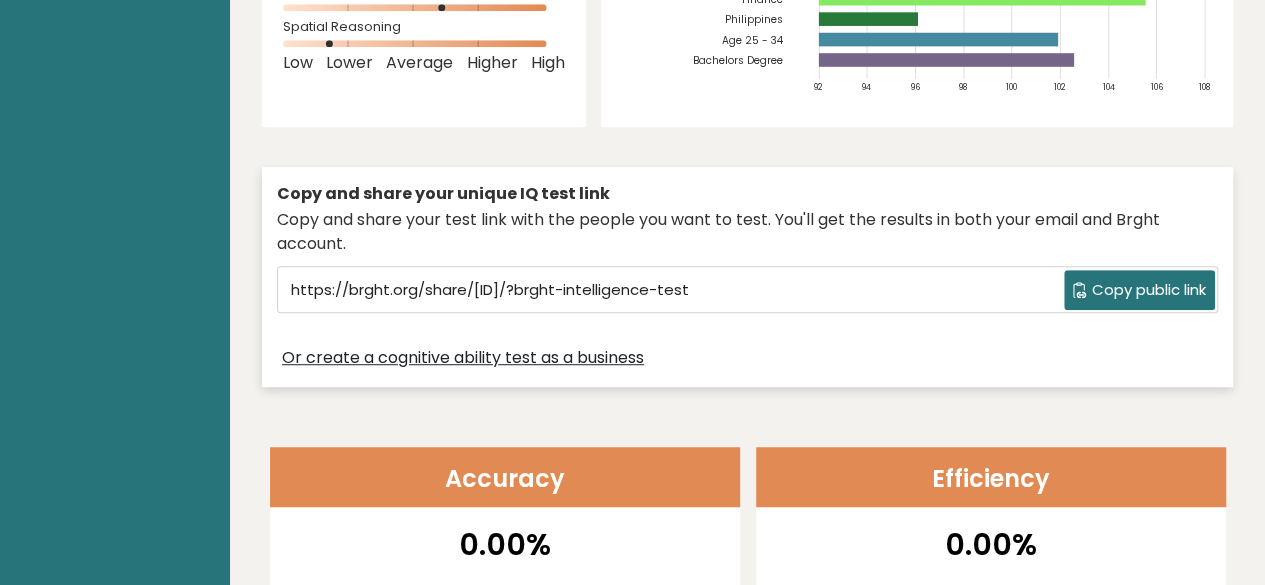 scroll, scrollTop: 0, scrollLeft: 0, axis: both 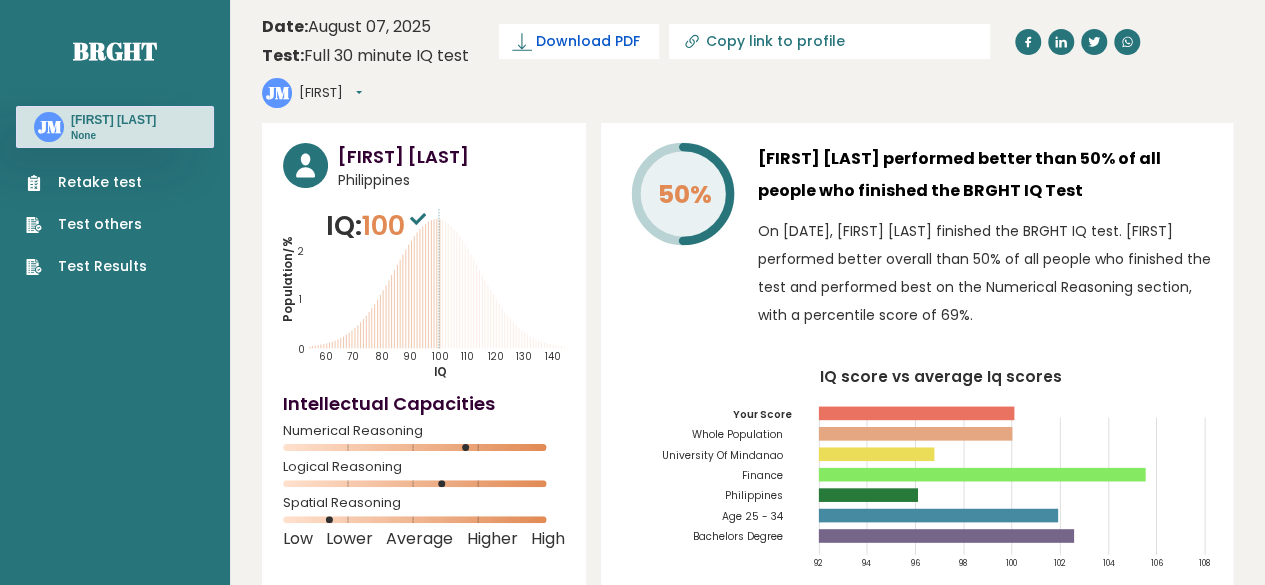 click on "Download PDF" at bounding box center [588, 41] 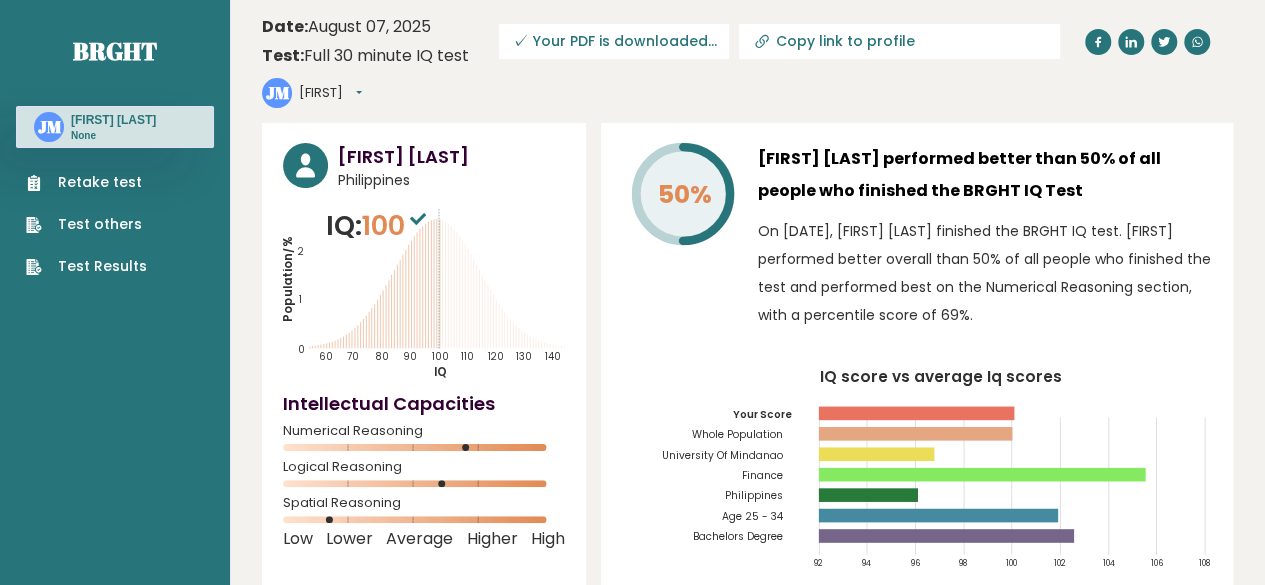 click on "Copy link to profile" at bounding box center [899, 41] 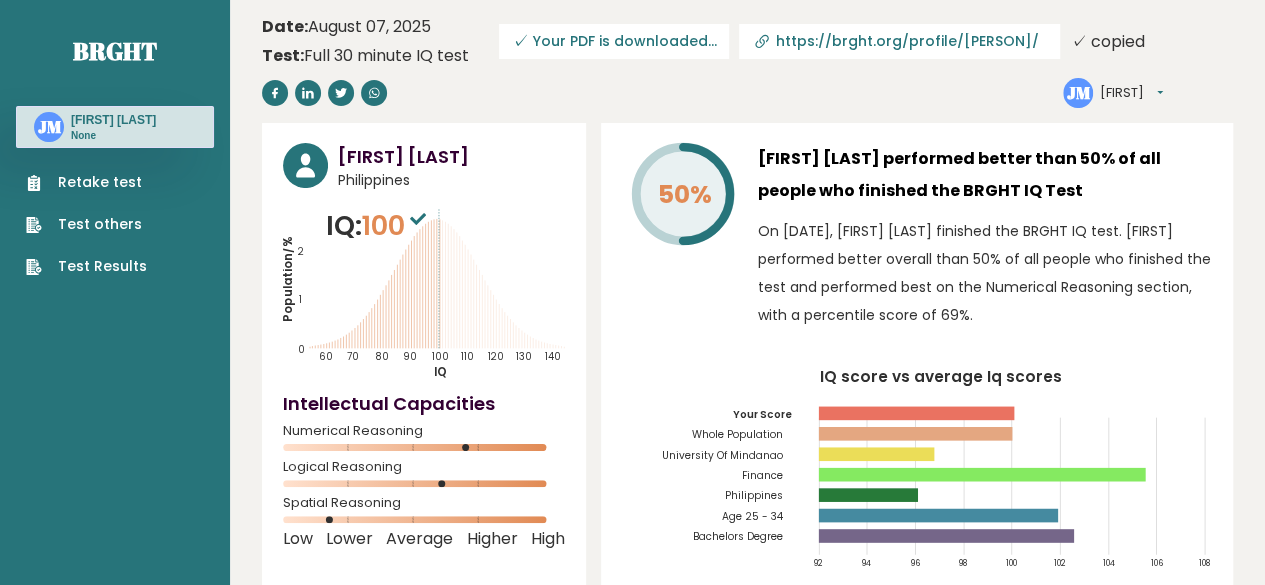 click on "Date:  August 07, 2025
Test:   Full 30 minute IQ test
Download PDF
Downloading...
Downloading
✓ Your PDF is downloaded...
https://brght.org/profile/jouanelle-feZGnCjV/?utm_source=share&utm_medium=copy&utm_campaign=profile
✓ copied
JM
Jouanelle
Dashboard
Profile
Settings
Logout" at bounding box center [747, 61] 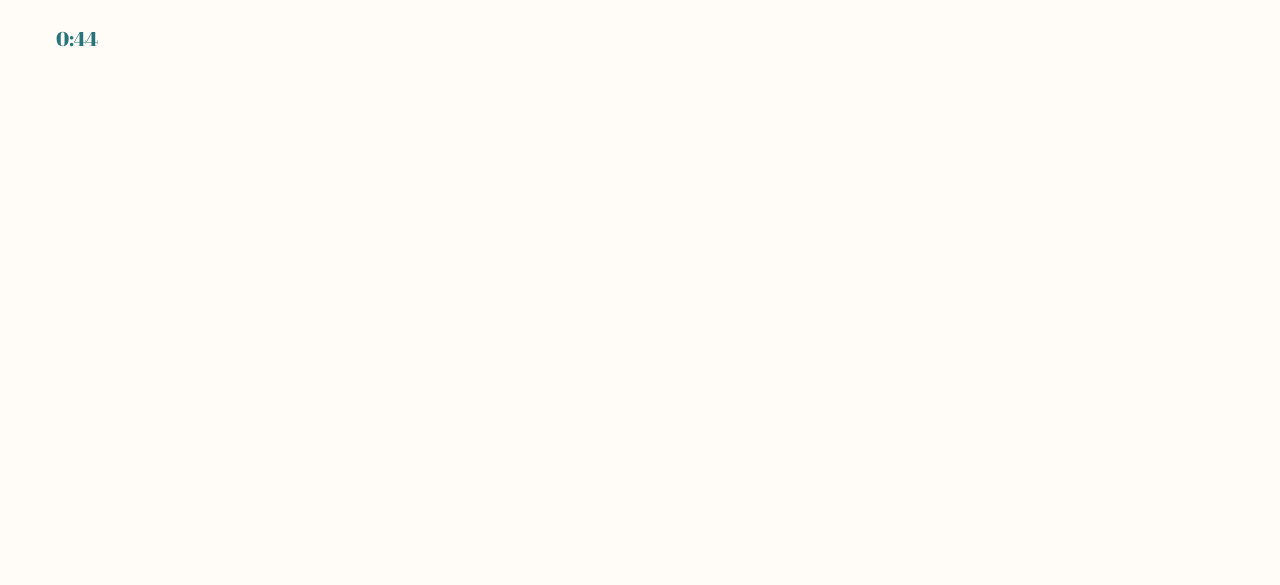scroll, scrollTop: 0, scrollLeft: 0, axis: both 